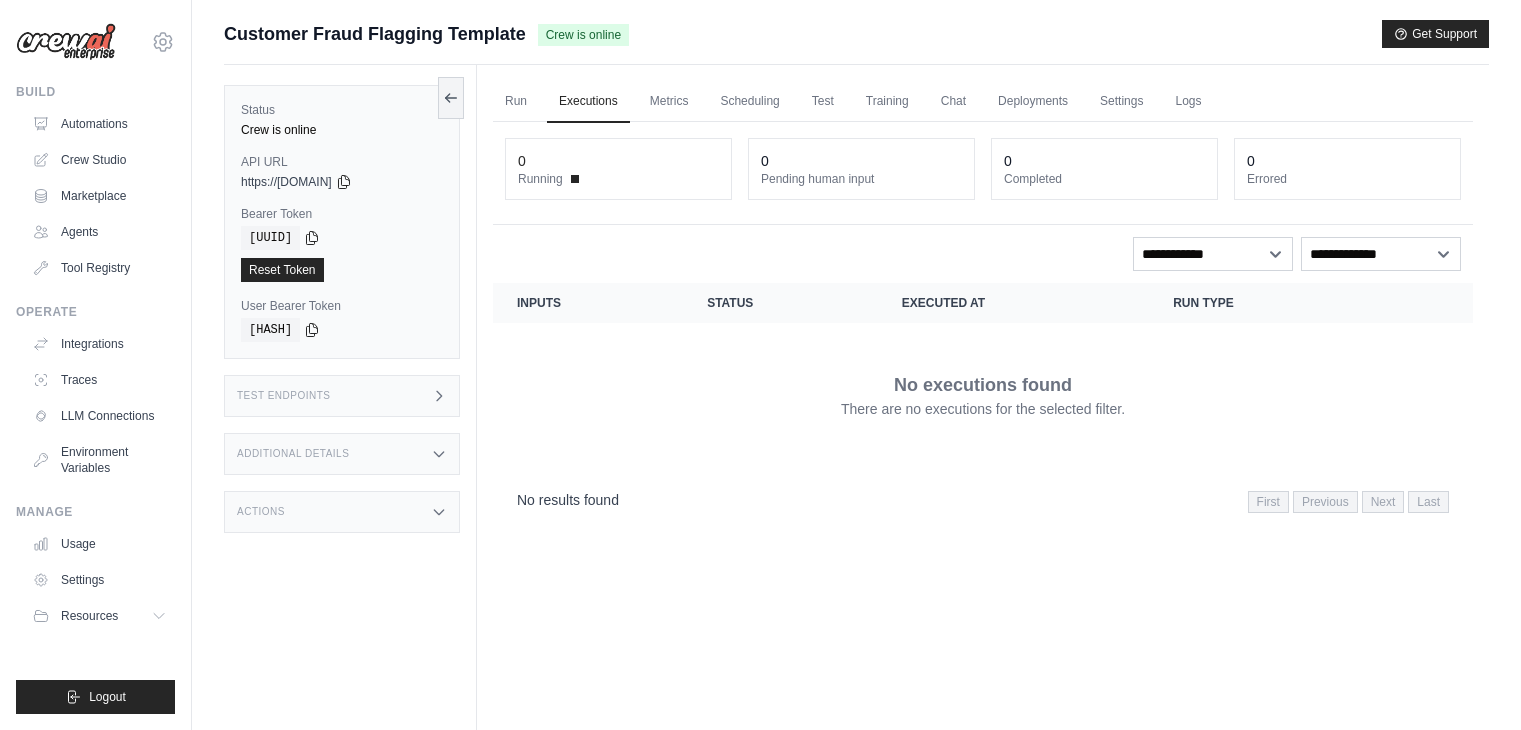 scroll, scrollTop: 80, scrollLeft: 0, axis: vertical 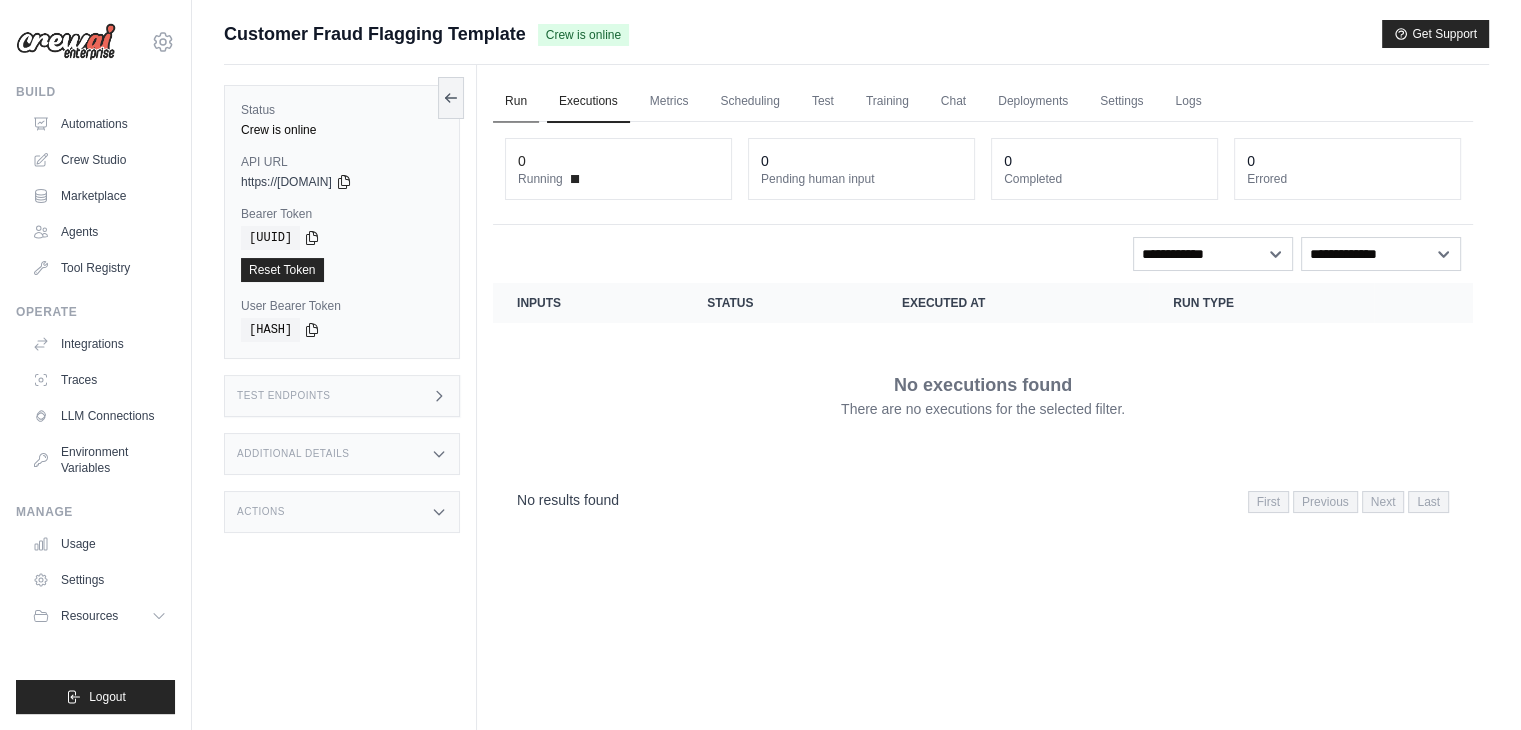 click on "Run" at bounding box center (516, 102) 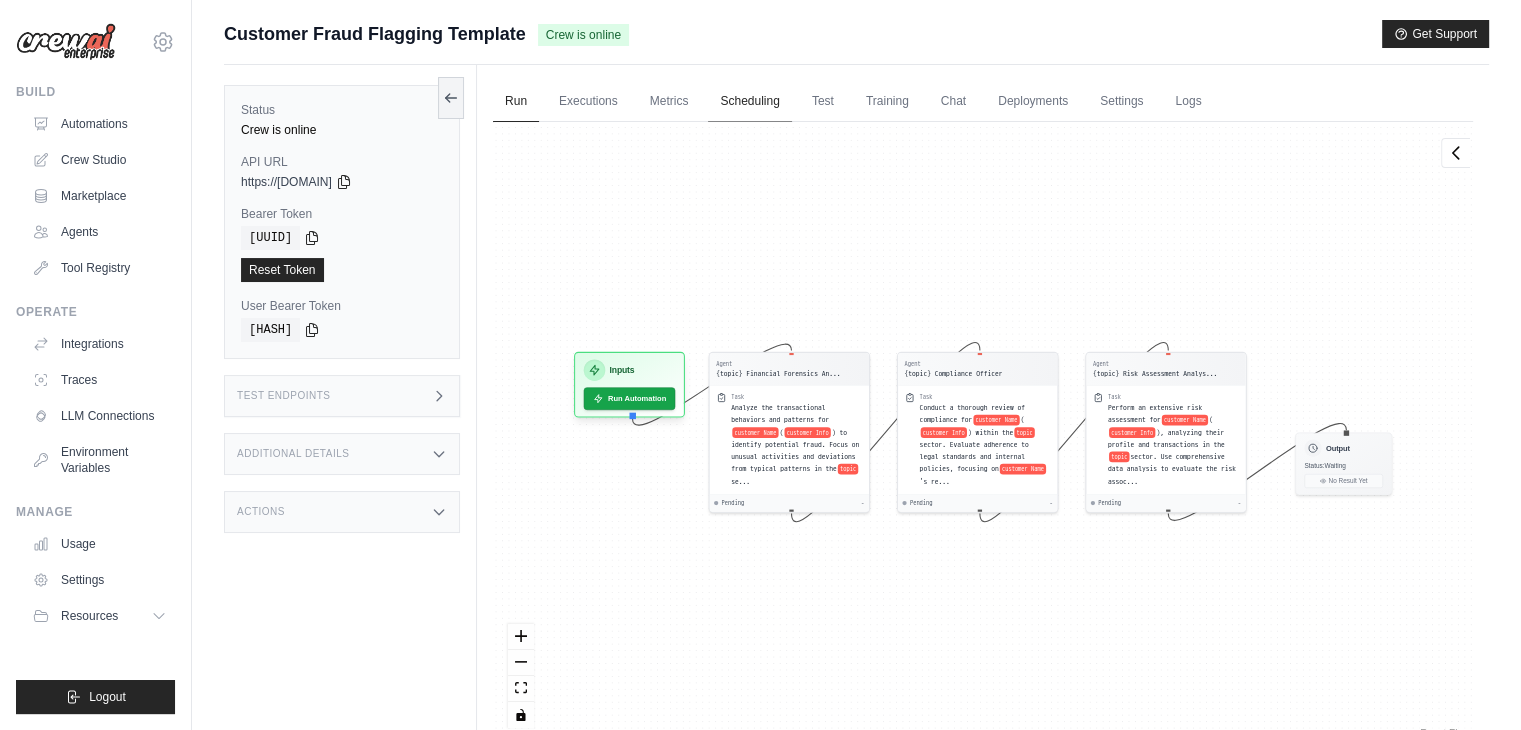 click on "Scheduling" at bounding box center [749, 102] 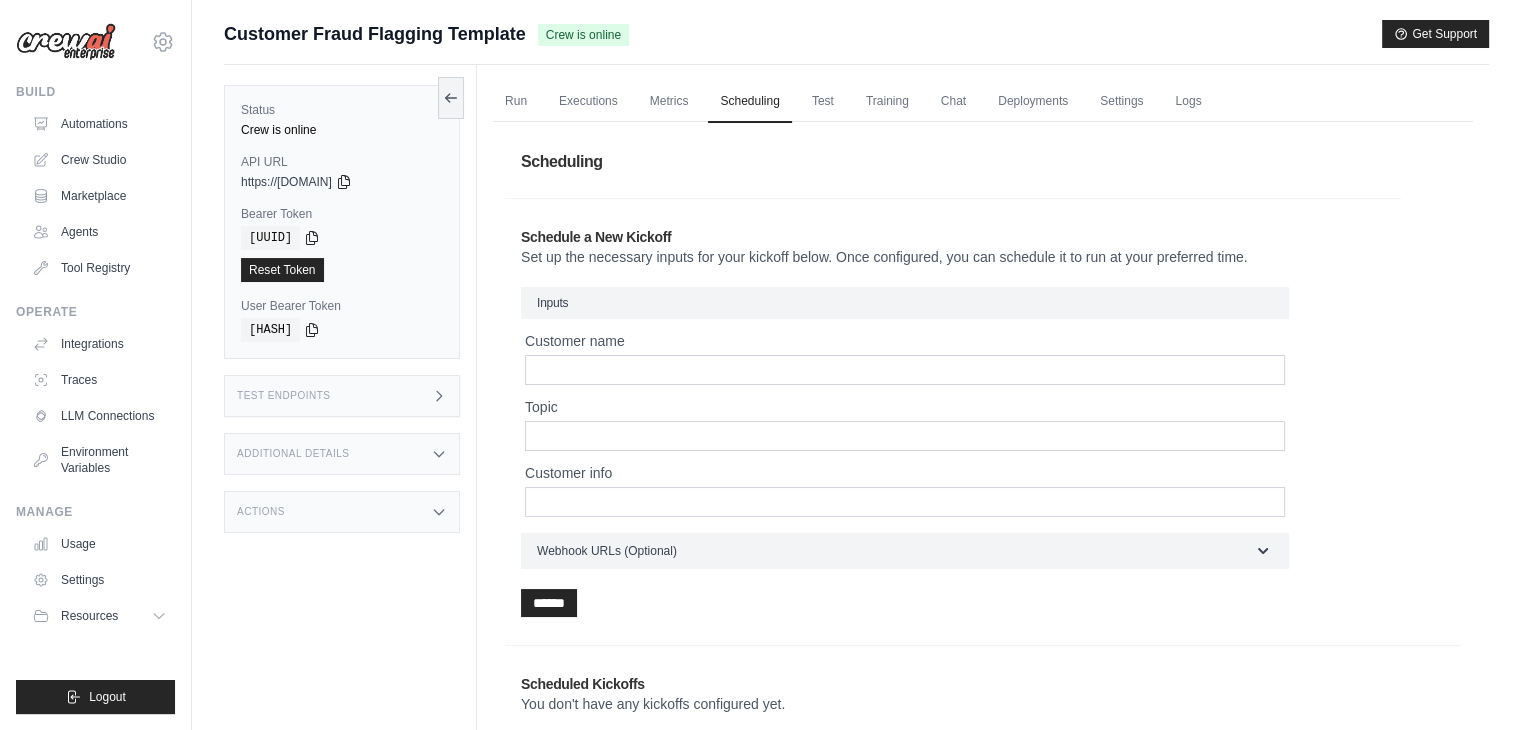 click on "Run
Executions
Metrics
Scheduling
Test
Training
Chat
Deployments
Settings
Logs" at bounding box center (983, 101) 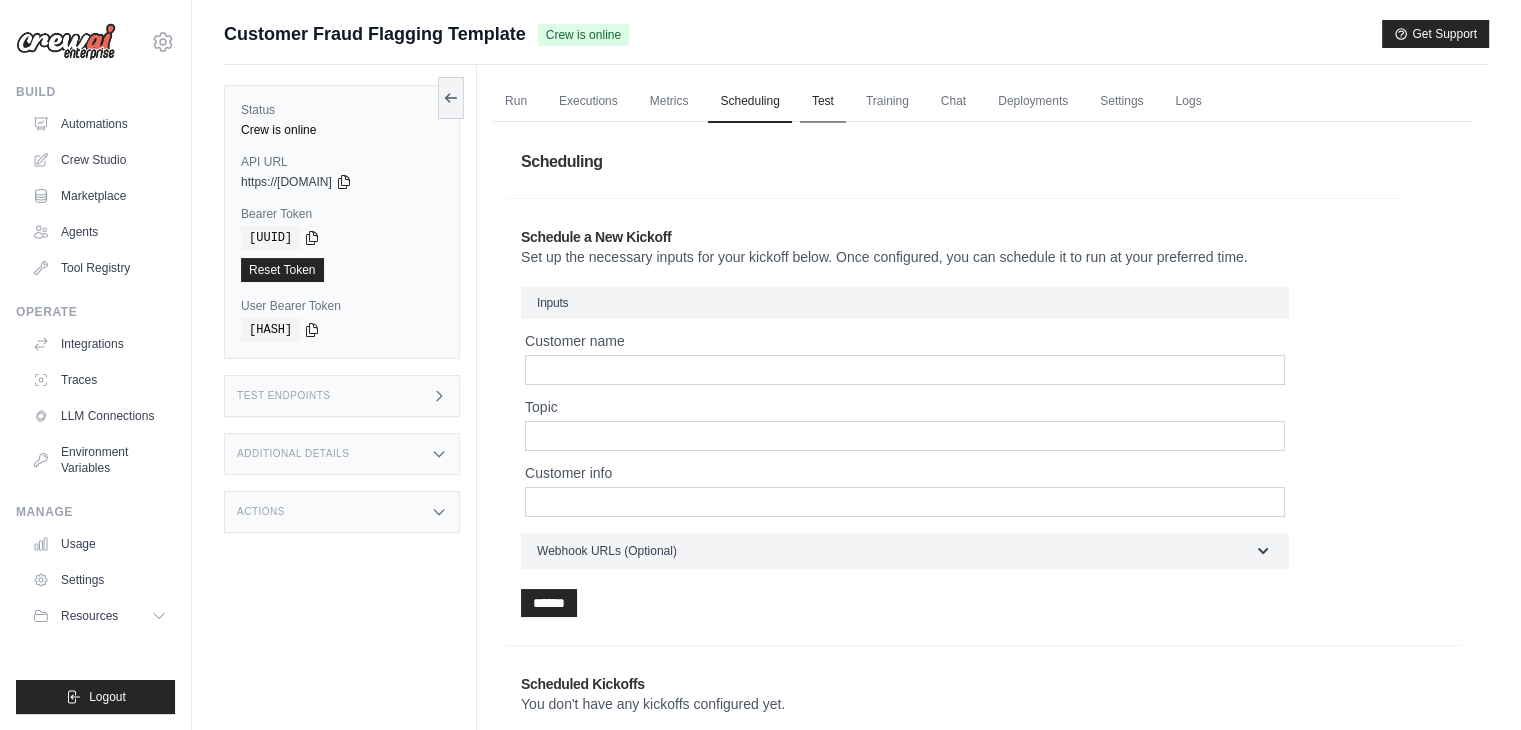 click on "Test" at bounding box center [823, 102] 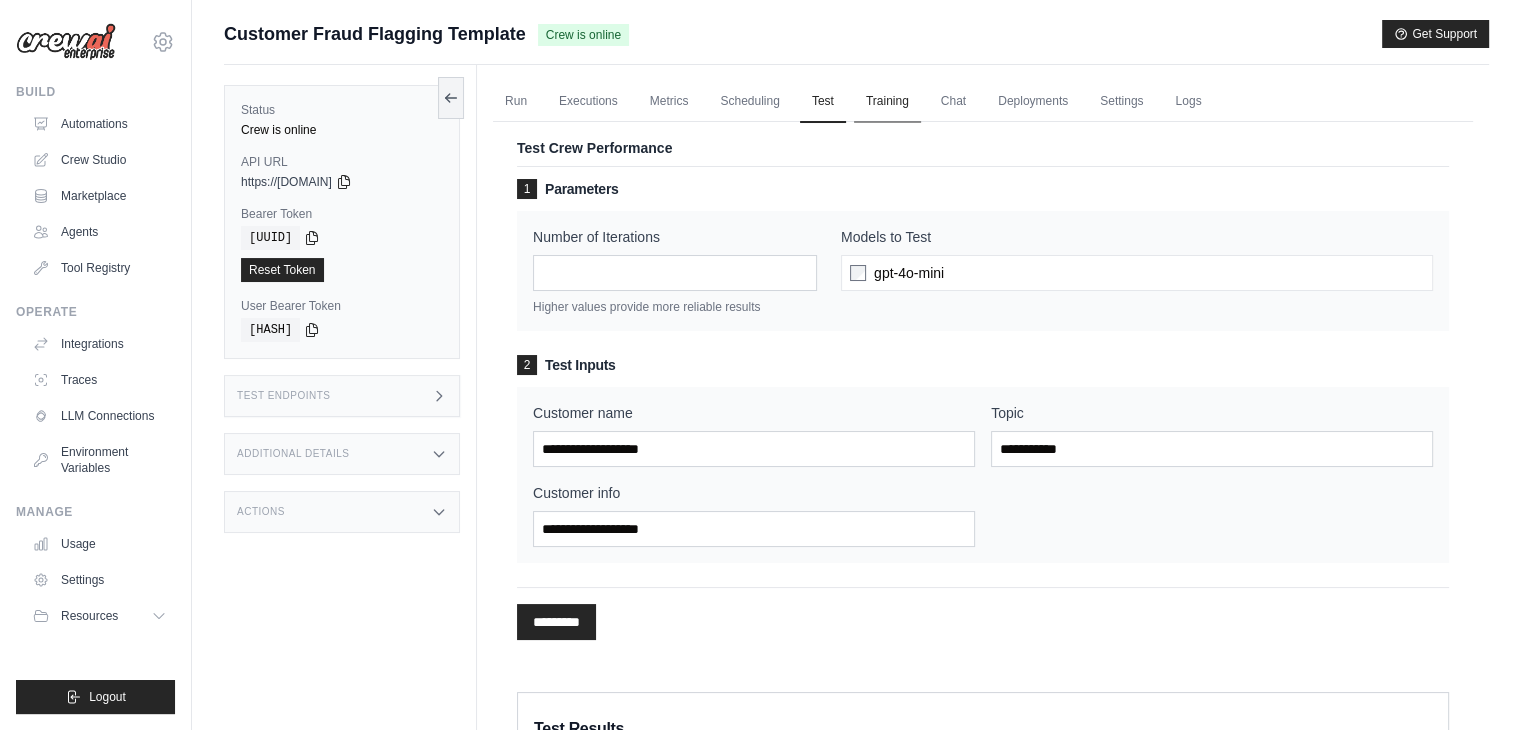 click on "Training" at bounding box center (887, 102) 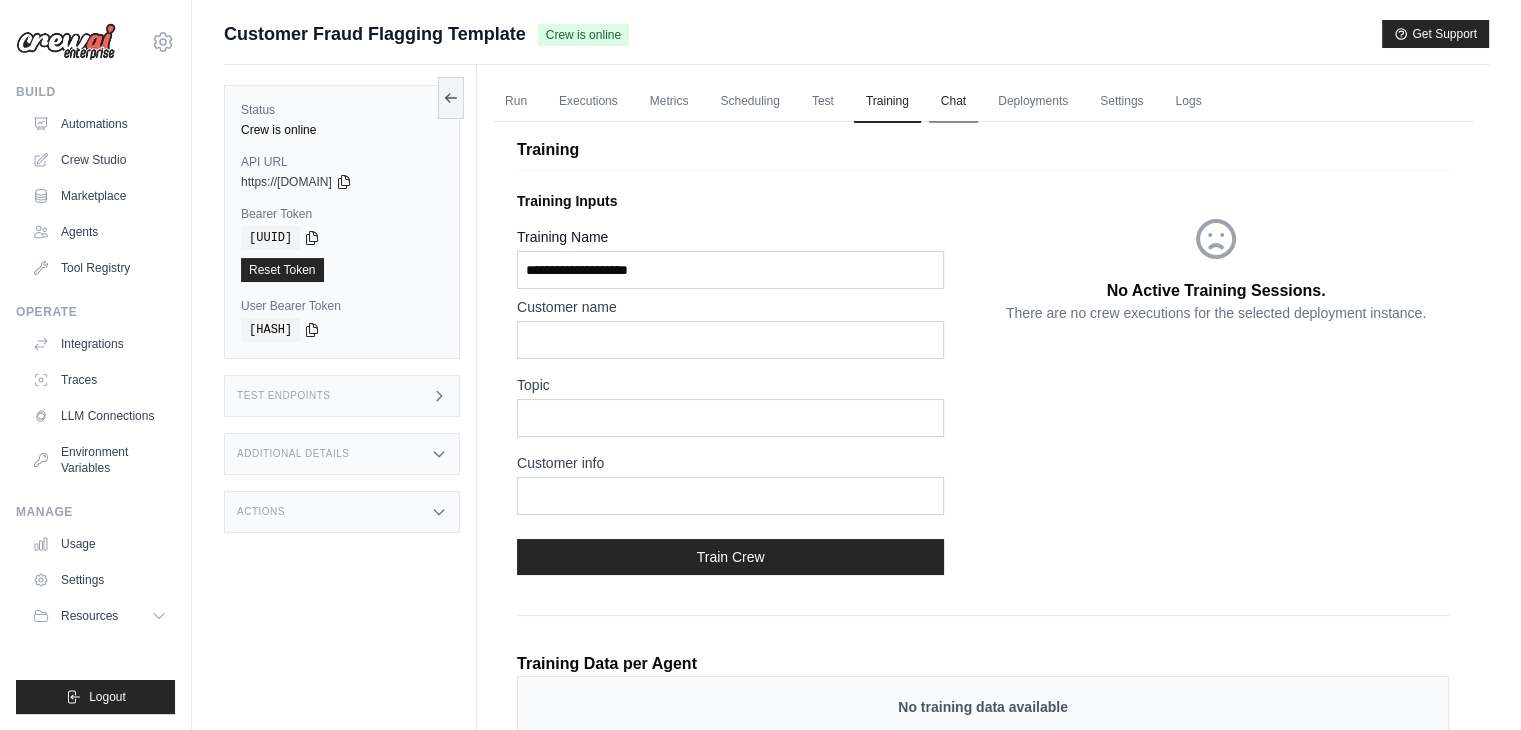 click on "Chat" at bounding box center (953, 102) 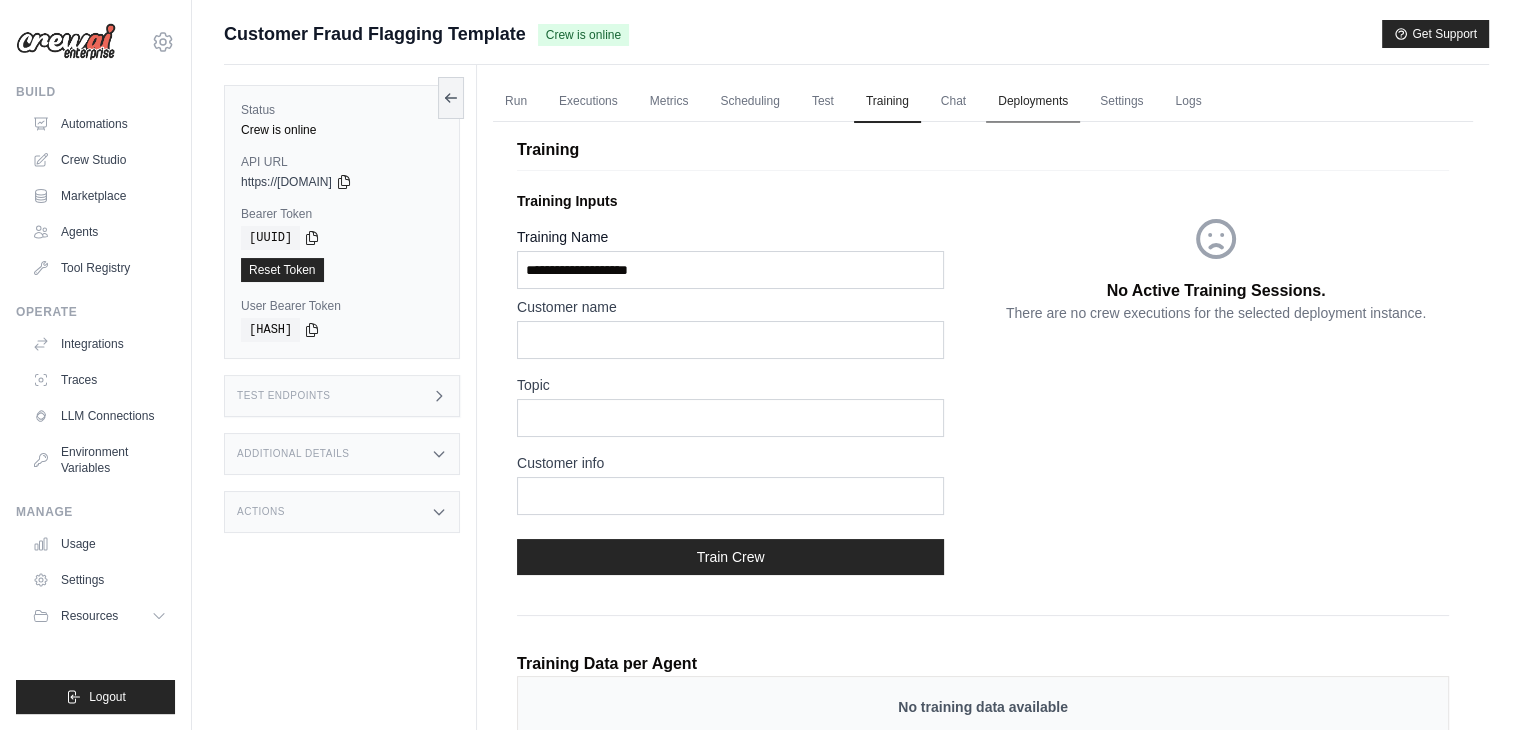 click on "Deployments" at bounding box center [1033, 102] 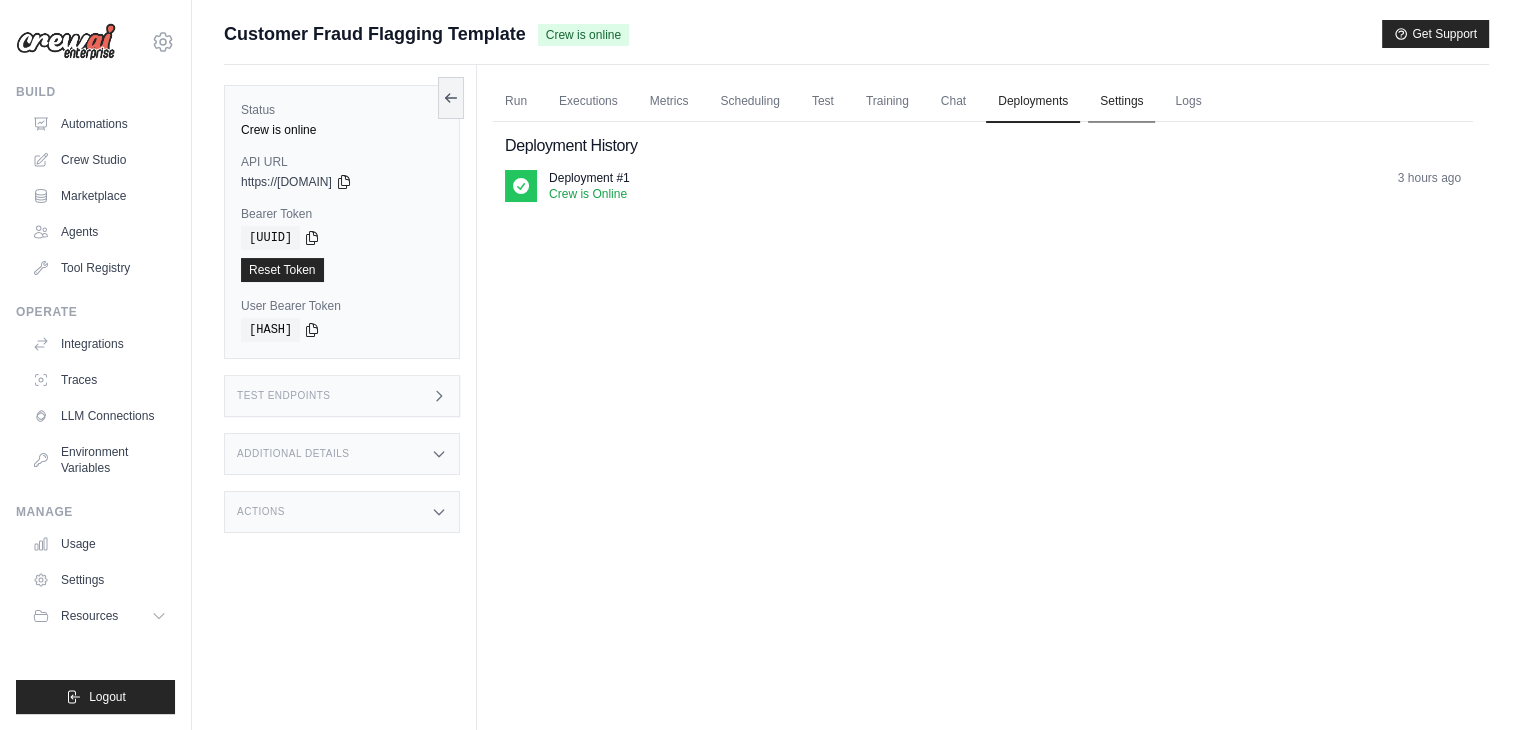 click on "Settings" at bounding box center [1121, 102] 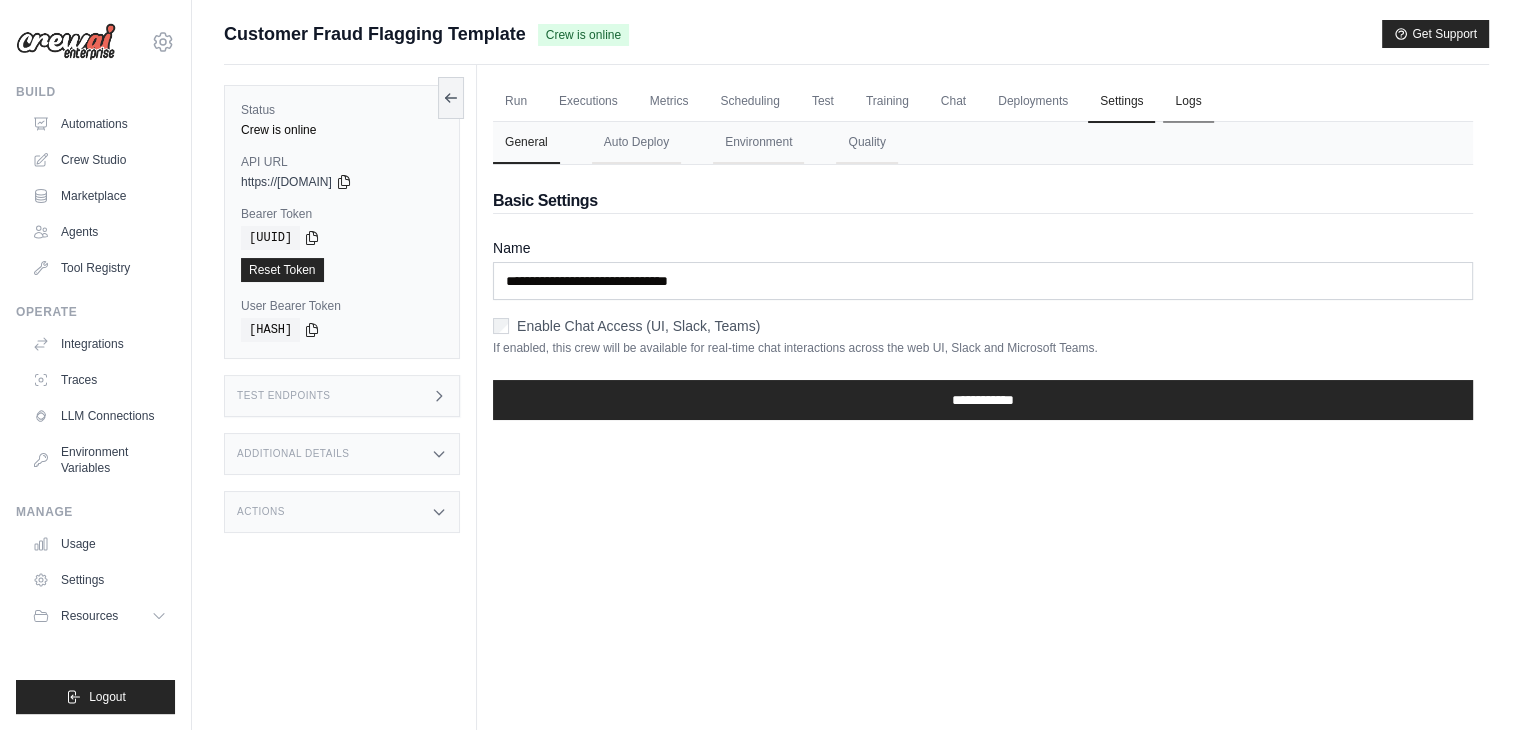 click on "Logs" at bounding box center [1188, 102] 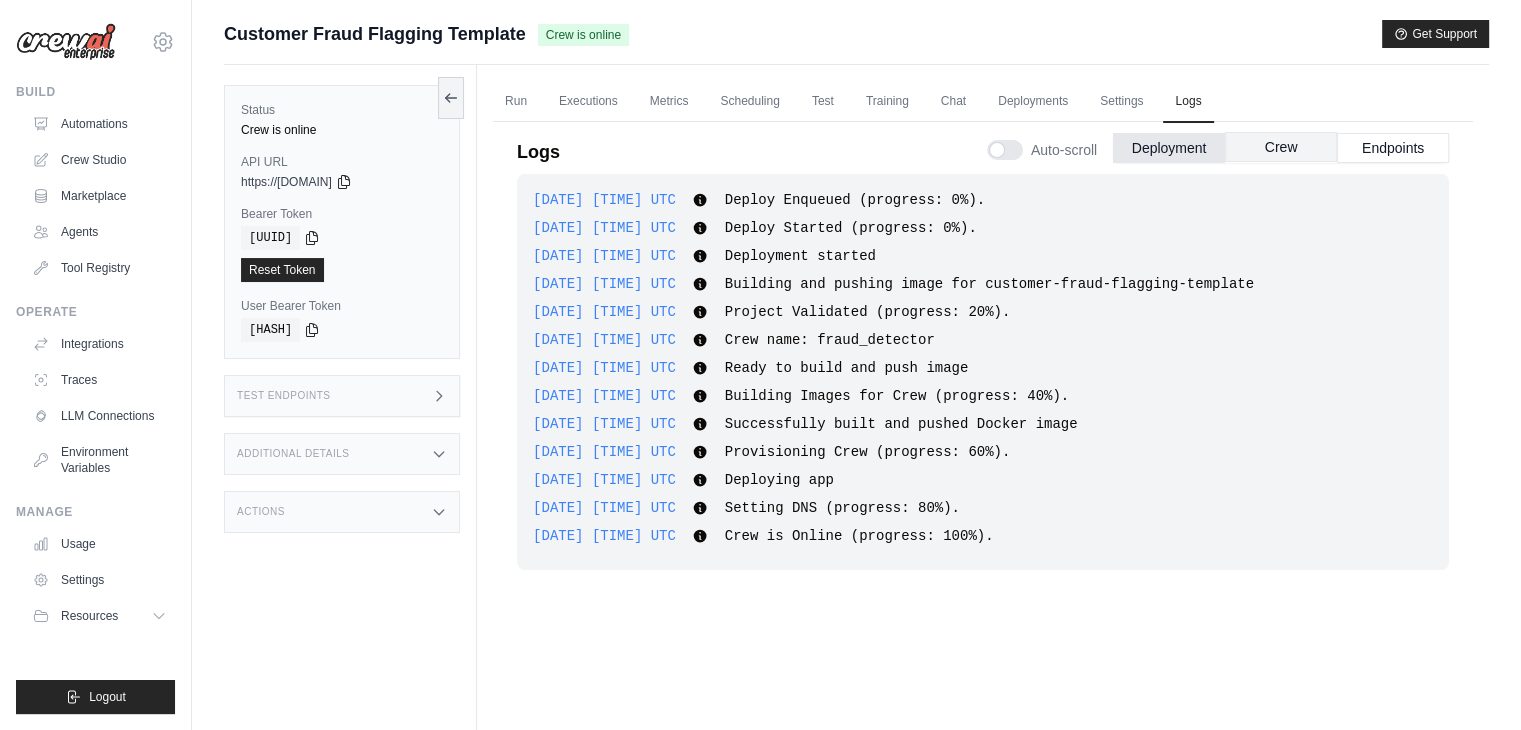 click on "Crew" at bounding box center [1281, 147] 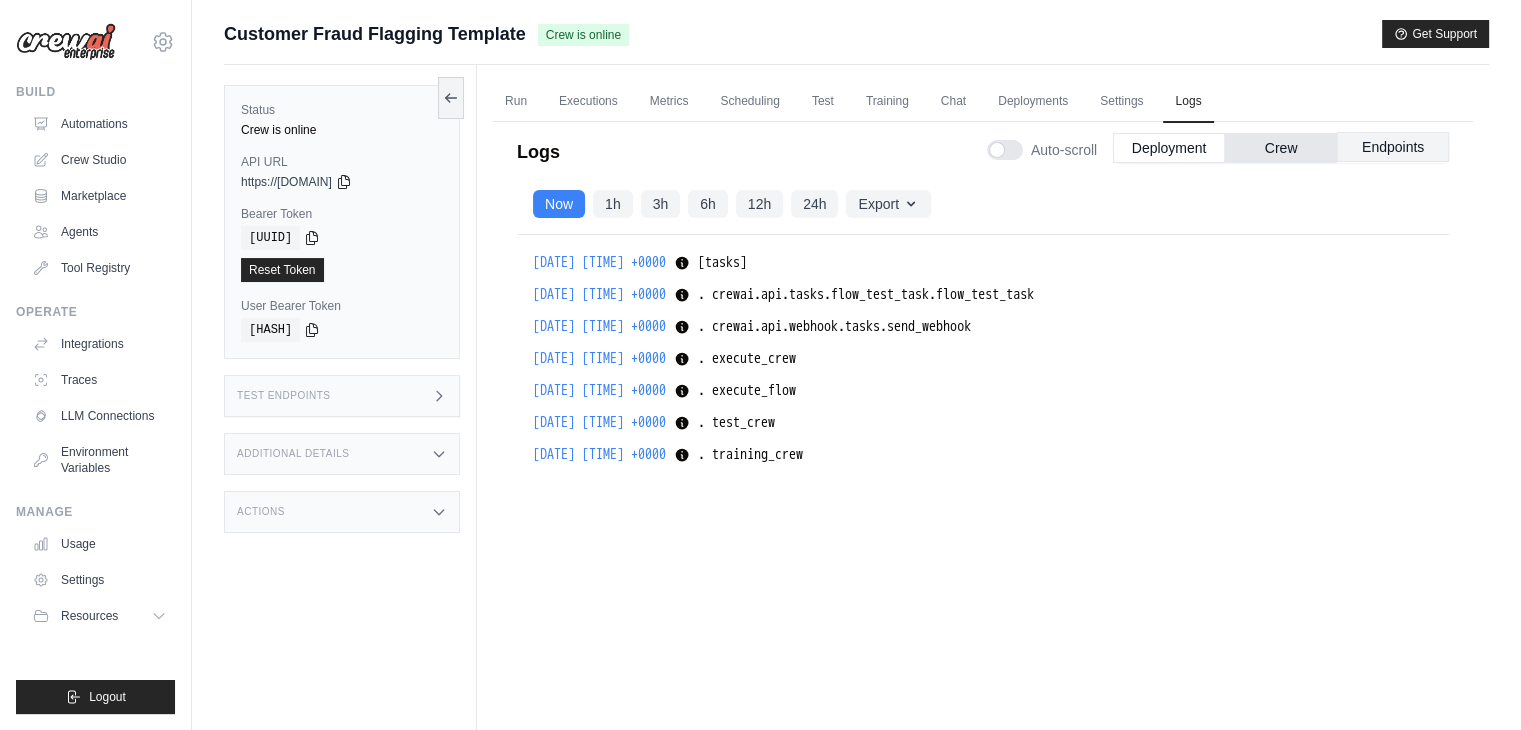 click on "Endpoints" at bounding box center [1393, 147] 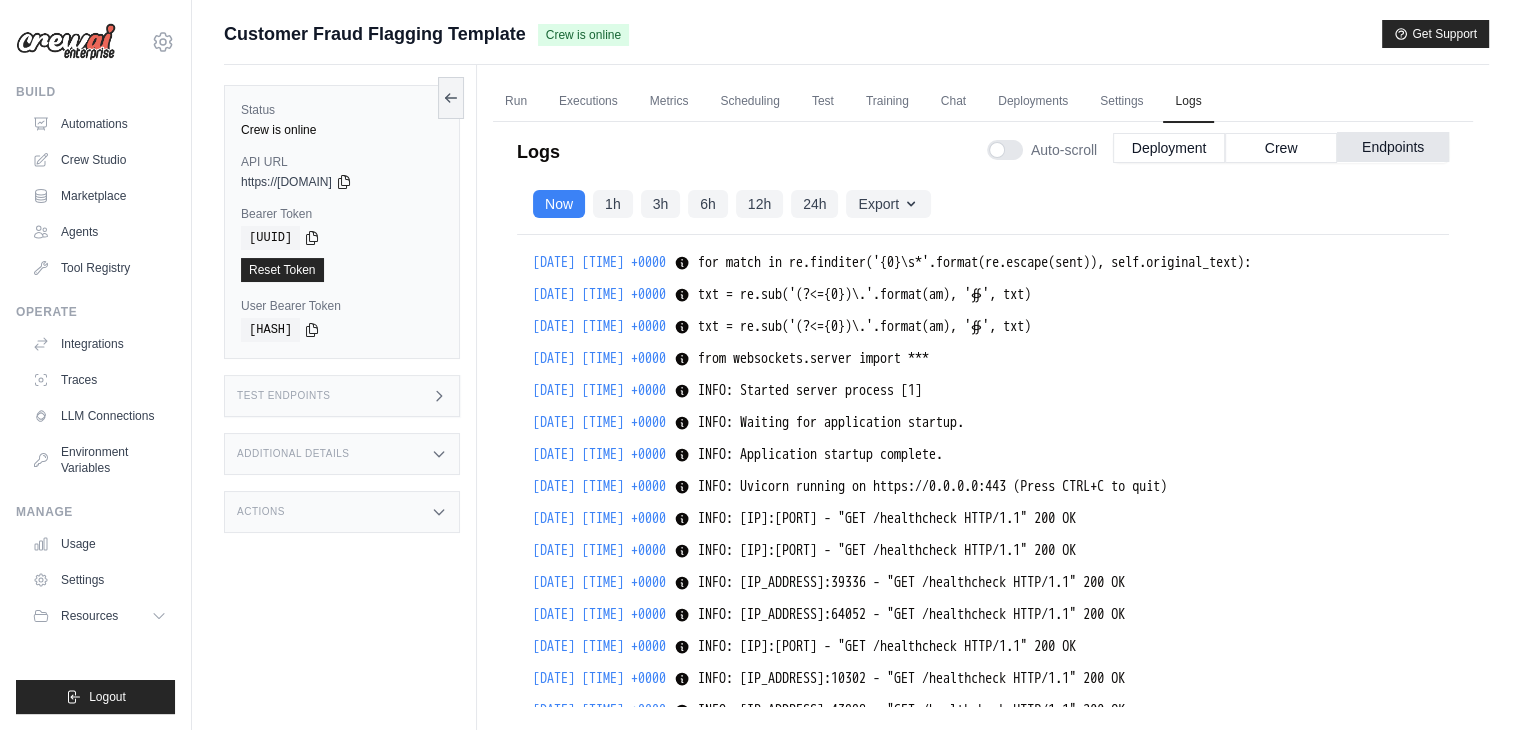 scroll, scrollTop: 28897, scrollLeft: 0, axis: vertical 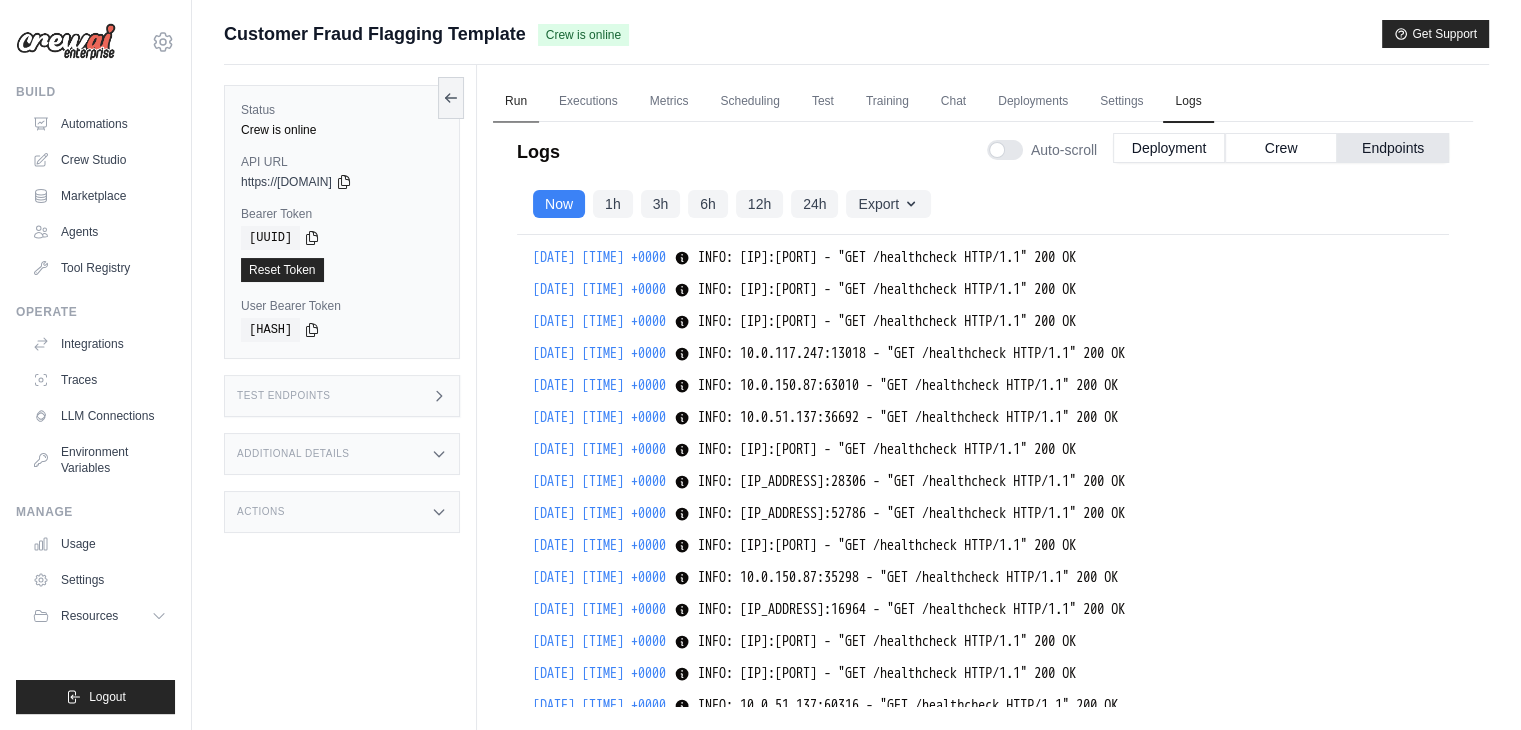 click on "Run" at bounding box center (516, 102) 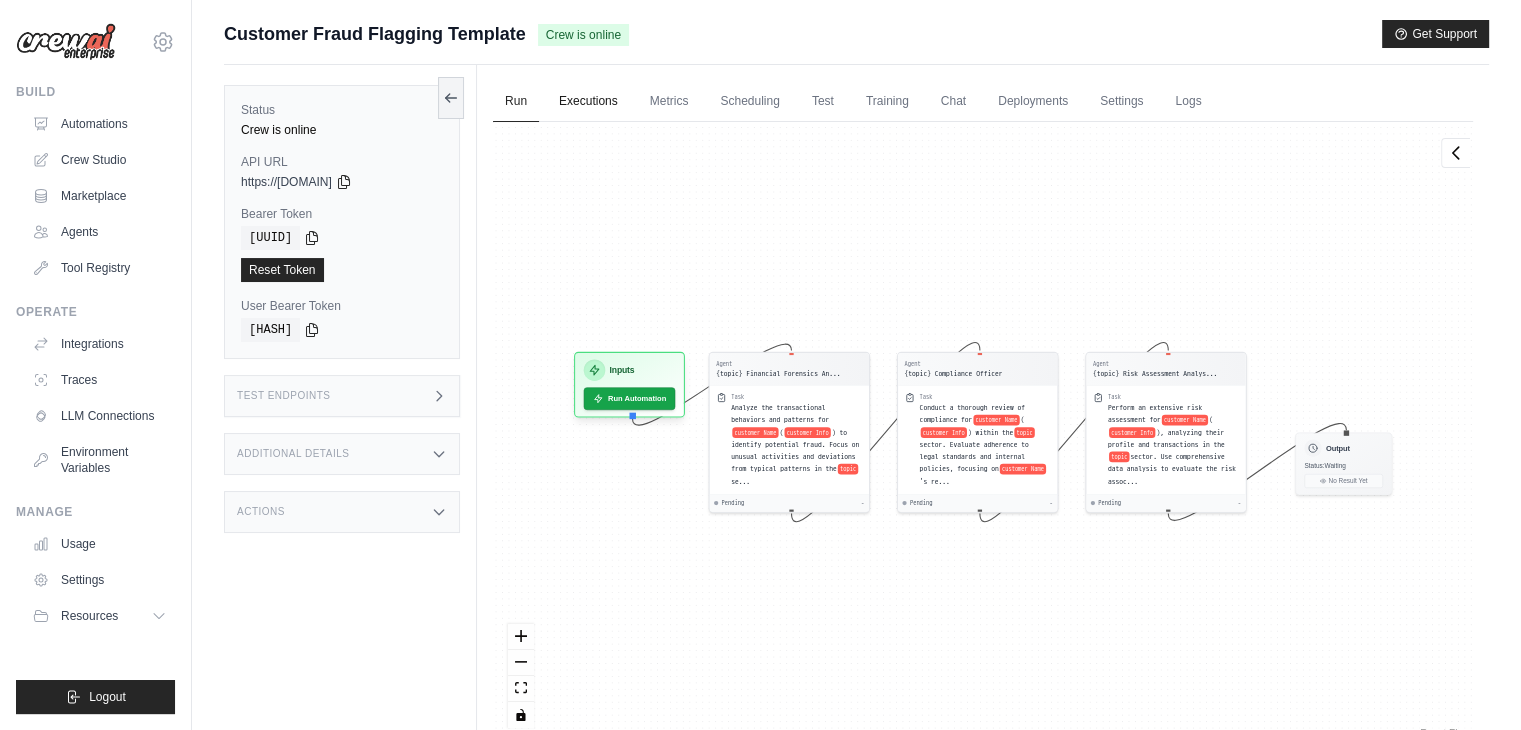 click on "Executions" at bounding box center [588, 102] 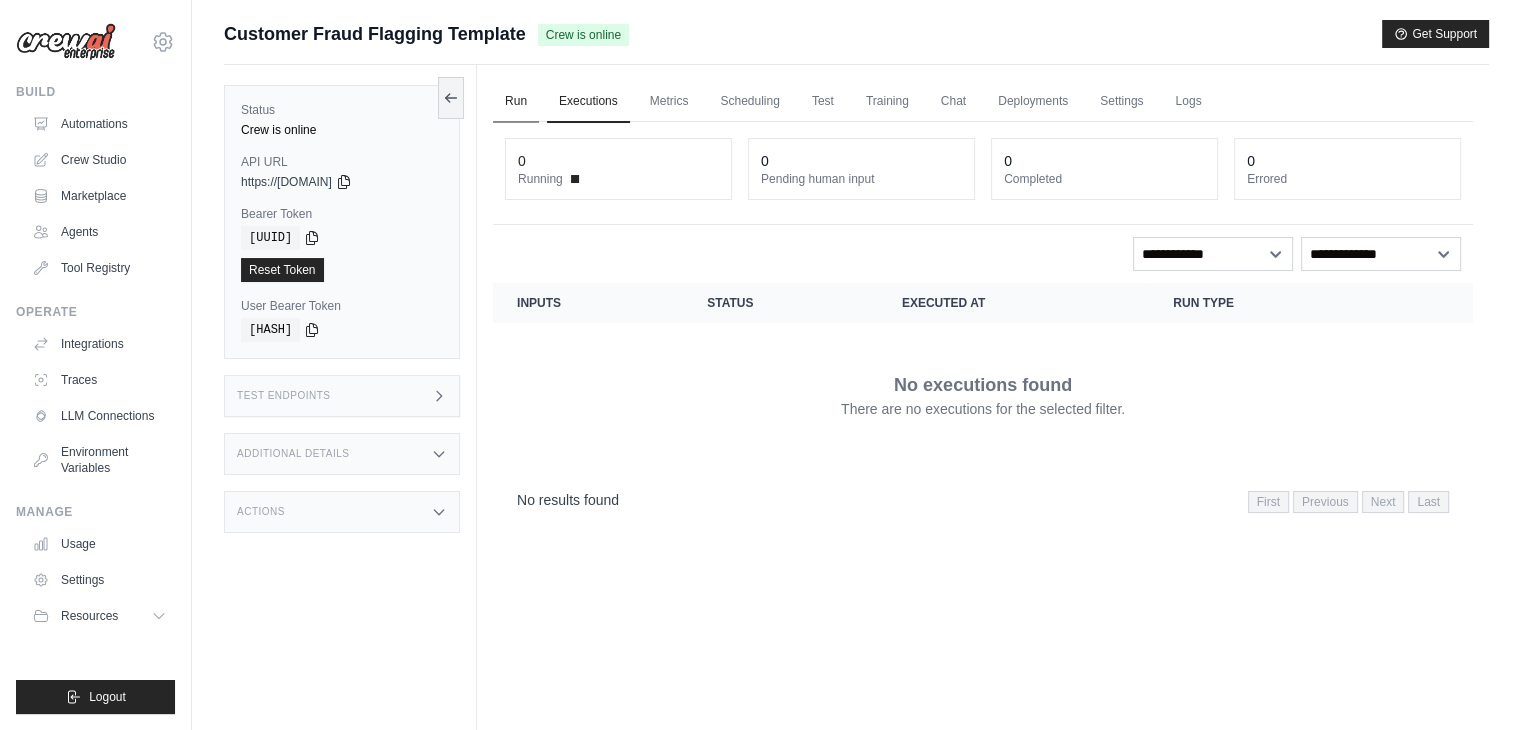 click on "Run" at bounding box center (516, 102) 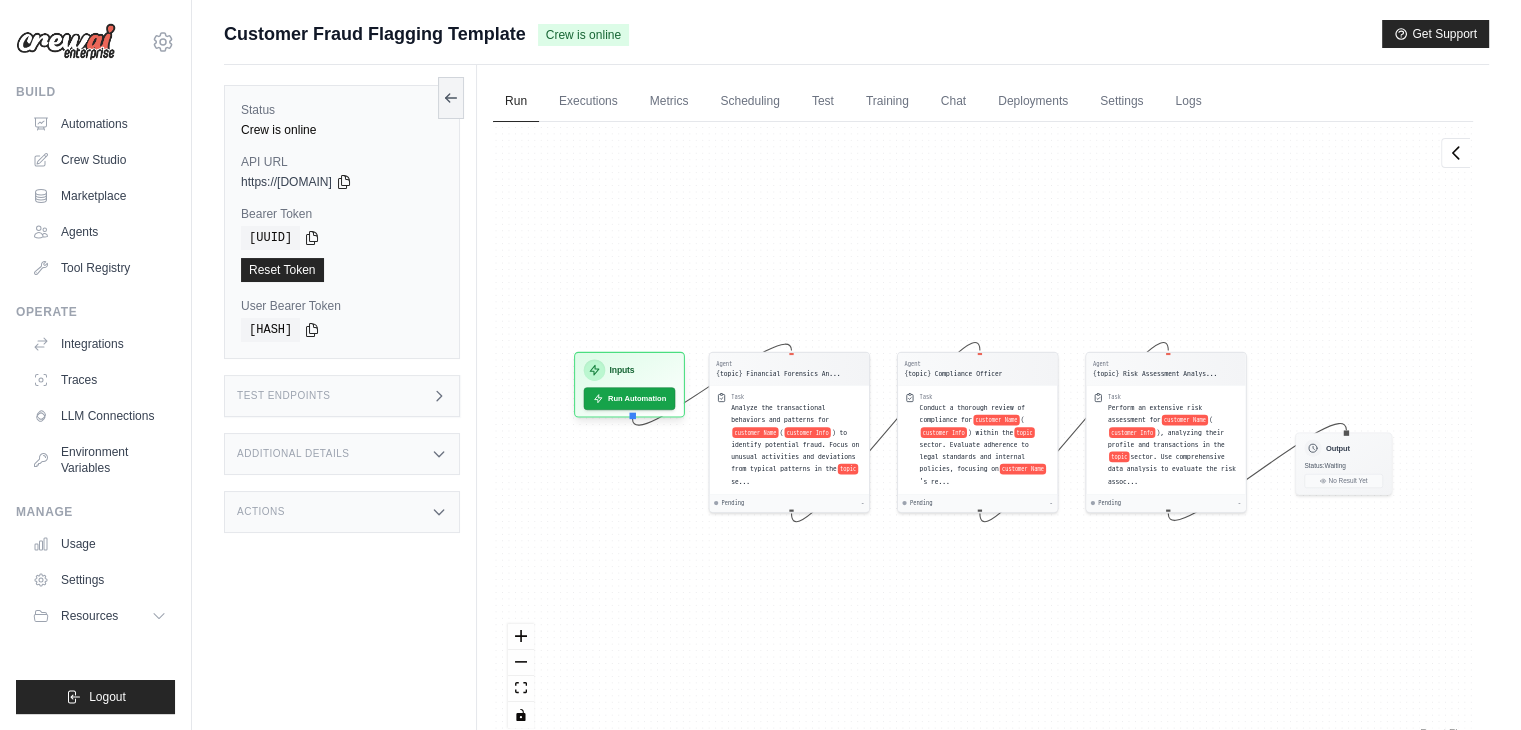 click on "Test Endpoints" at bounding box center [342, 396] 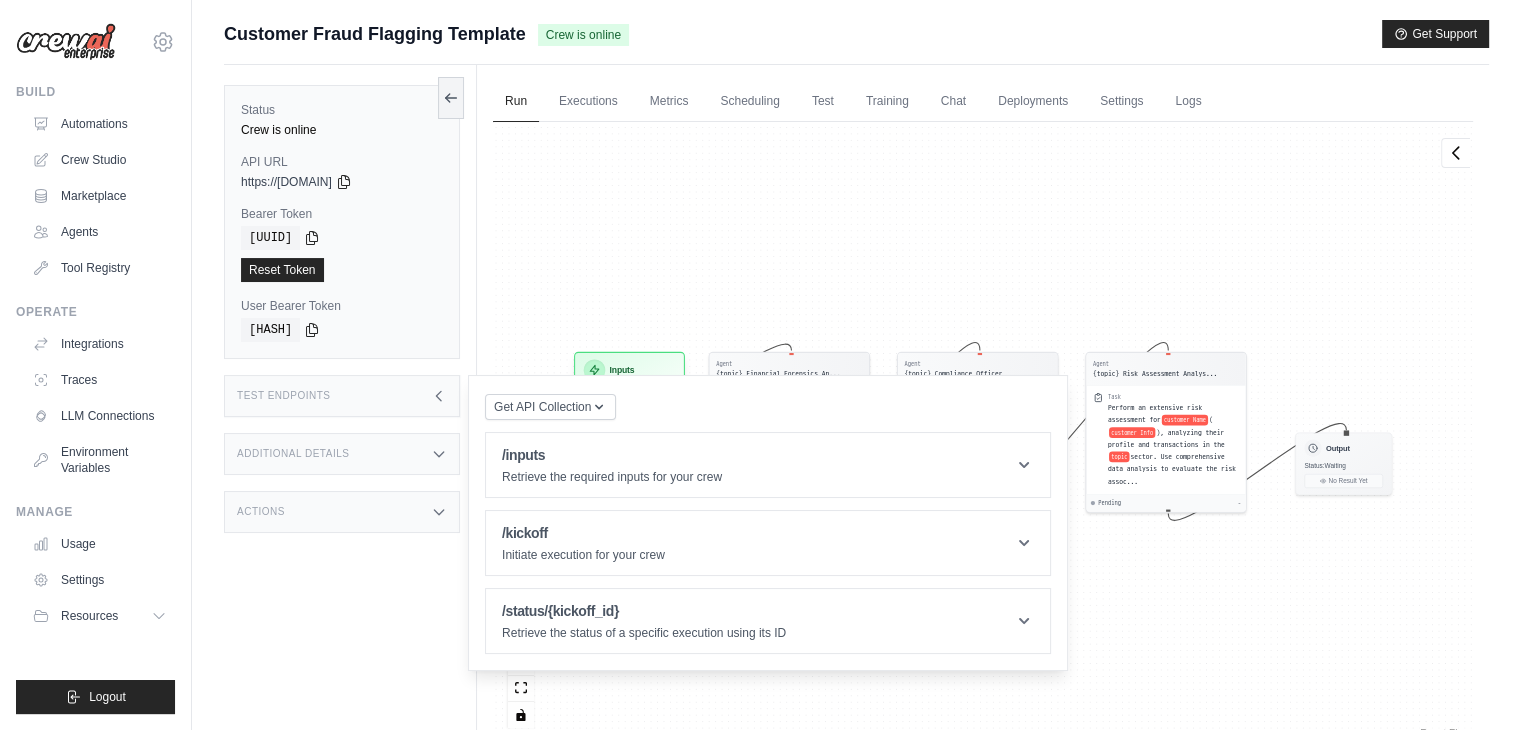 click on "Additional Details" at bounding box center [342, 454] 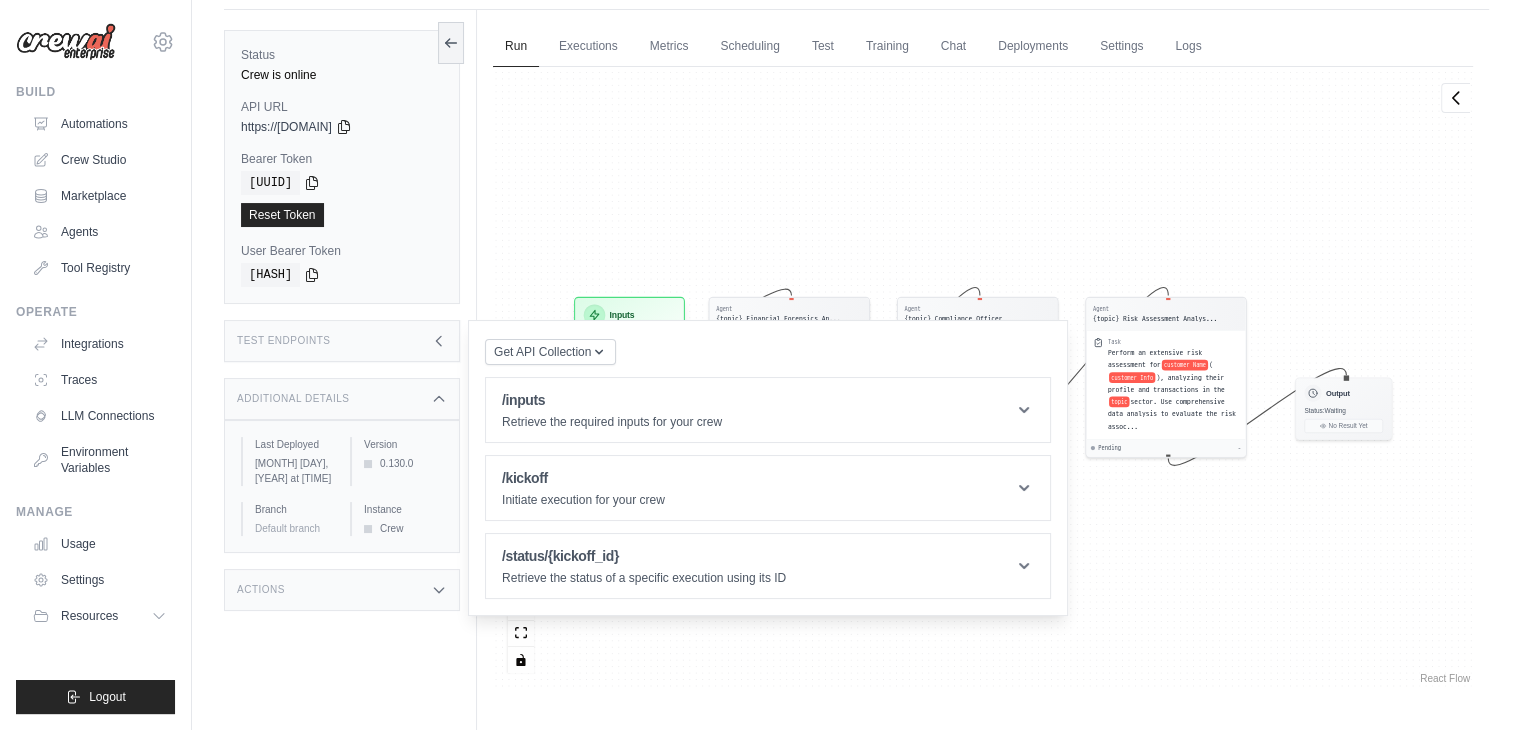 scroll, scrollTop: 84, scrollLeft: 0, axis: vertical 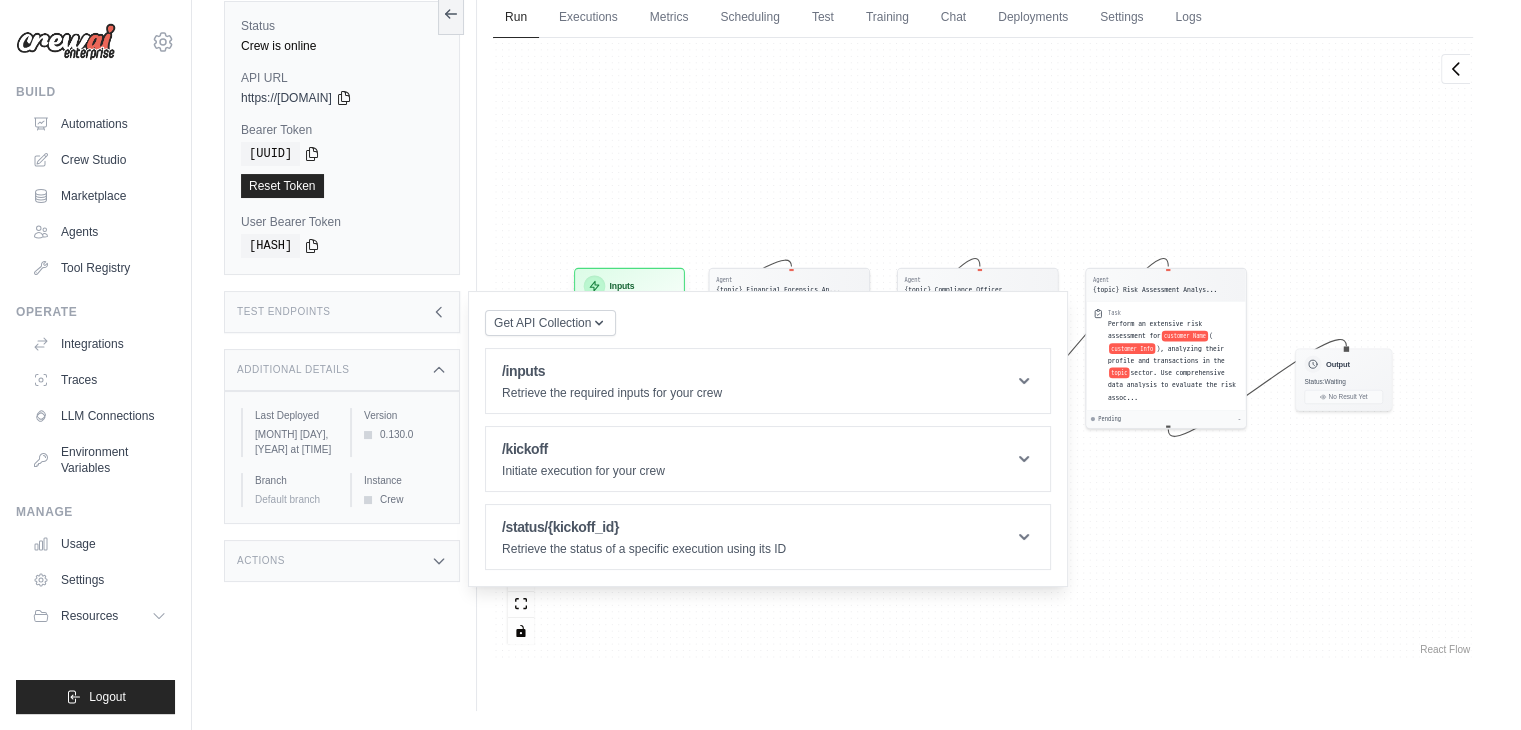 click on "Actions" at bounding box center (342, 561) 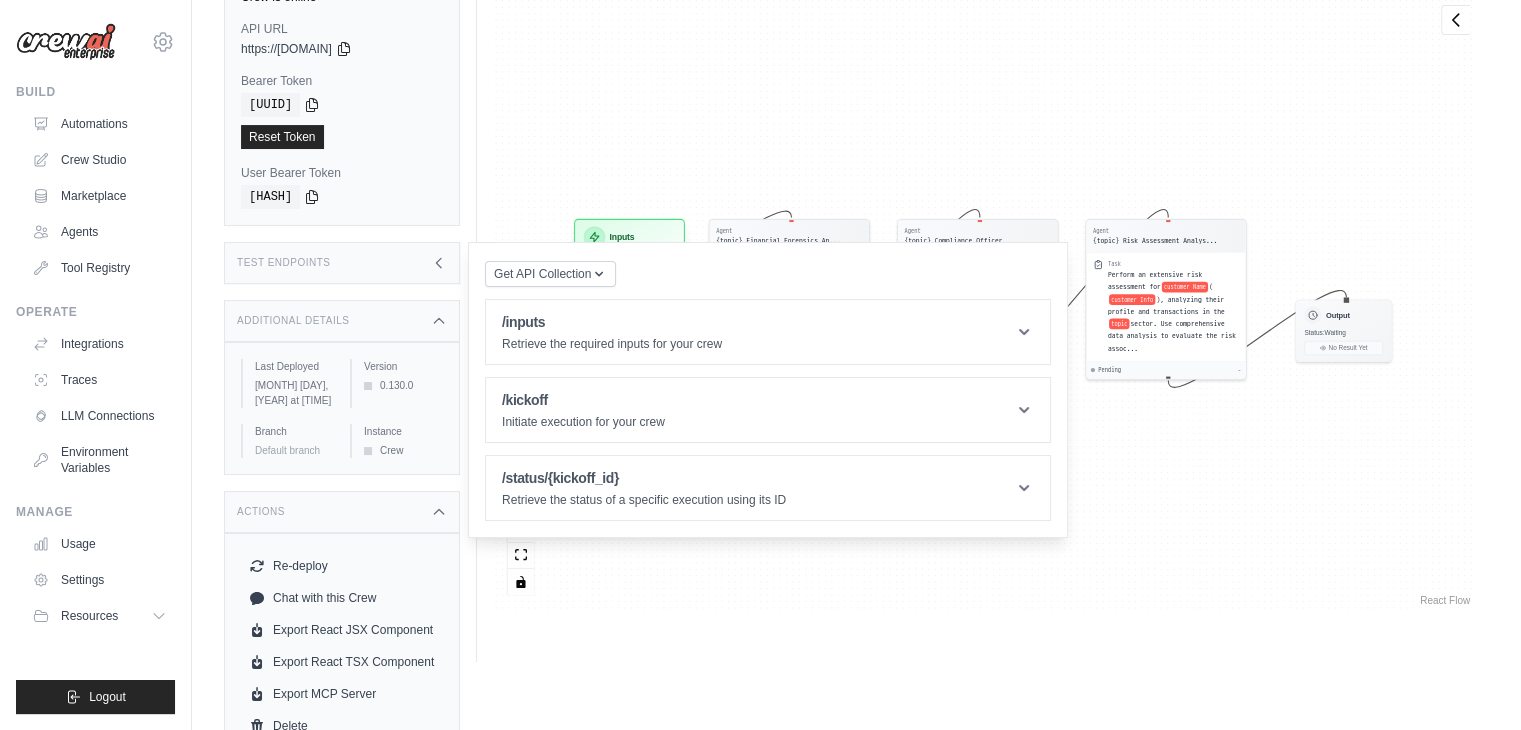 scroll, scrollTop: 160, scrollLeft: 0, axis: vertical 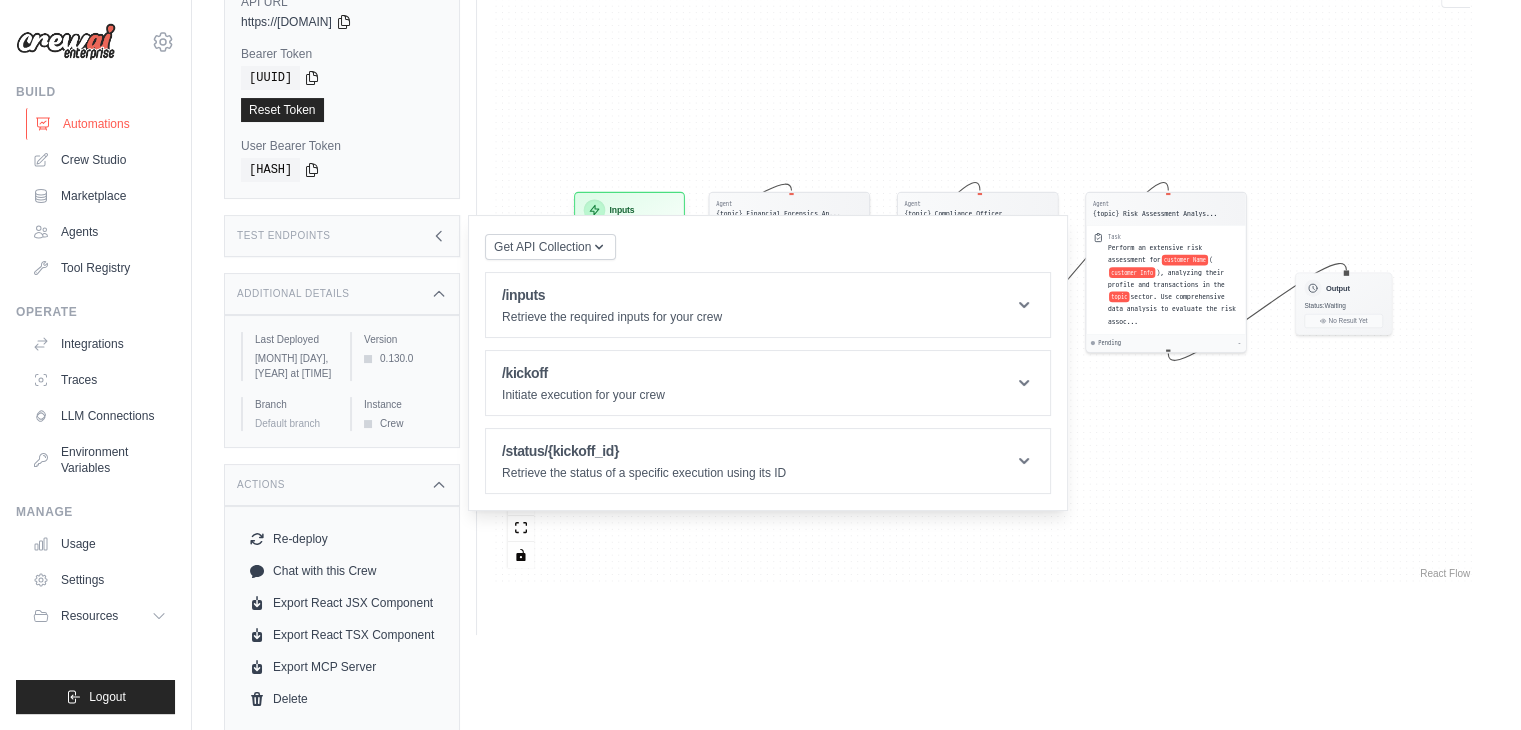 click on "Automations" at bounding box center (101, 124) 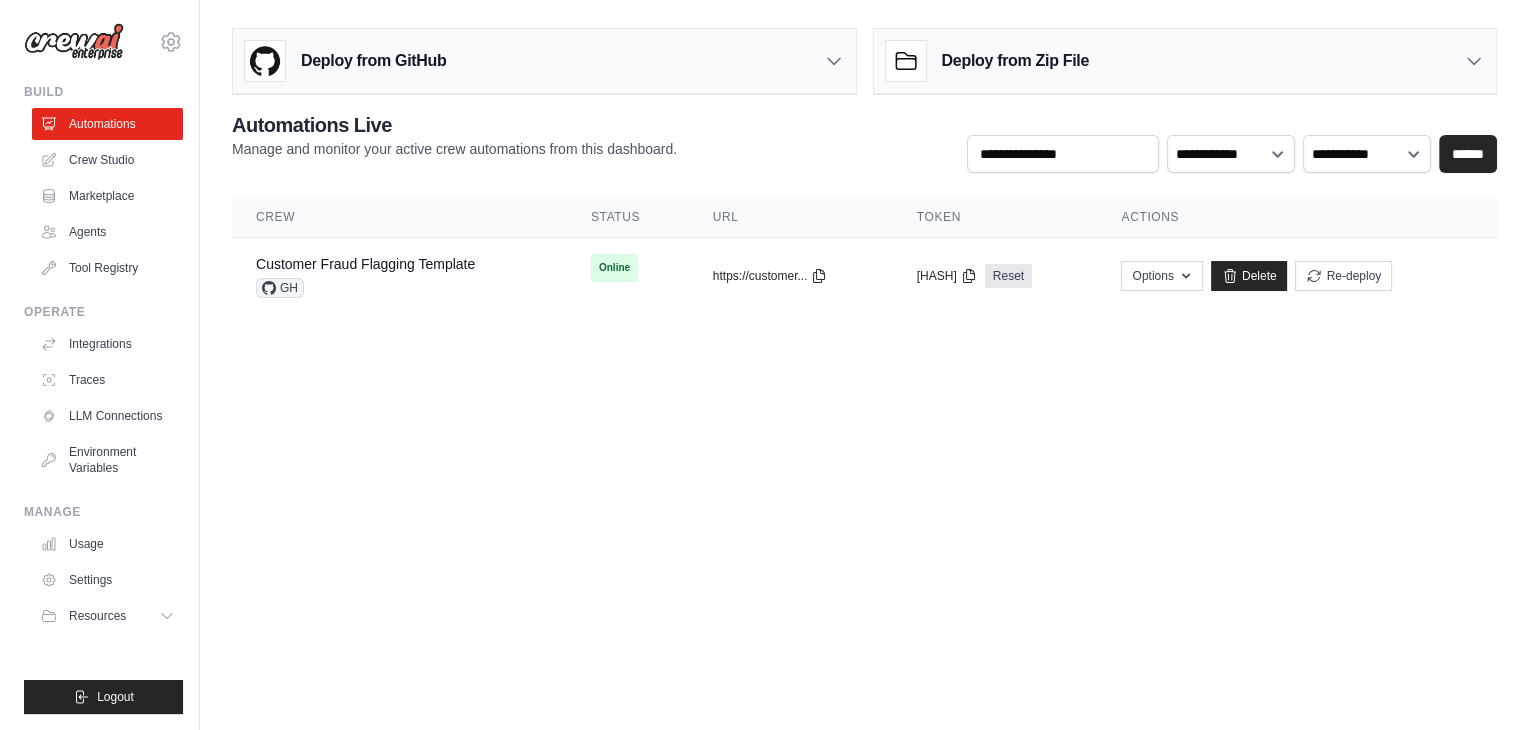 scroll, scrollTop: 0, scrollLeft: 0, axis: both 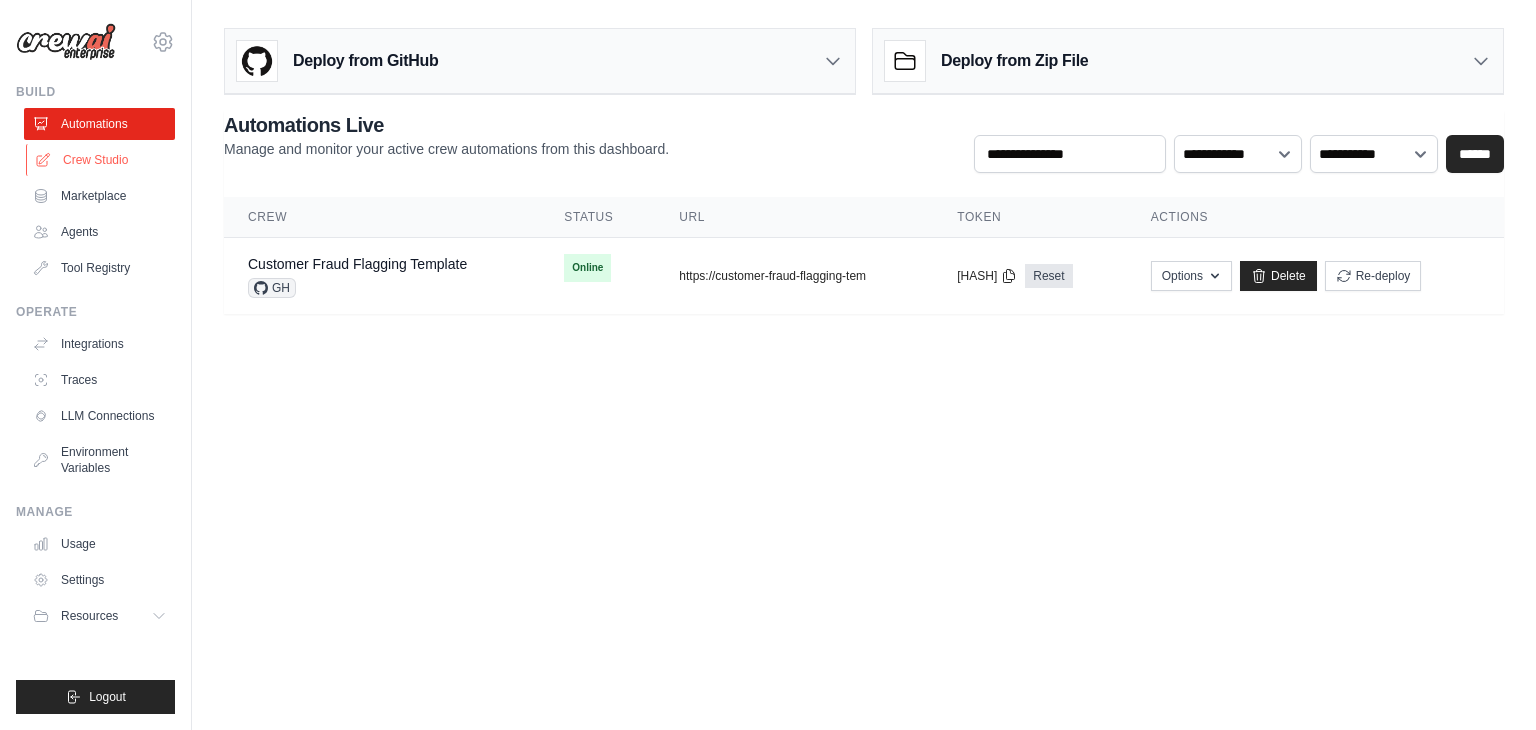 click on "Crew Studio" at bounding box center (101, 160) 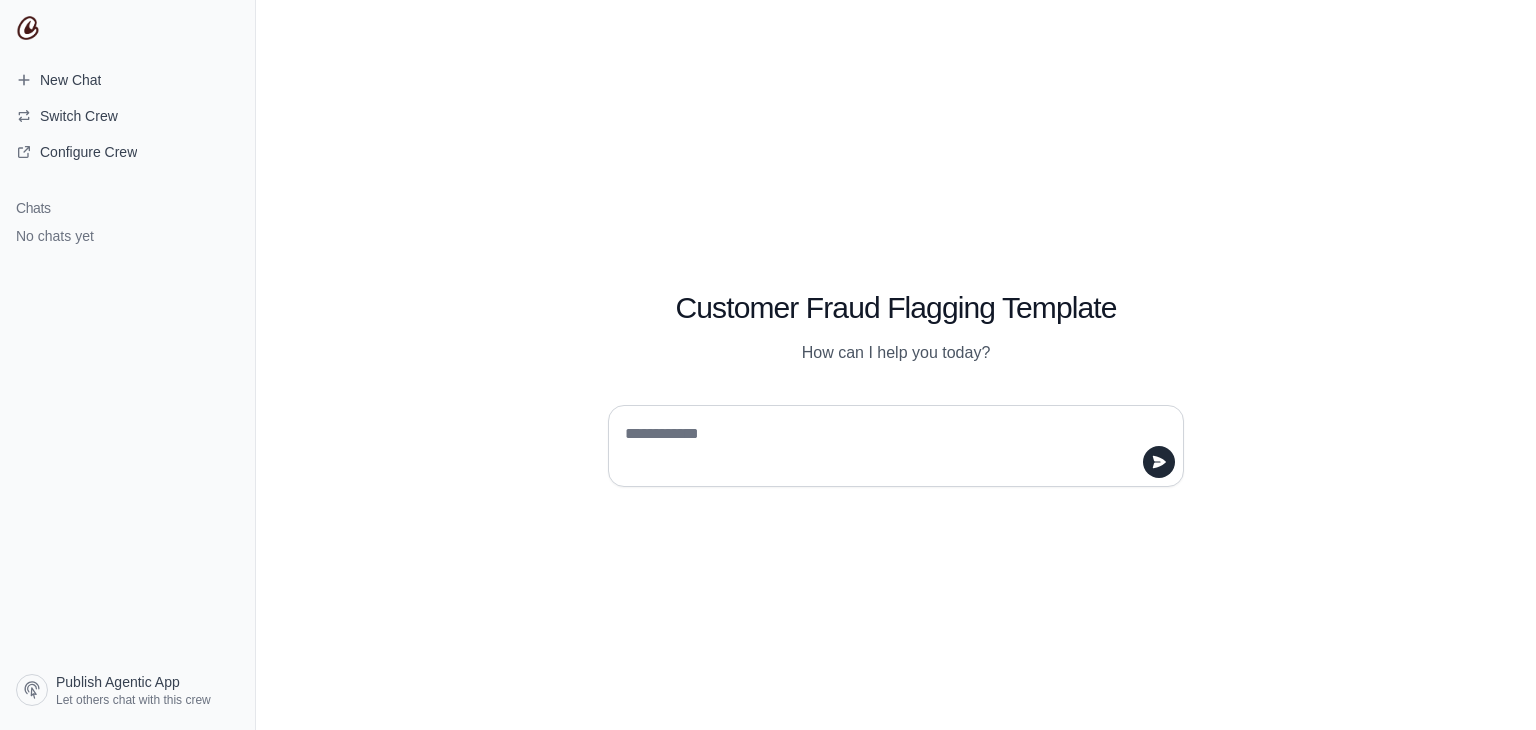 scroll, scrollTop: 0, scrollLeft: 0, axis: both 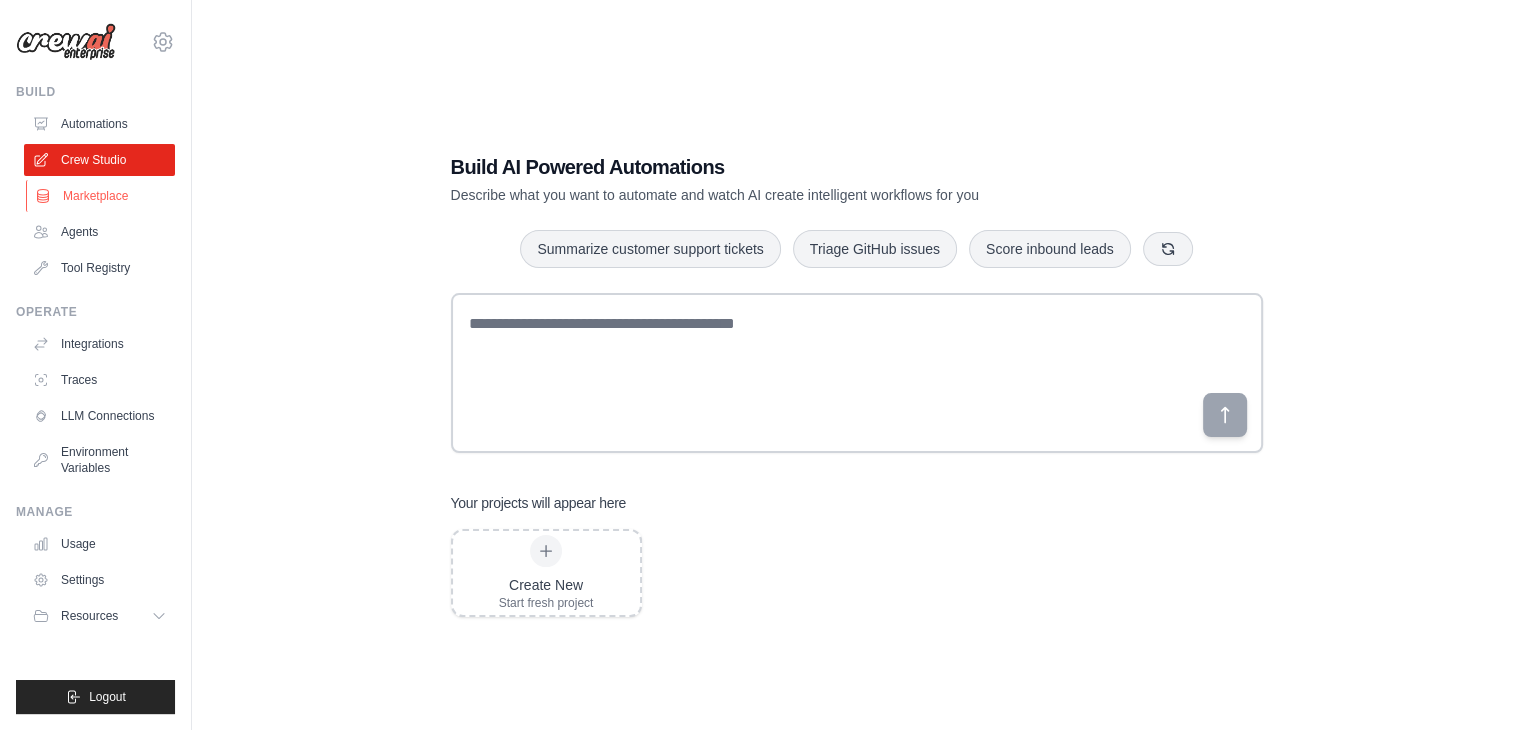 click on "Marketplace" at bounding box center (101, 196) 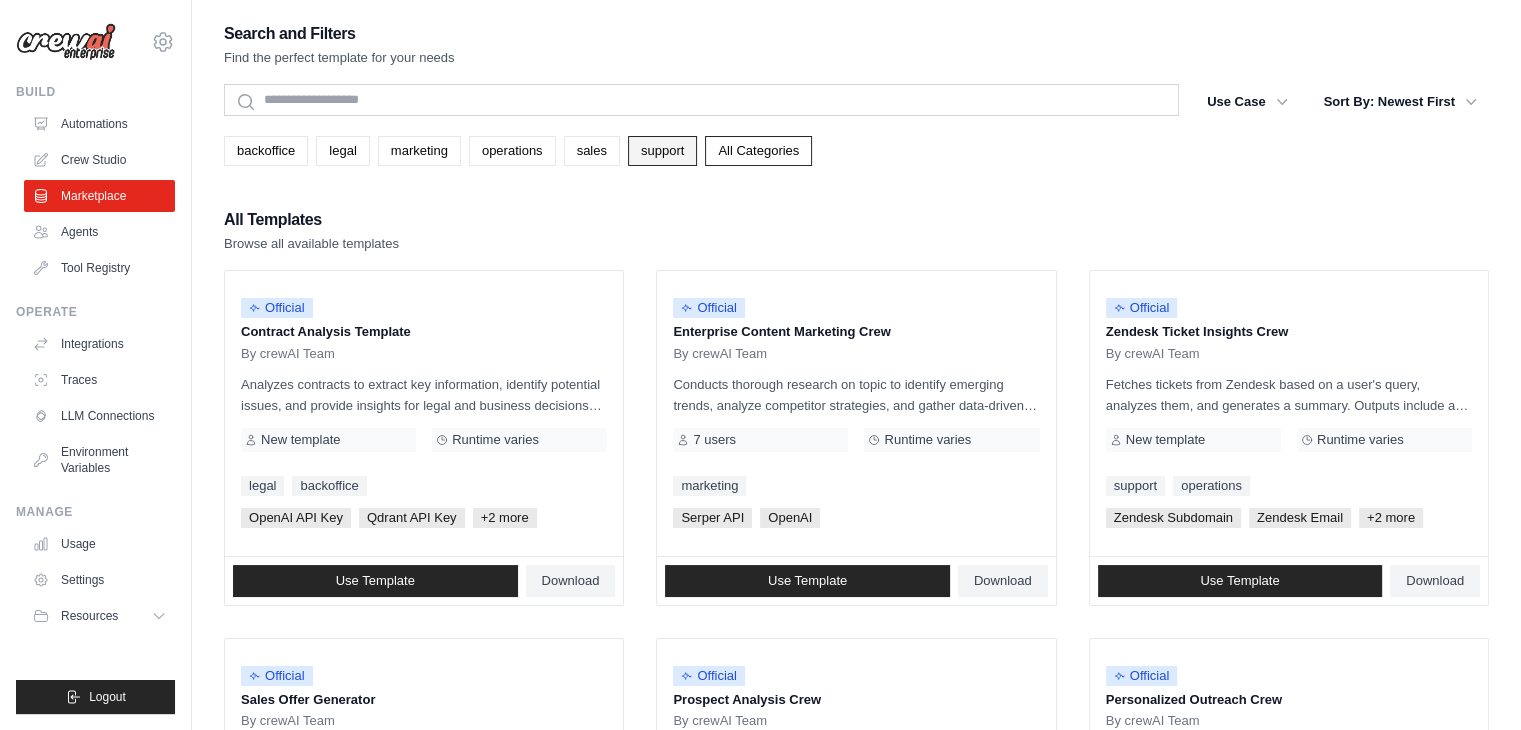 click on "support" at bounding box center [662, 151] 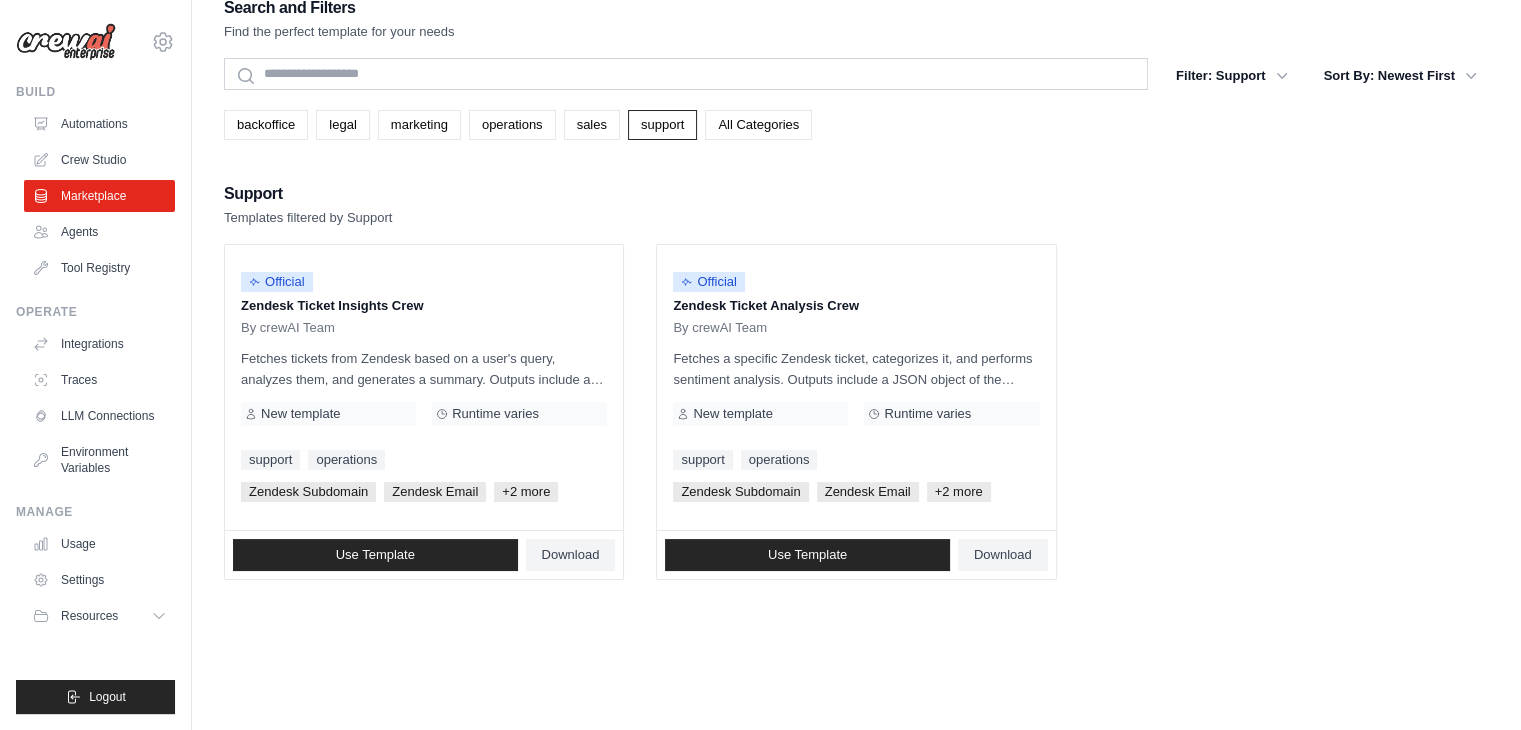 scroll, scrollTop: 40, scrollLeft: 0, axis: vertical 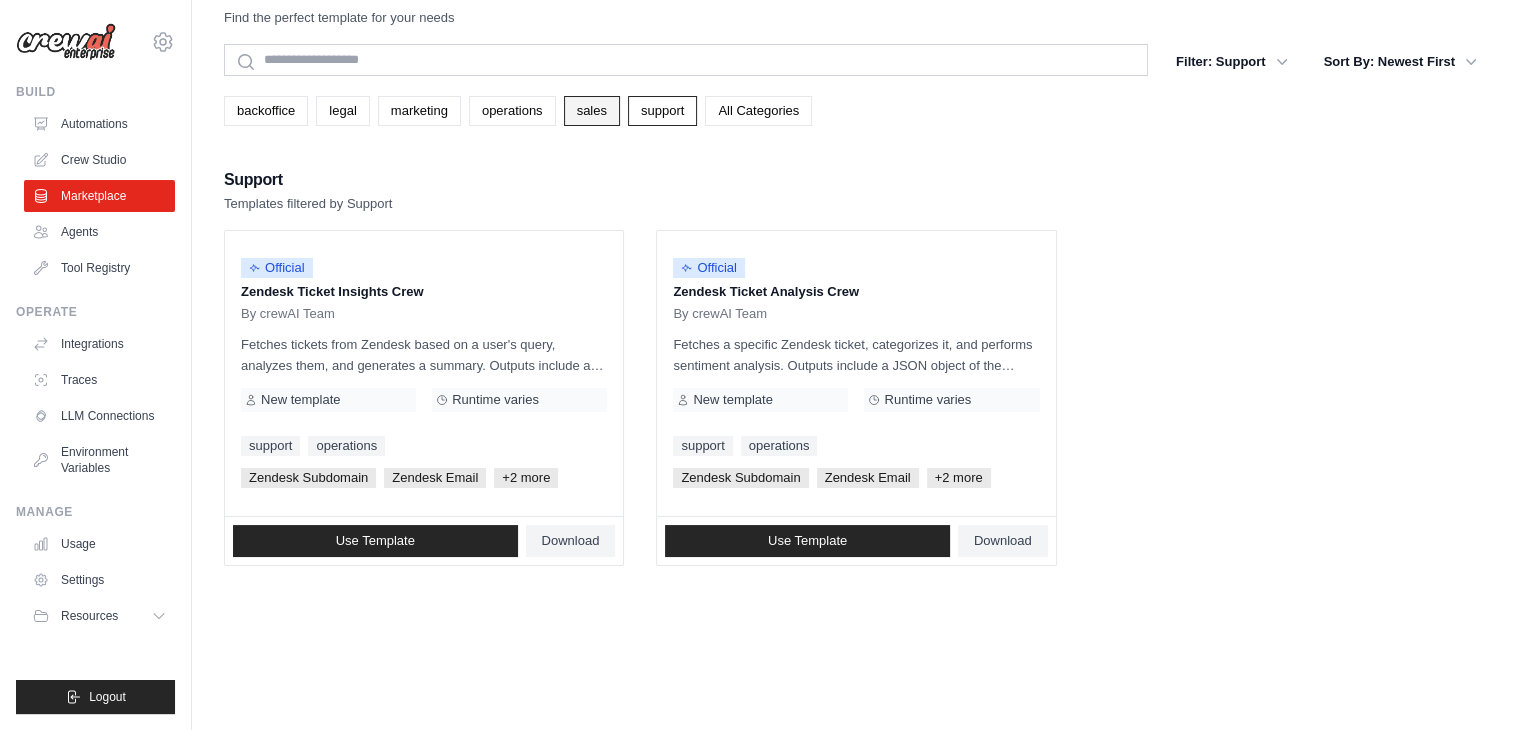 click on "sales" at bounding box center [592, 111] 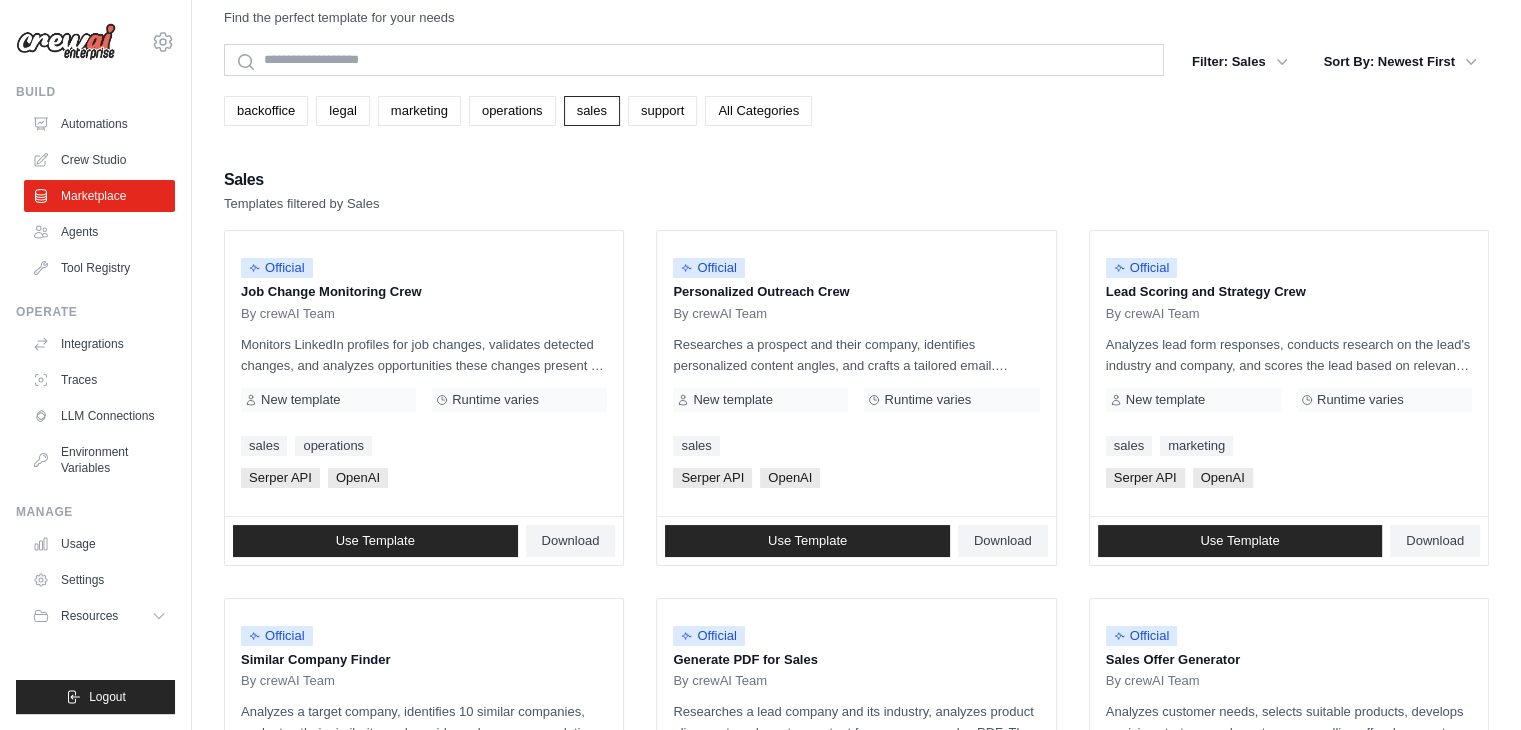 scroll, scrollTop: 0, scrollLeft: 0, axis: both 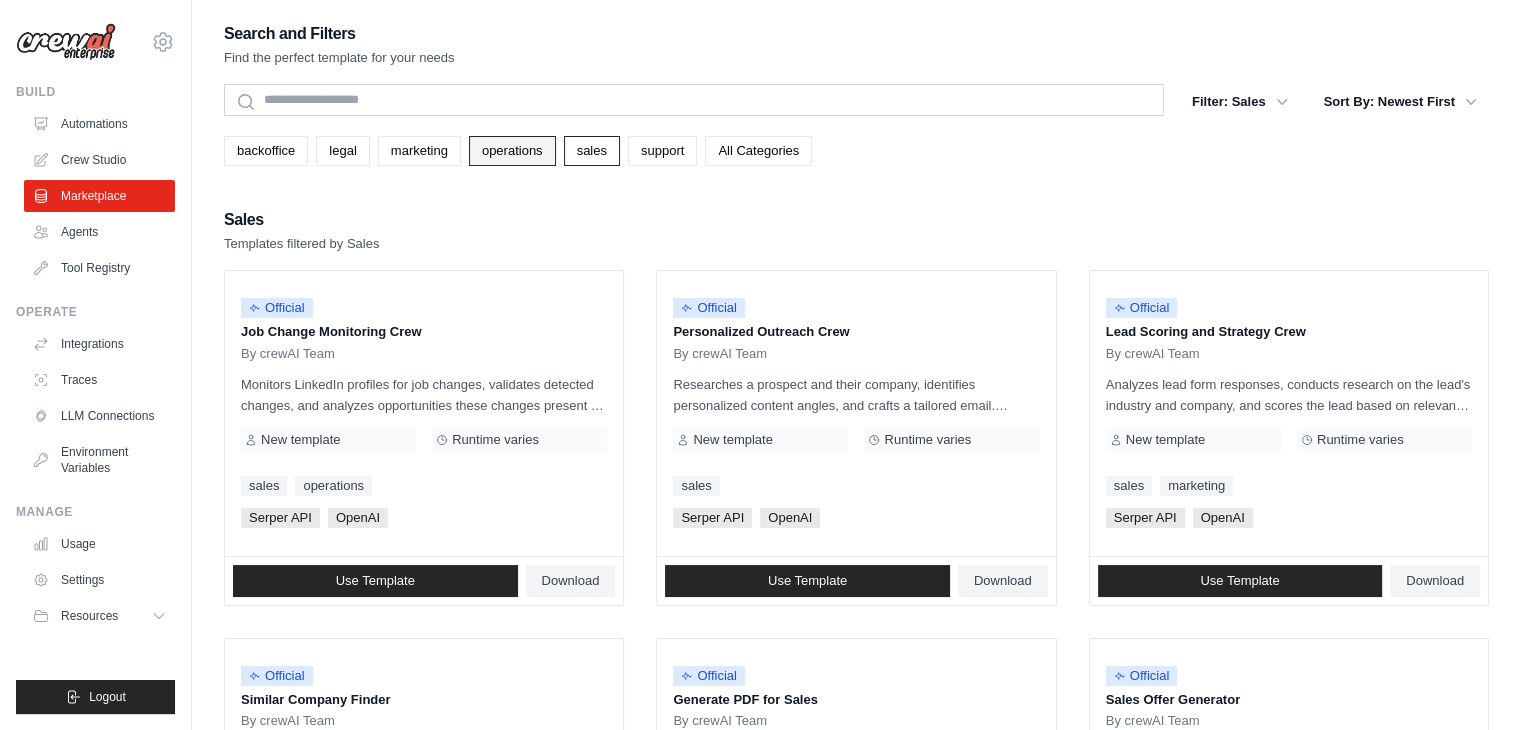 click on "operations" at bounding box center (512, 151) 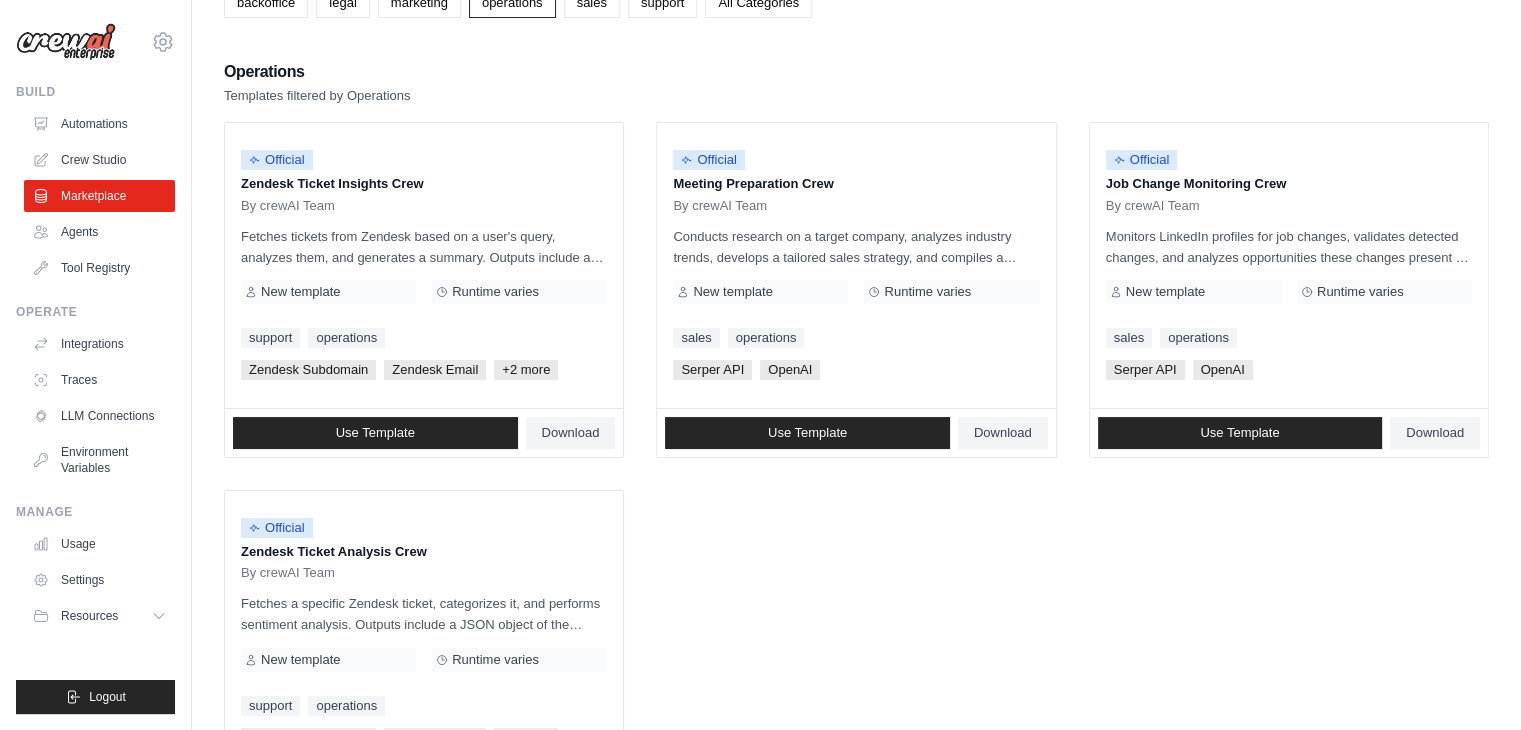 scroll, scrollTop: 0, scrollLeft: 0, axis: both 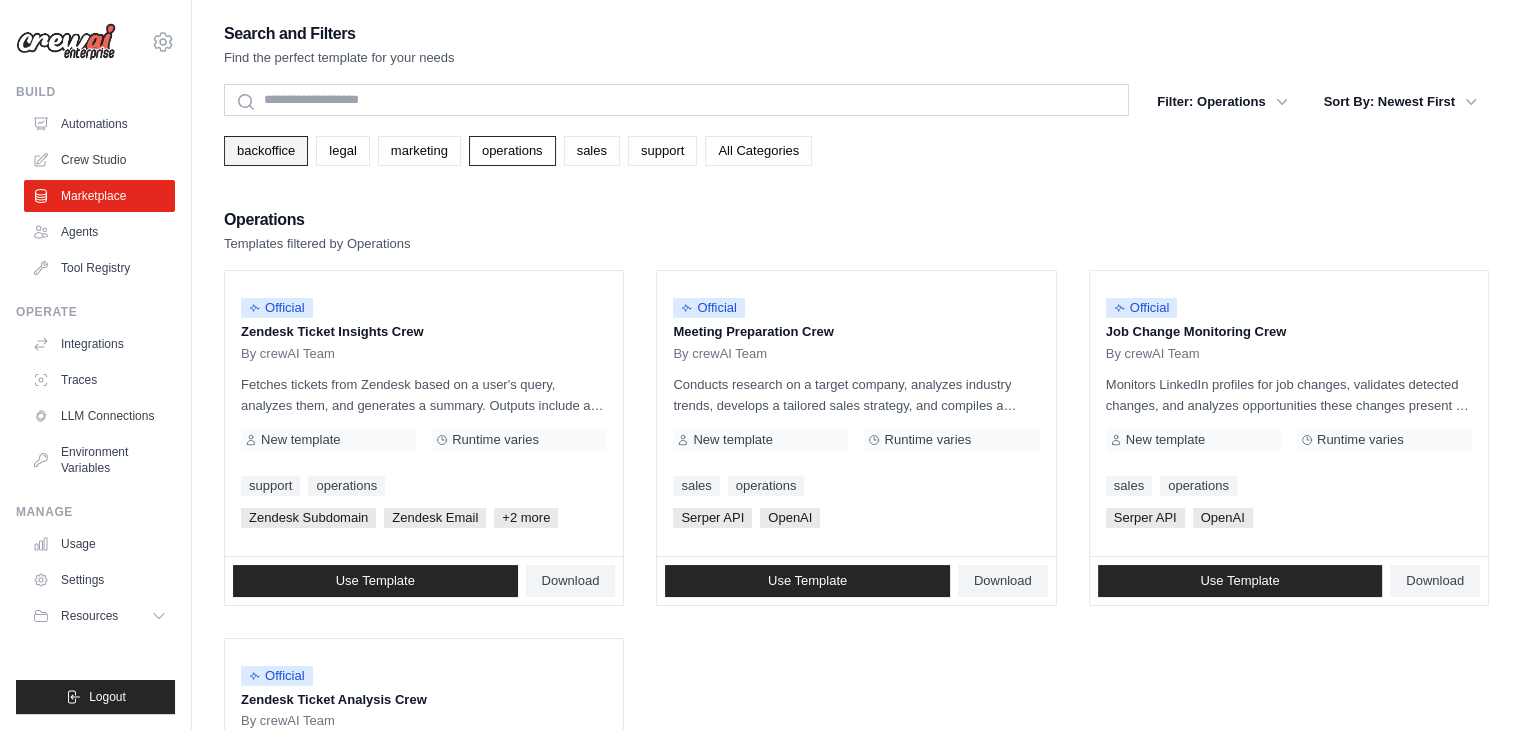 click on "backoffice" at bounding box center (266, 151) 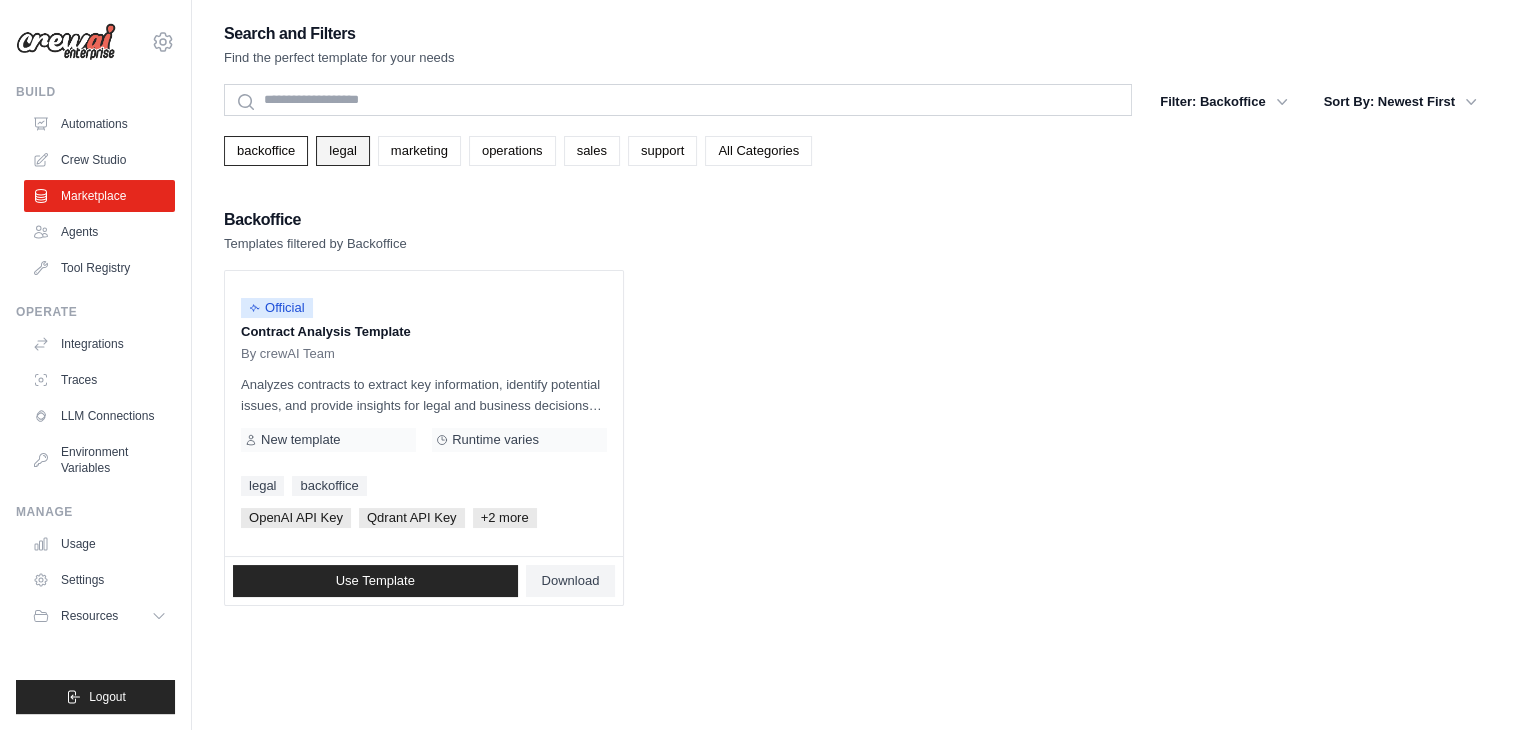 click on "legal" at bounding box center (342, 151) 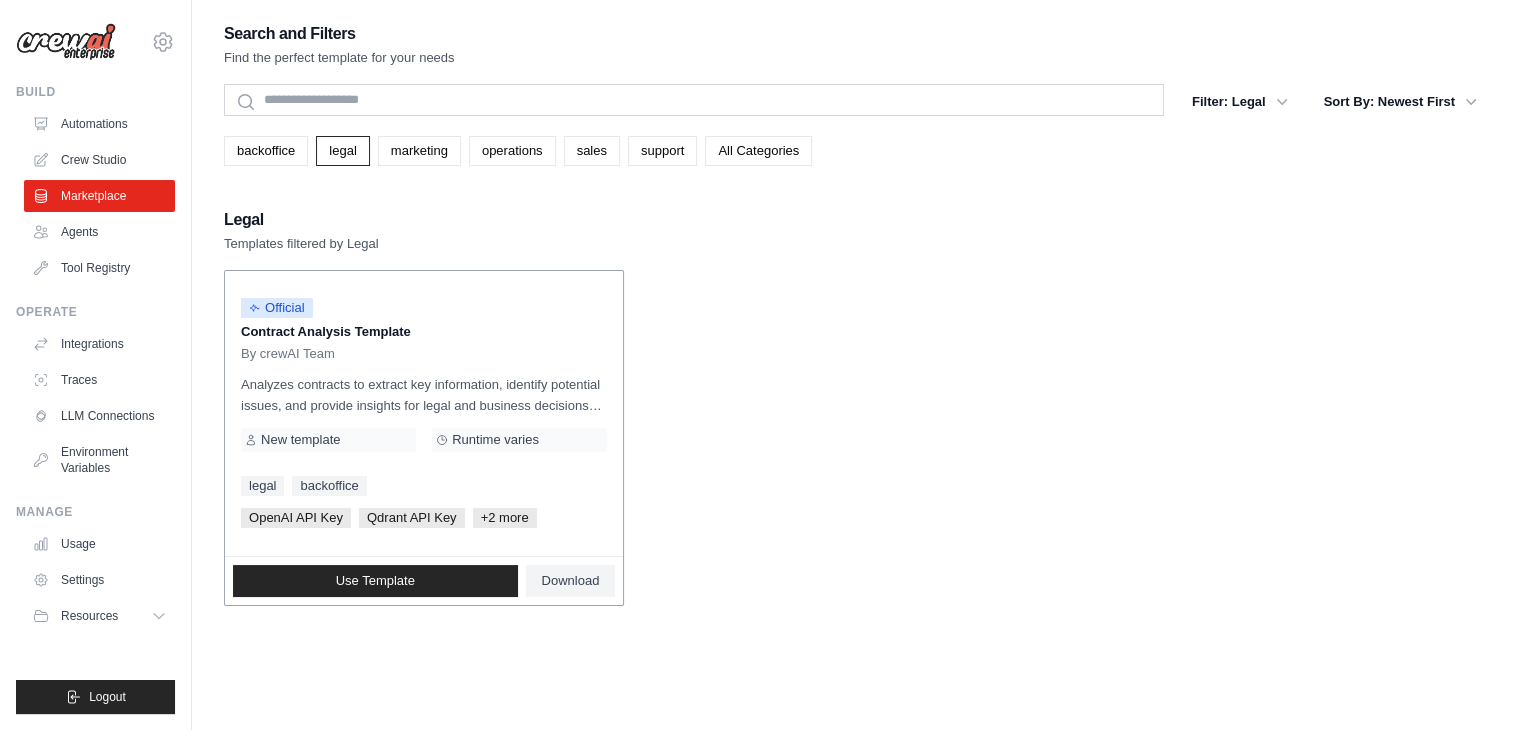 click on "+2 more" at bounding box center [505, 518] 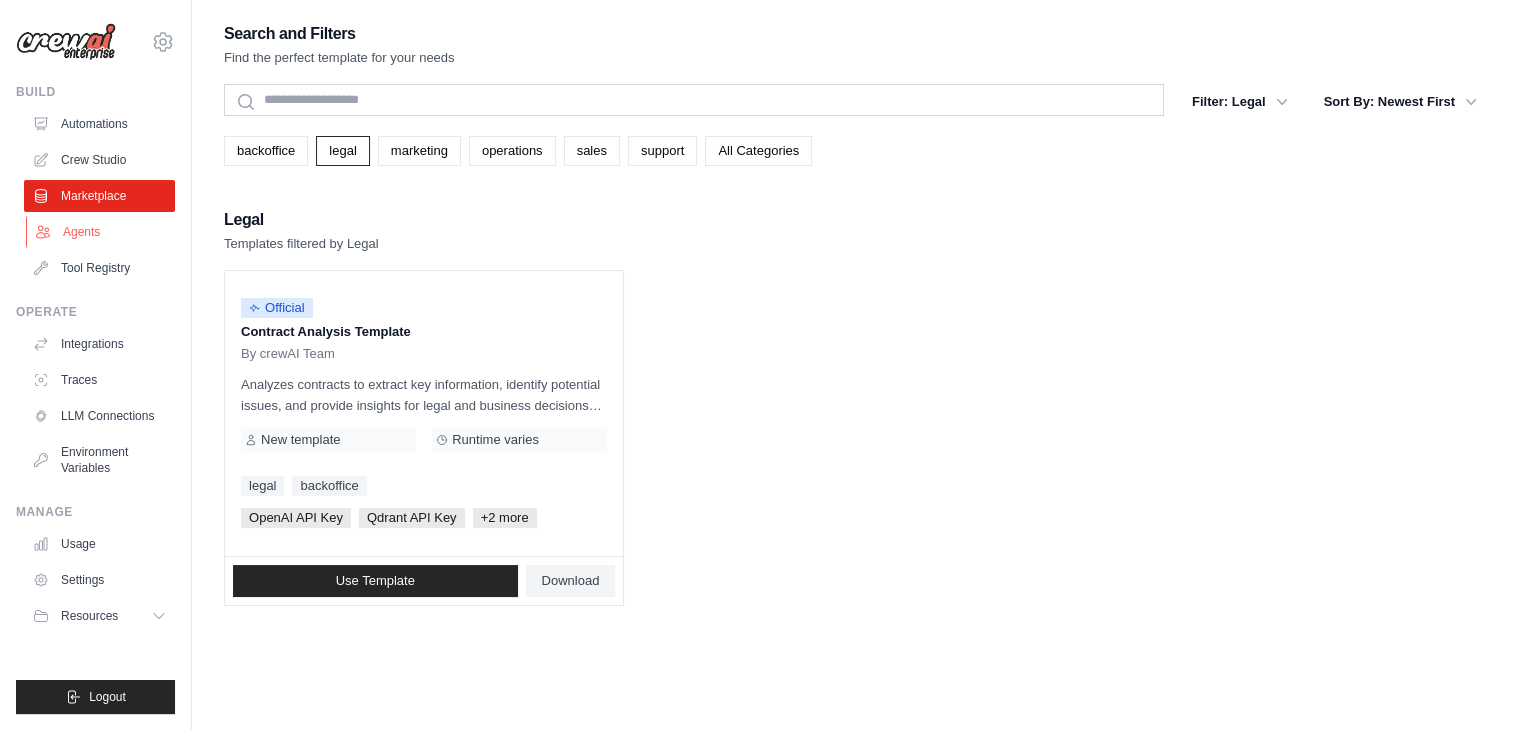 click on "Agents" at bounding box center (101, 232) 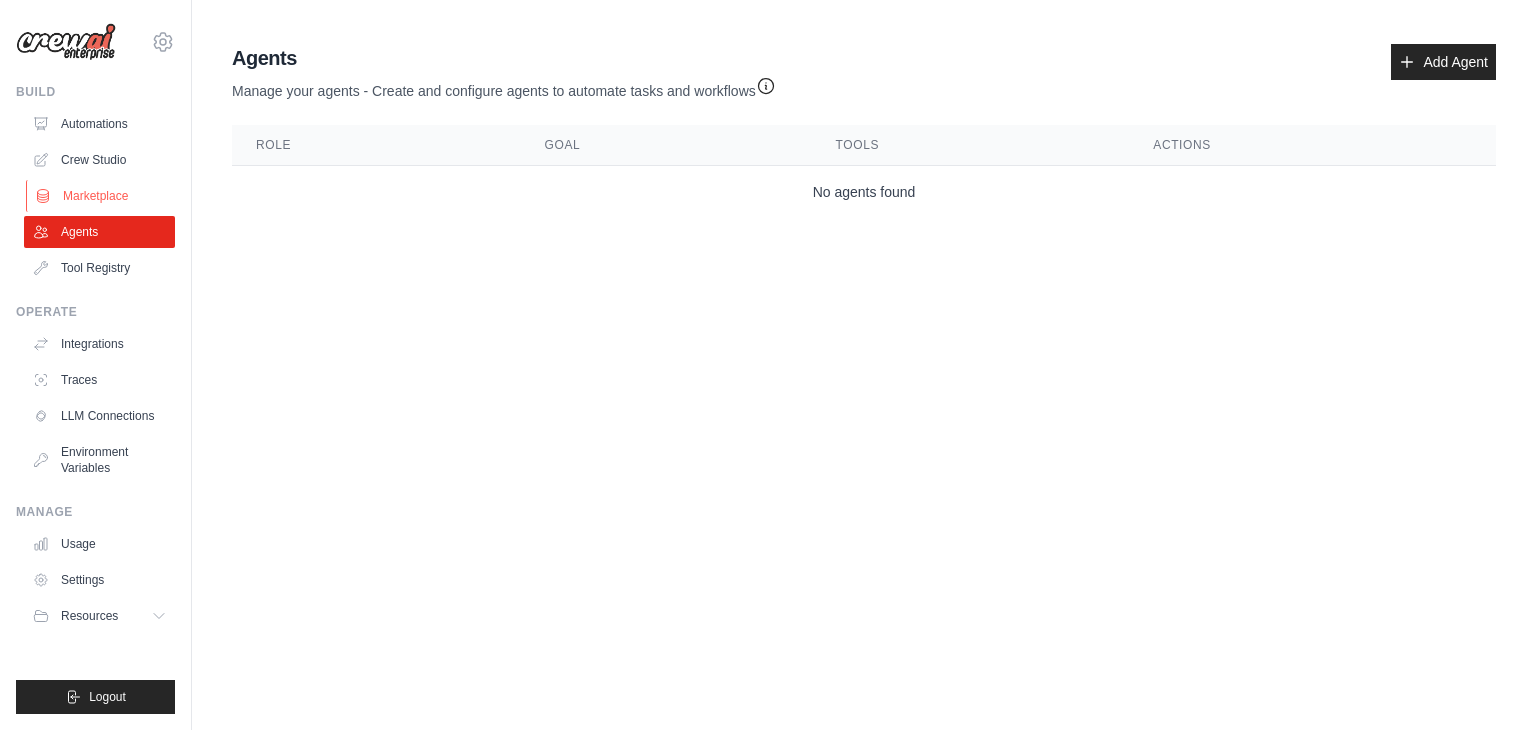 click on "Marketplace" at bounding box center (101, 196) 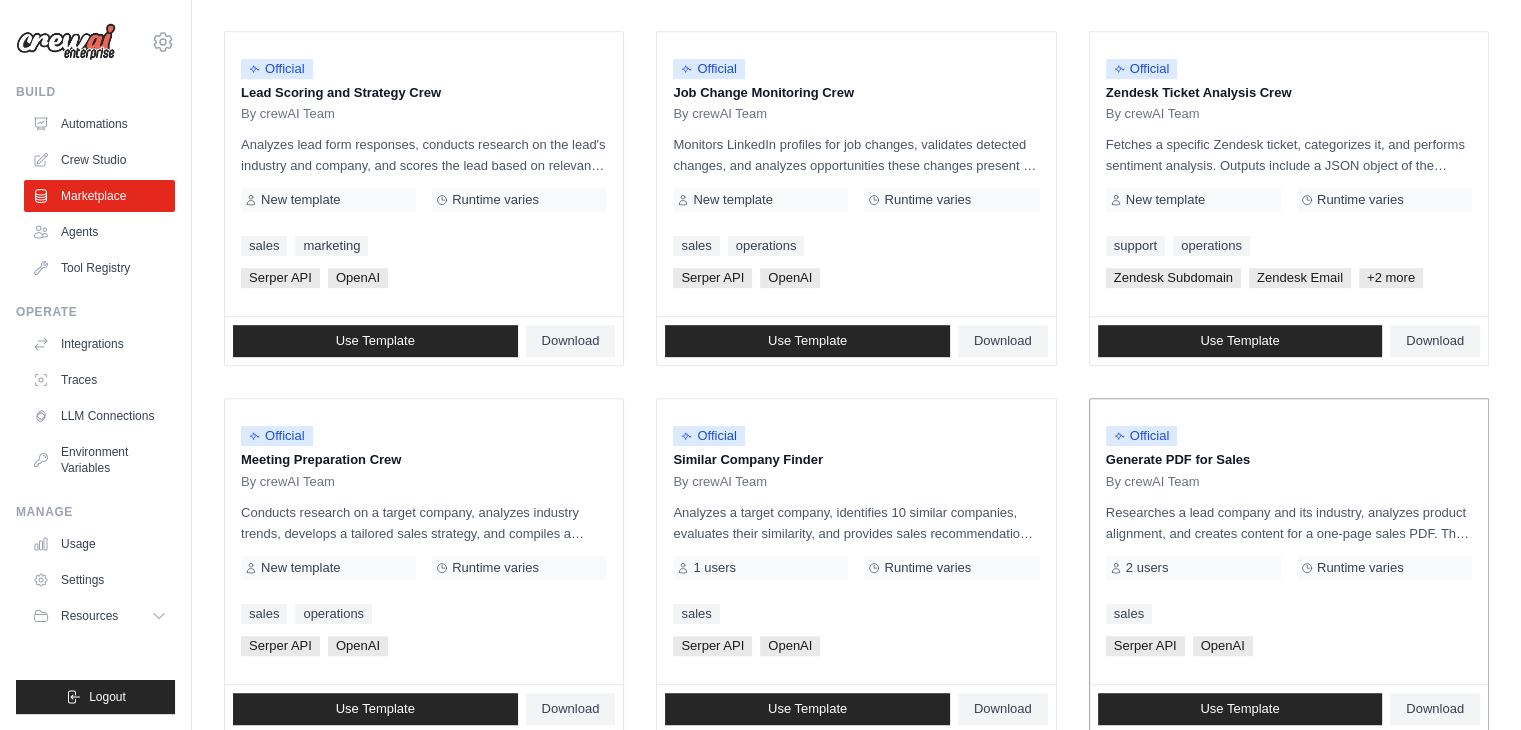 scroll, scrollTop: 1120, scrollLeft: 0, axis: vertical 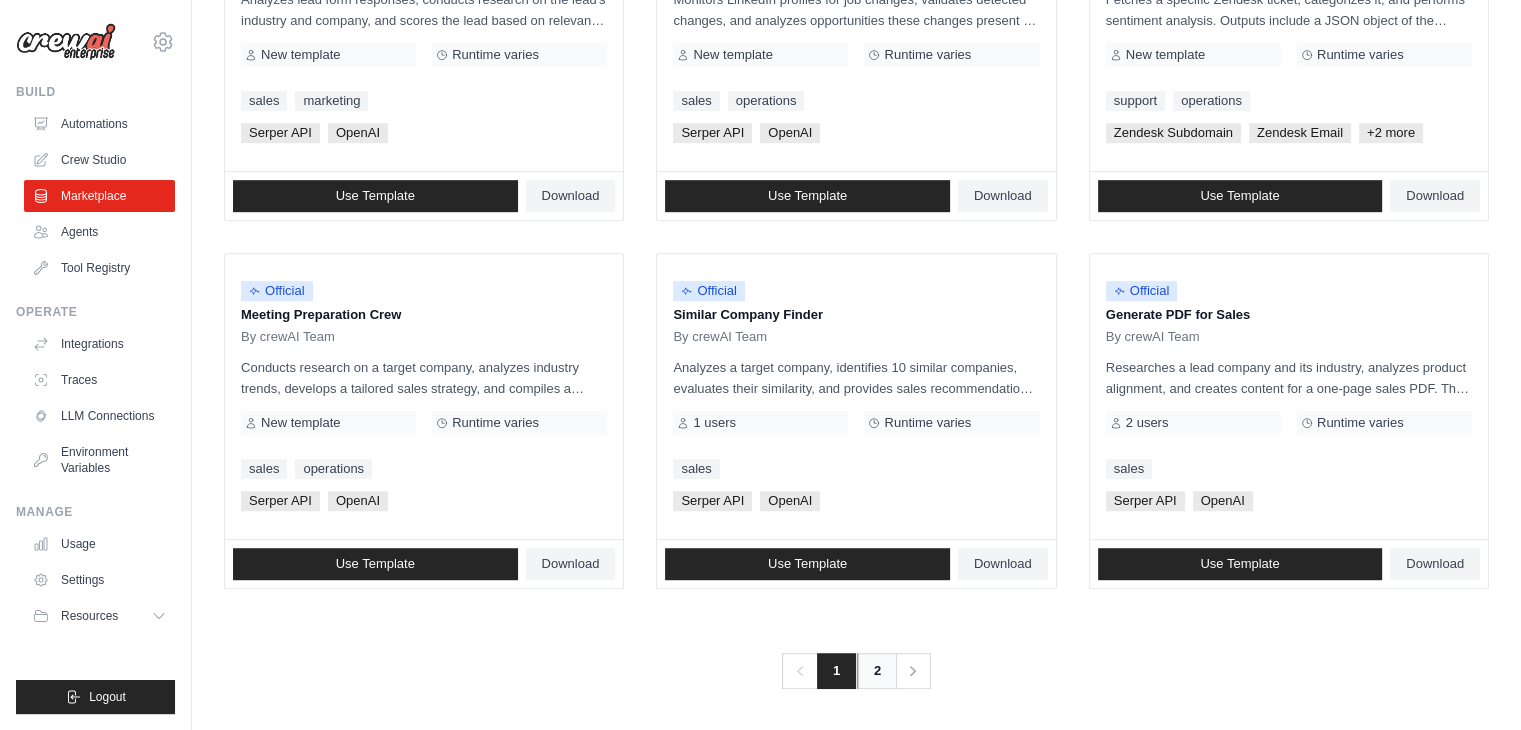 click on "2" at bounding box center [877, 671] 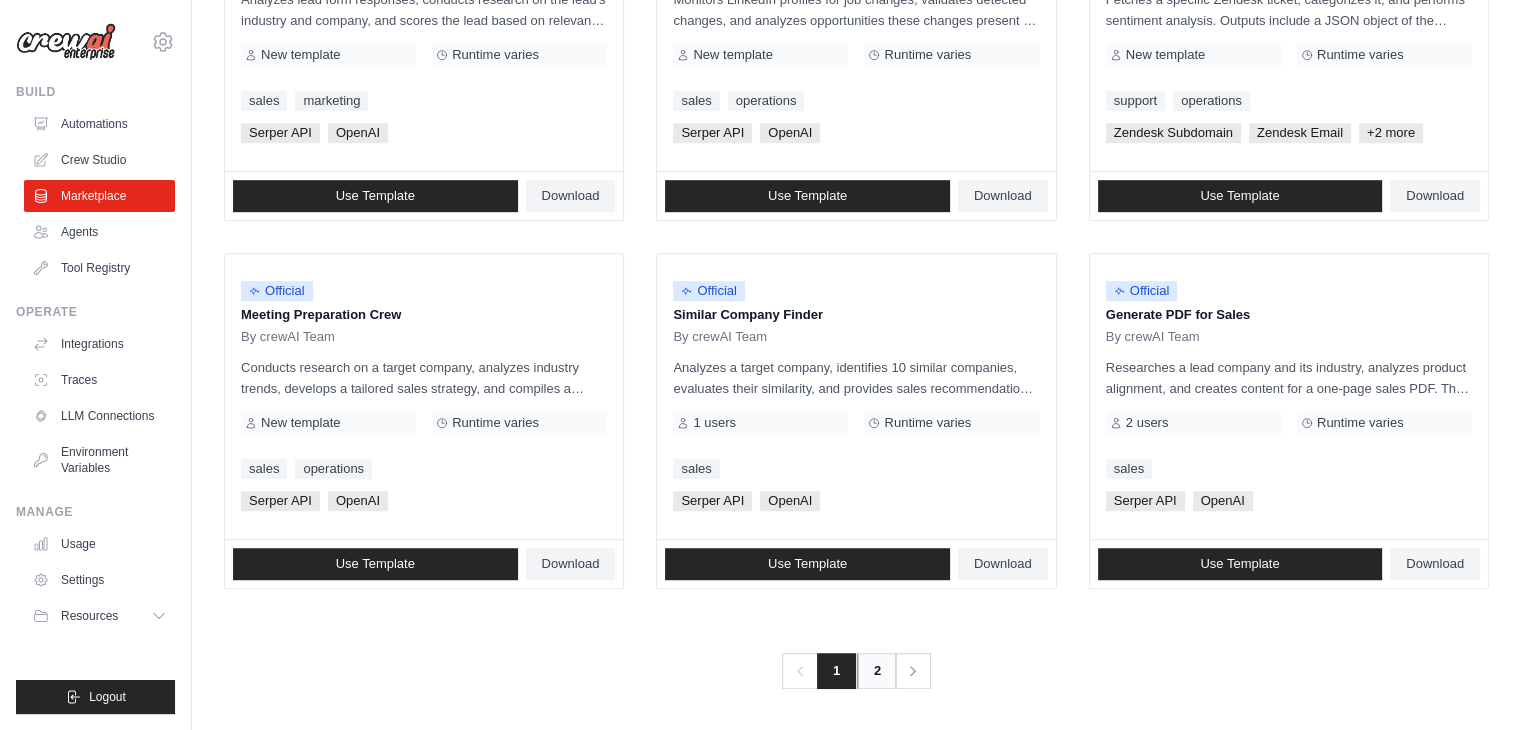 scroll, scrollTop: 0, scrollLeft: 0, axis: both 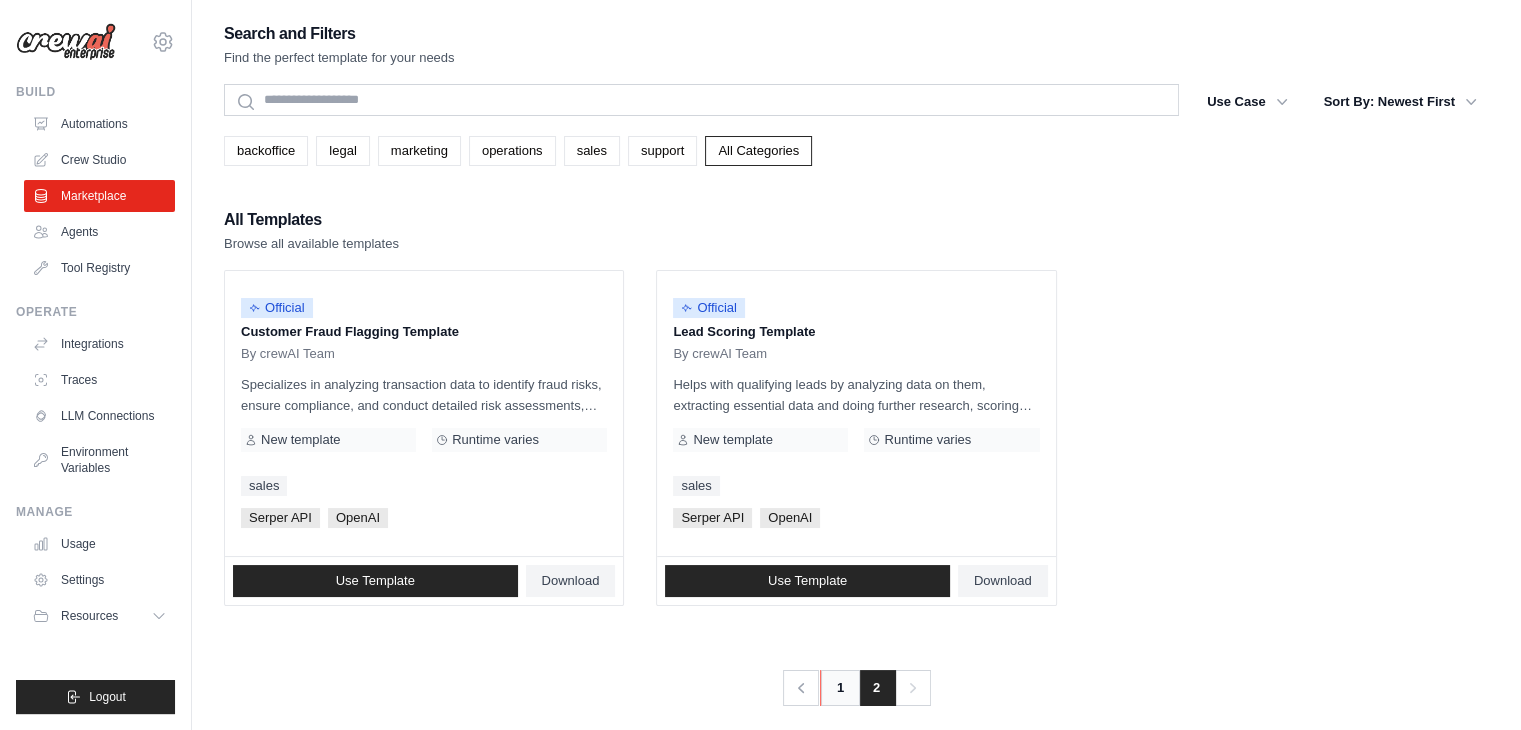 click on "1" at bounding box center [840, 688] 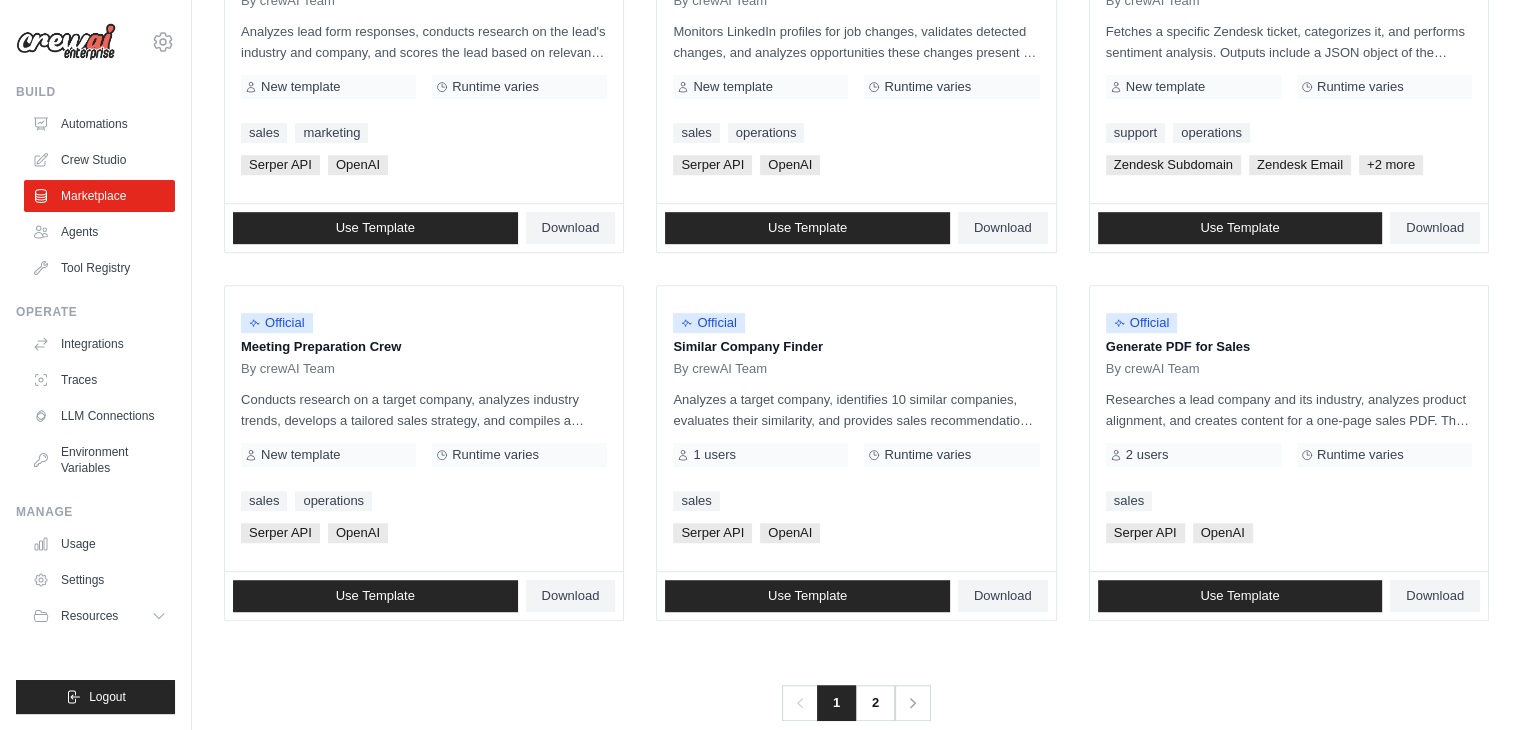 scroll, scrollTop: 1120, scrollLeft: 0, axis: vertical 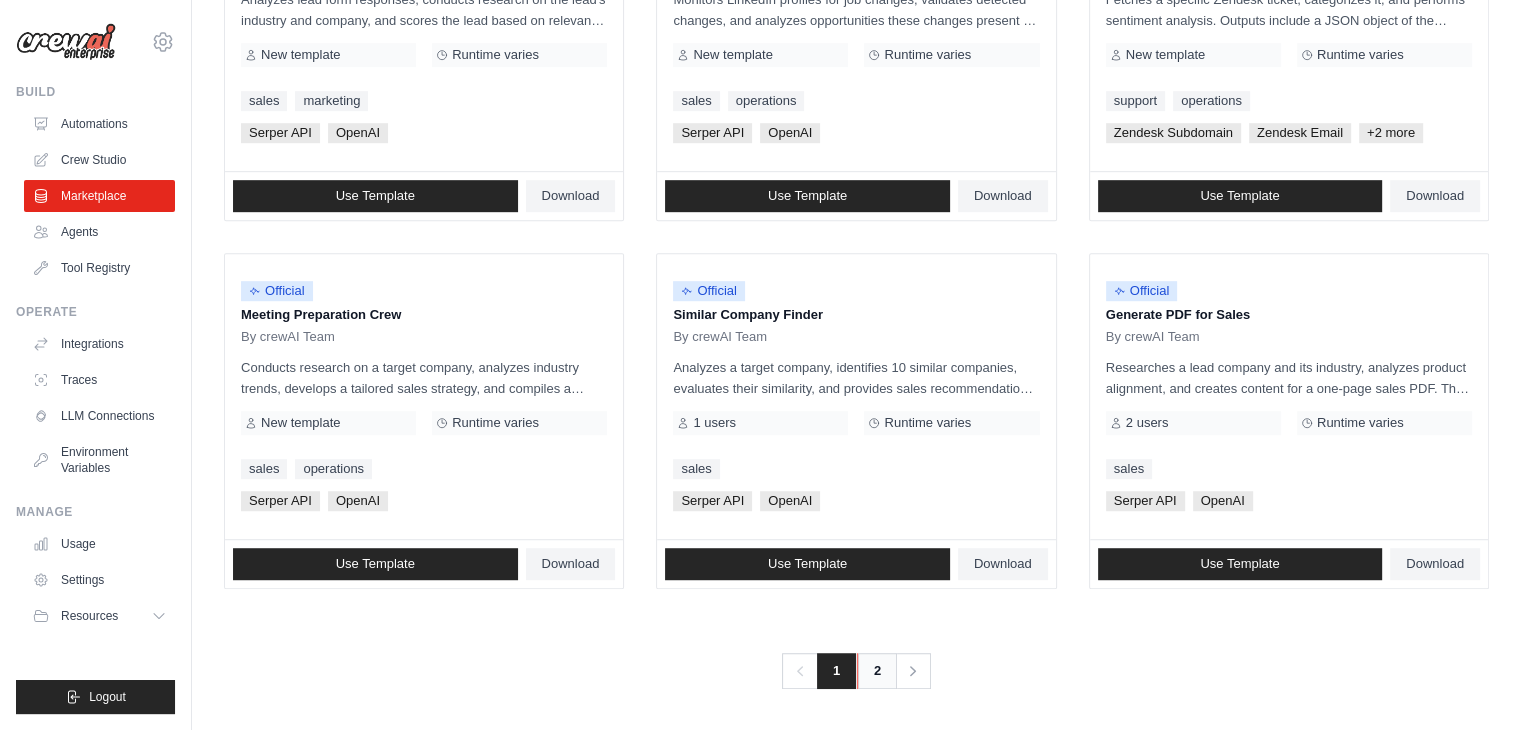 click on "2" at bounding box center [877, 671] 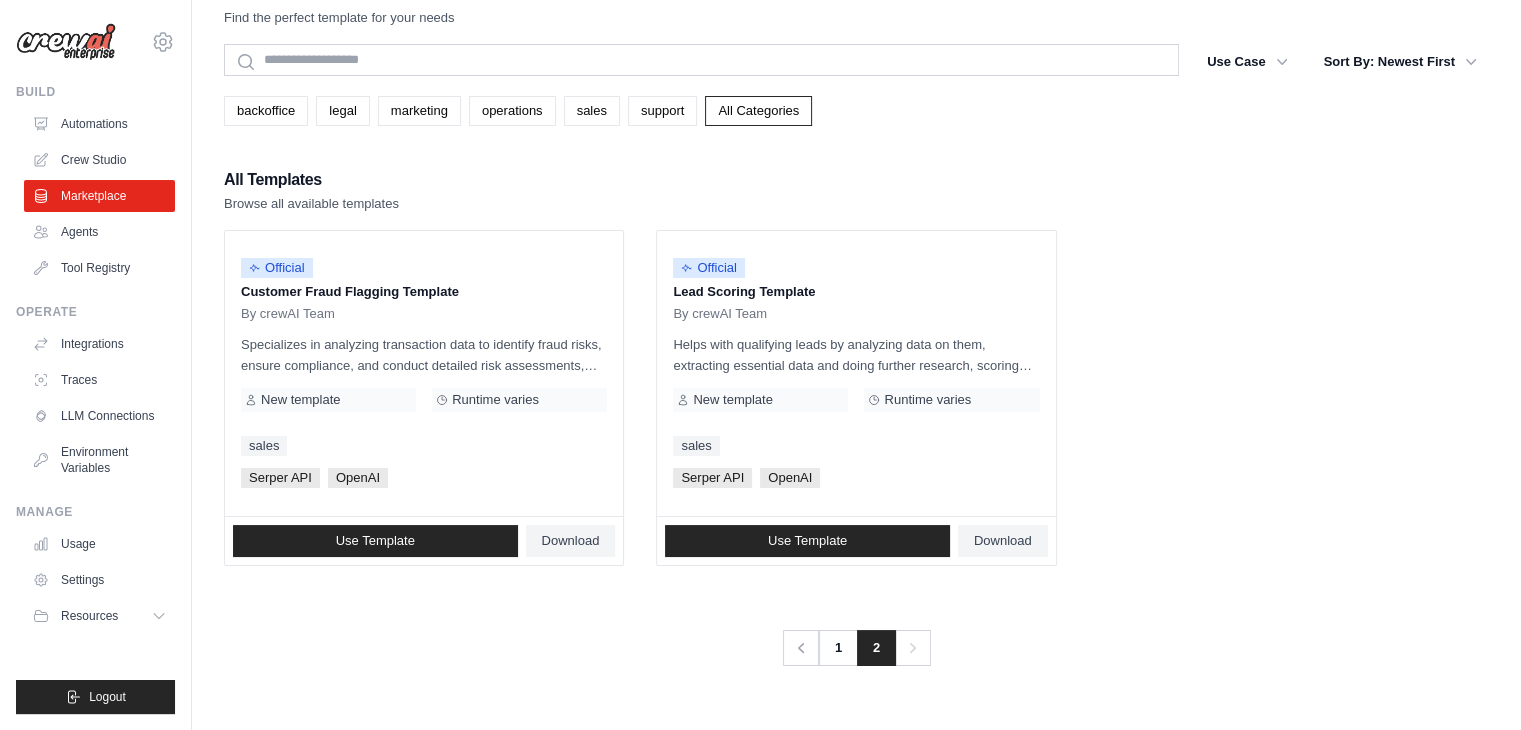 scroll, scrollTop: 0, scrollLeft: 0, axis: both 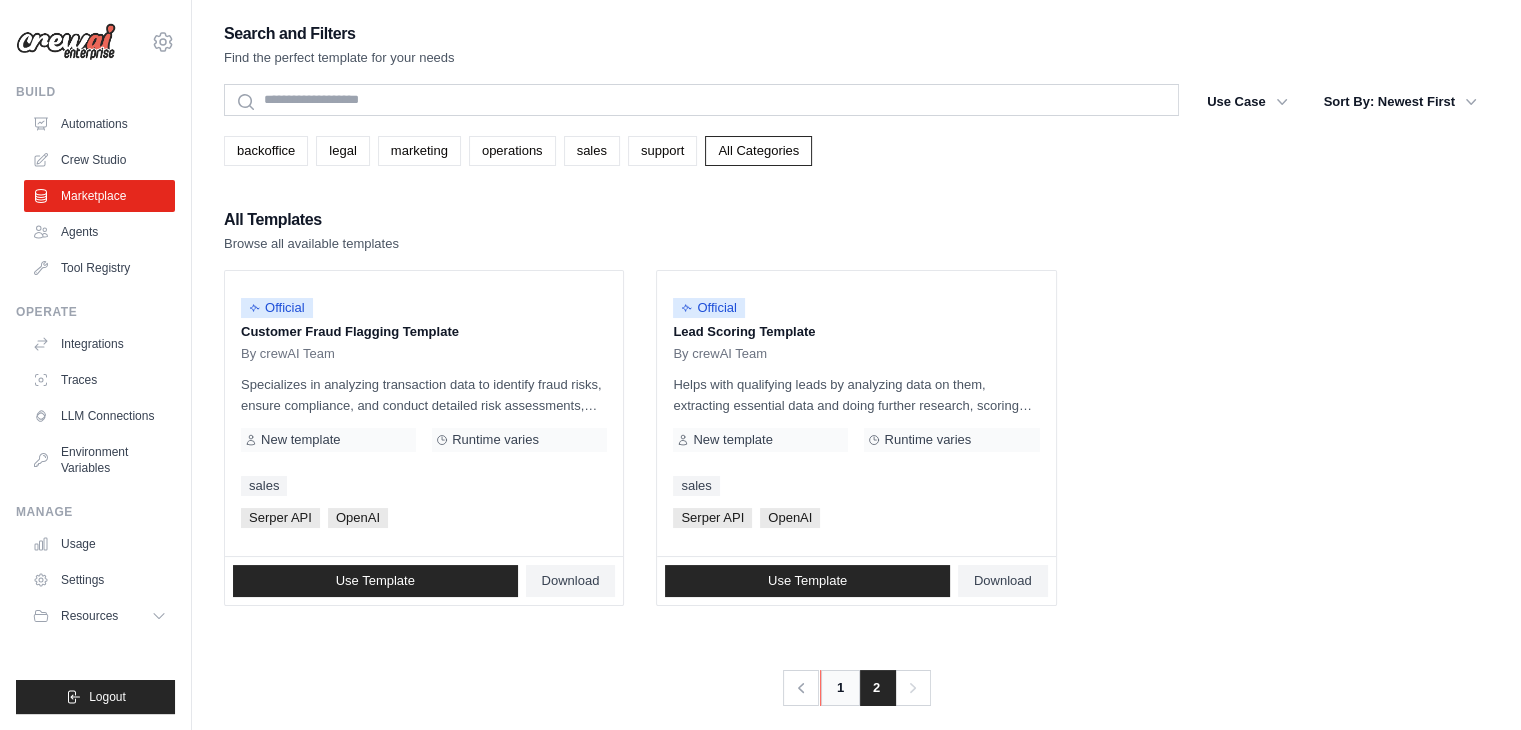 click on "1" at bounding box center [840, 688] 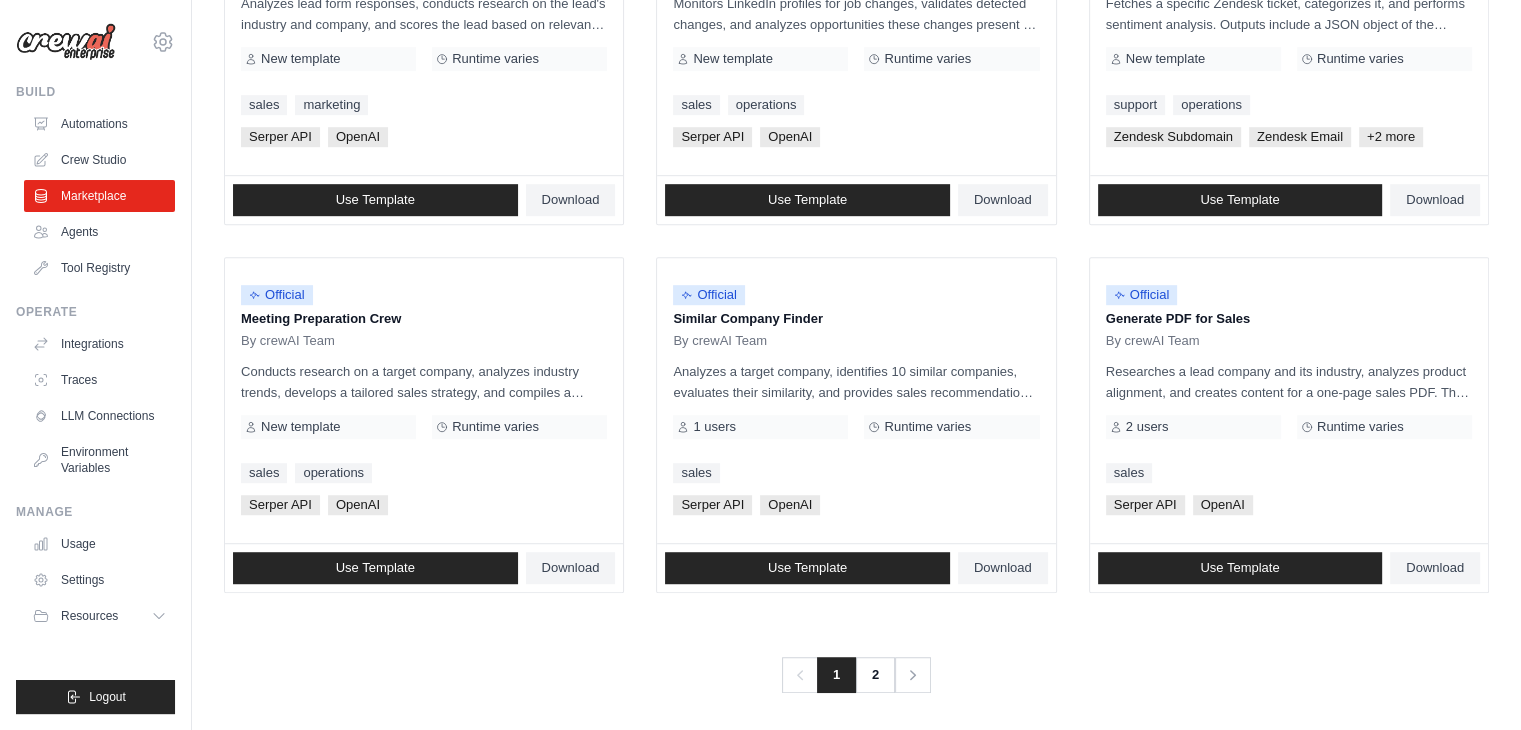 scroll, scrollTop: 1120, scrollLeft: 0, axis: vertical 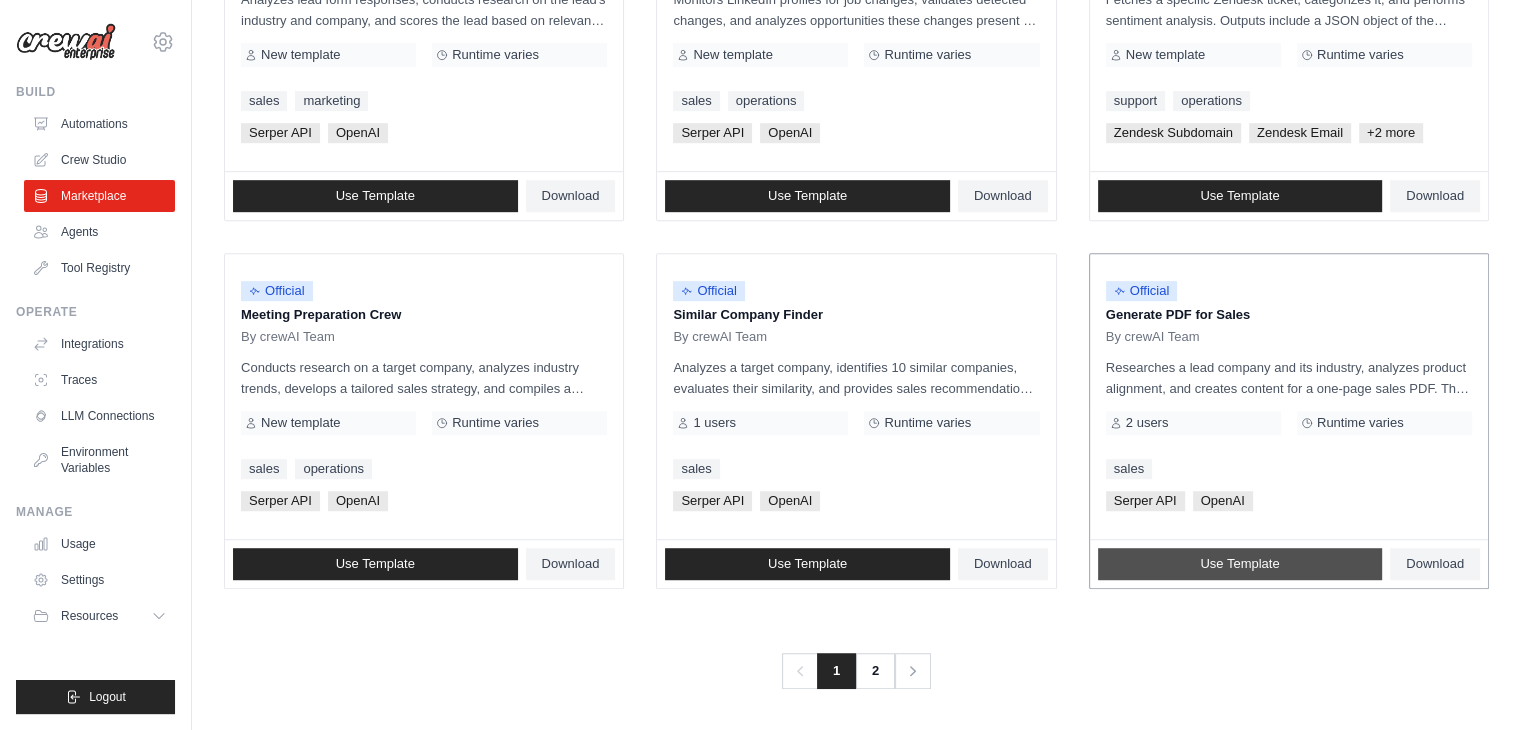 click on "Use Template" at bounding box center [1240, 564] 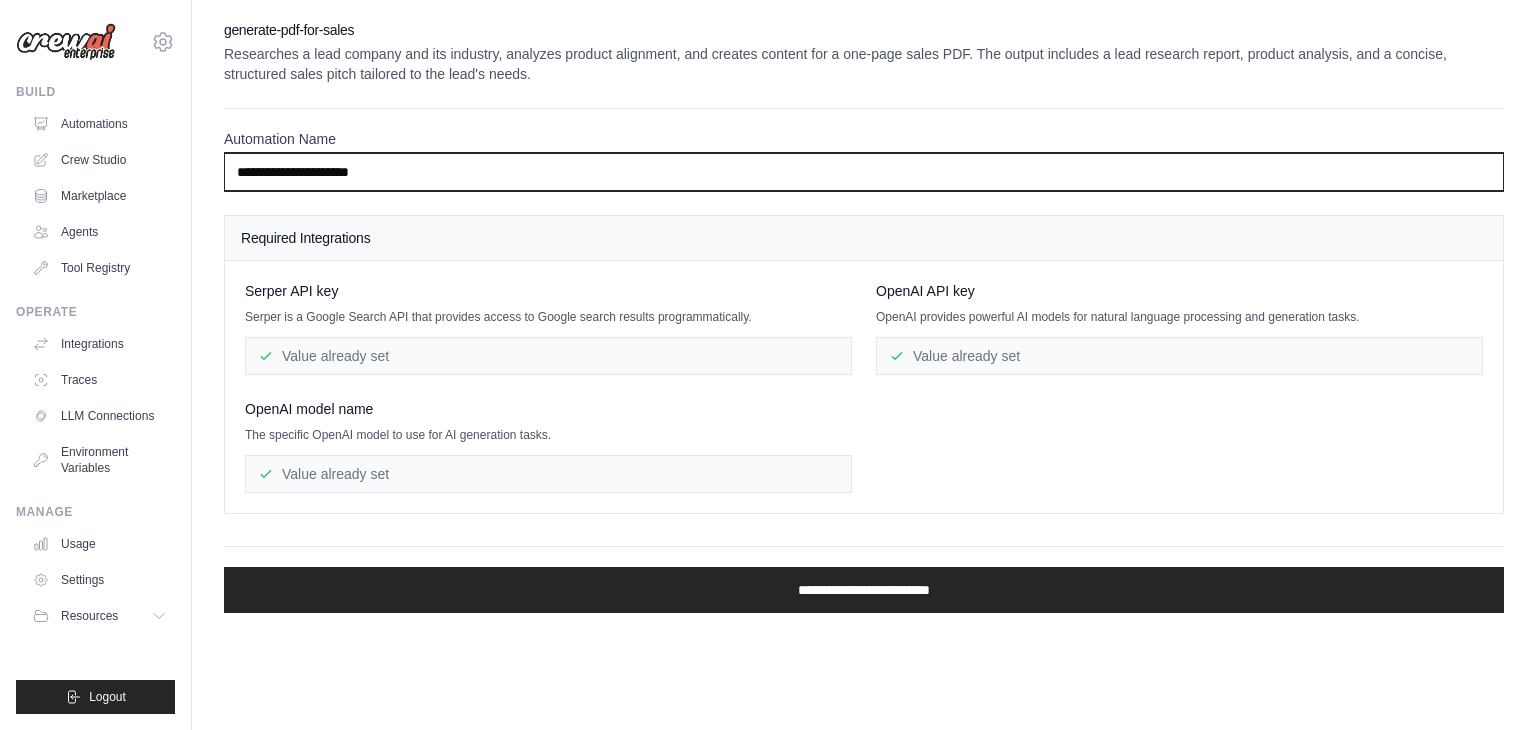 click on "**********" at bounding box center [864, 172] 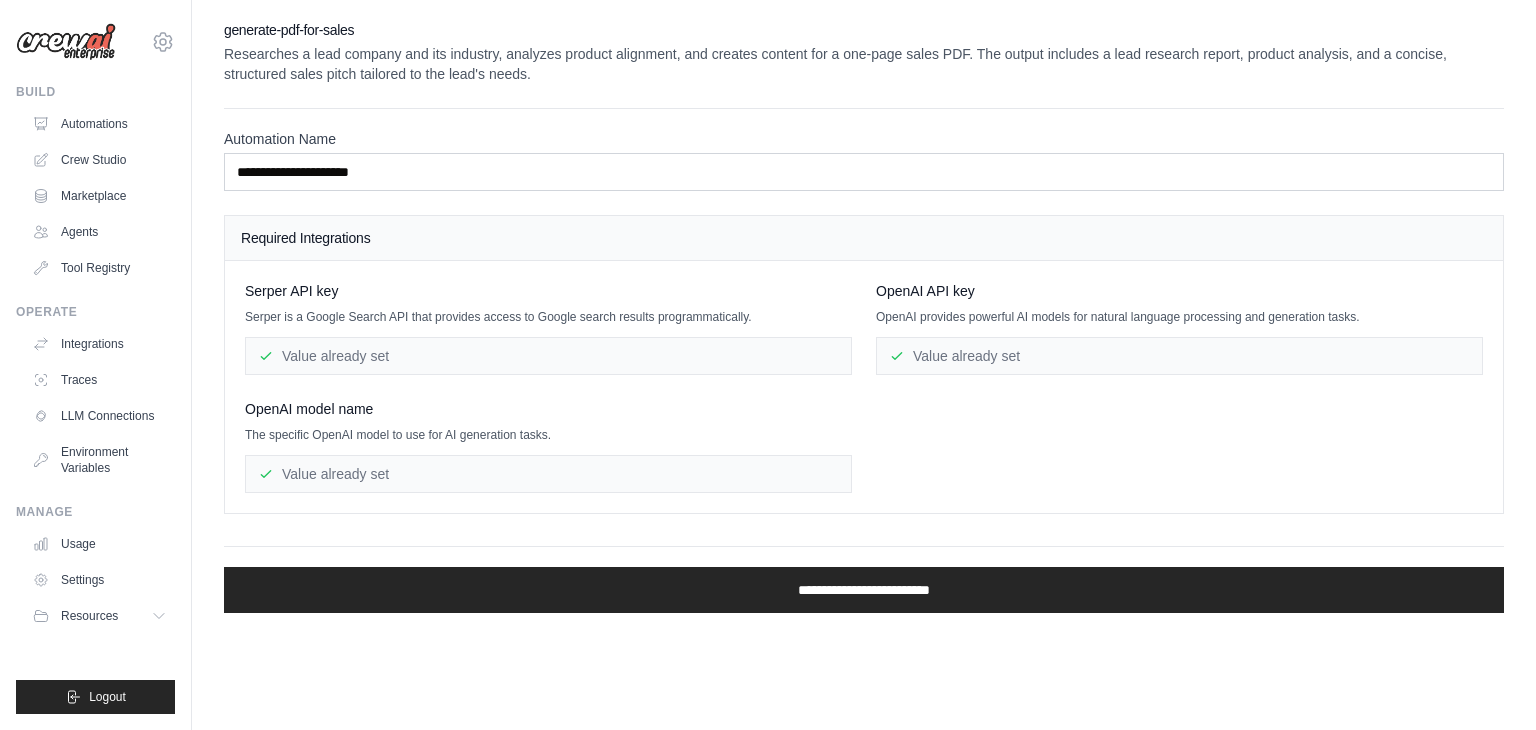 click on "Required Integrations" at bounding box center (864, 238) 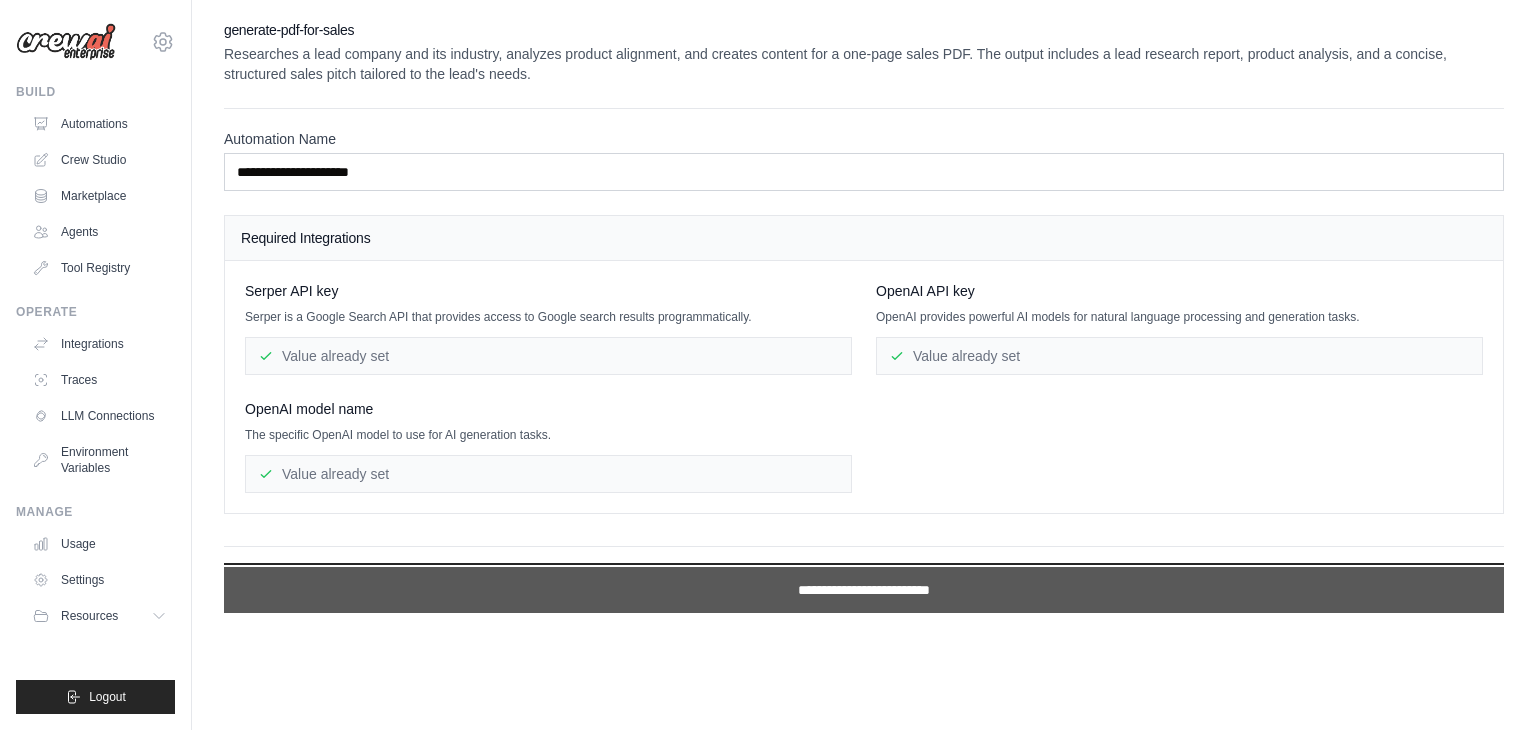 click on "**********" at bounding box center (864, 590) 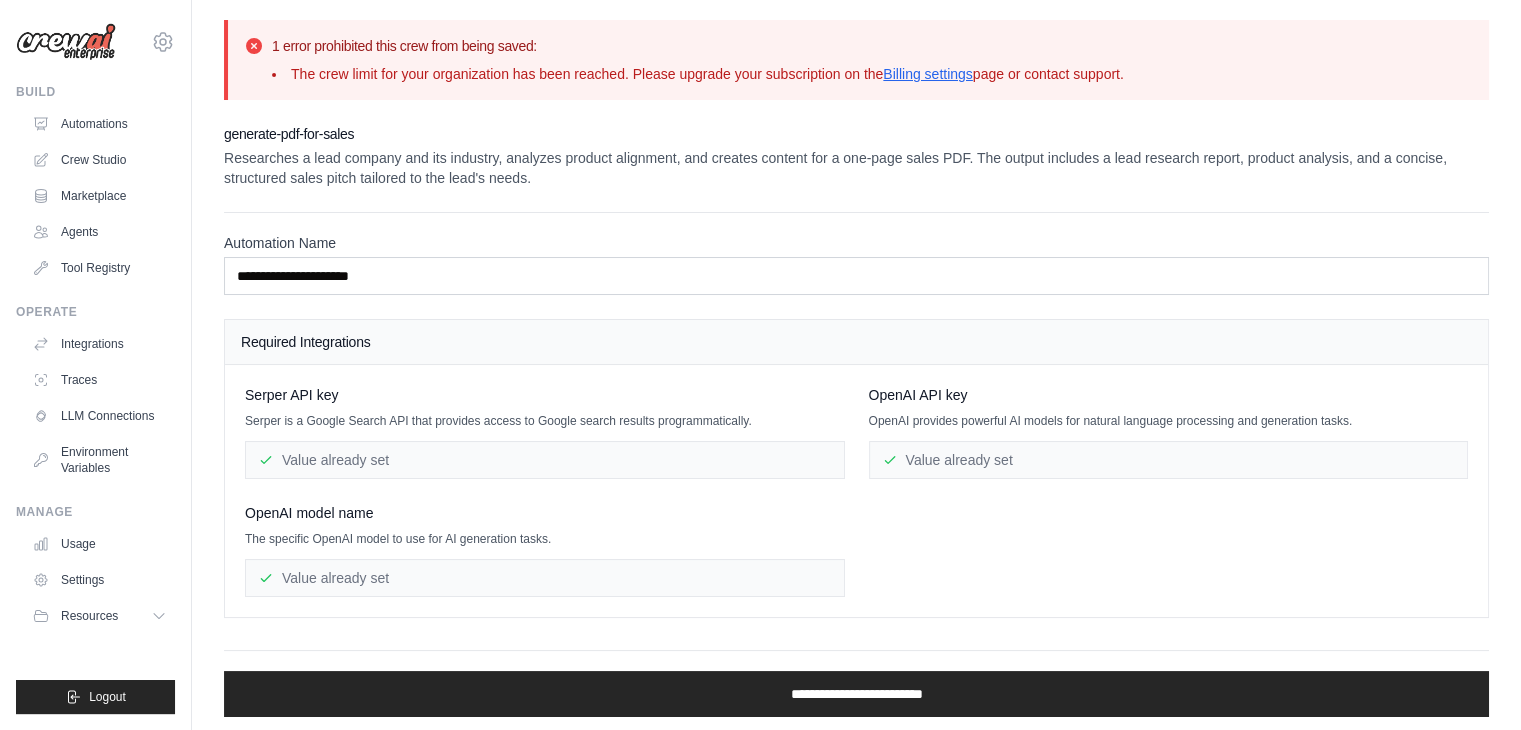 scroll, scrollTop: 4, scrollLeft: 0, axis: vertical 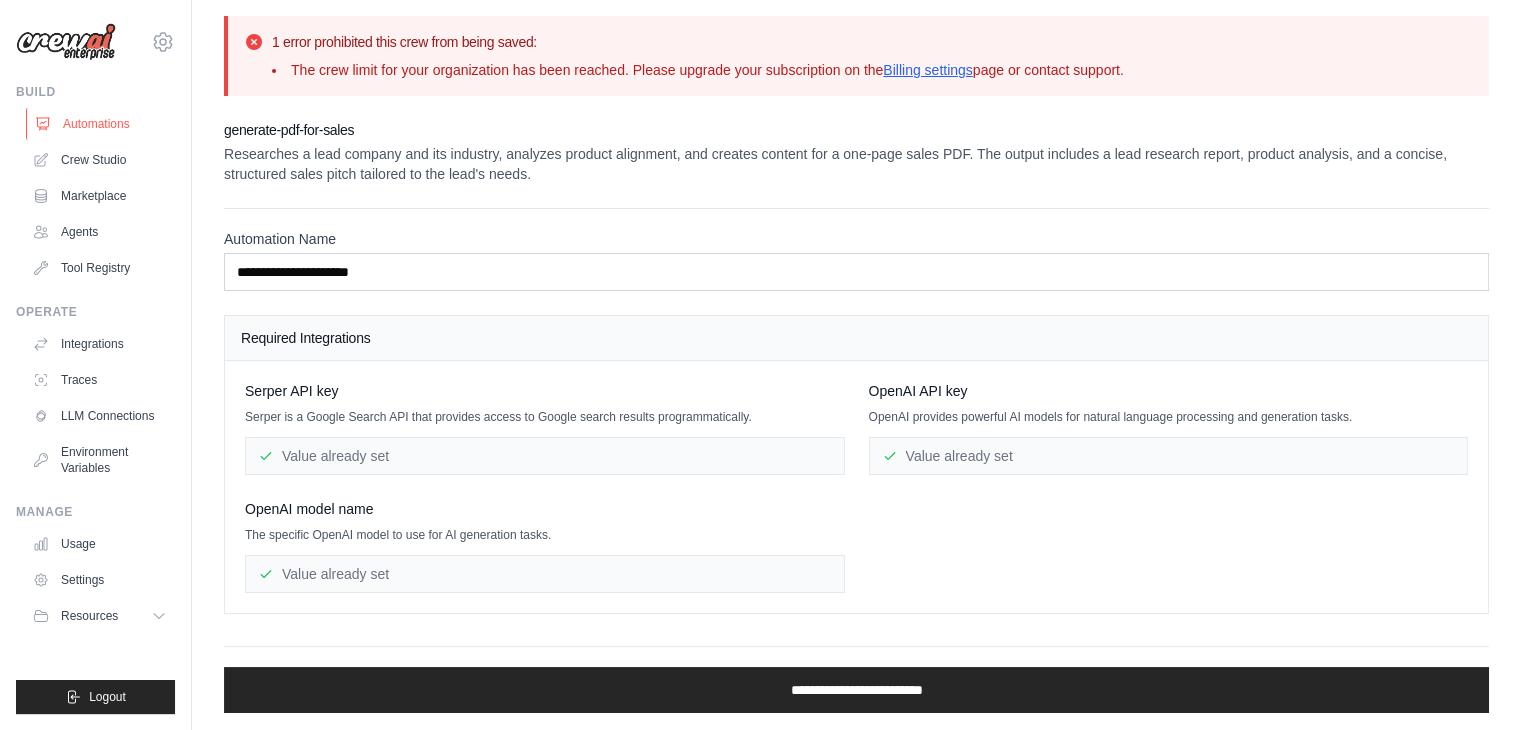 click on "Automations" at bounding box center (101, 124) 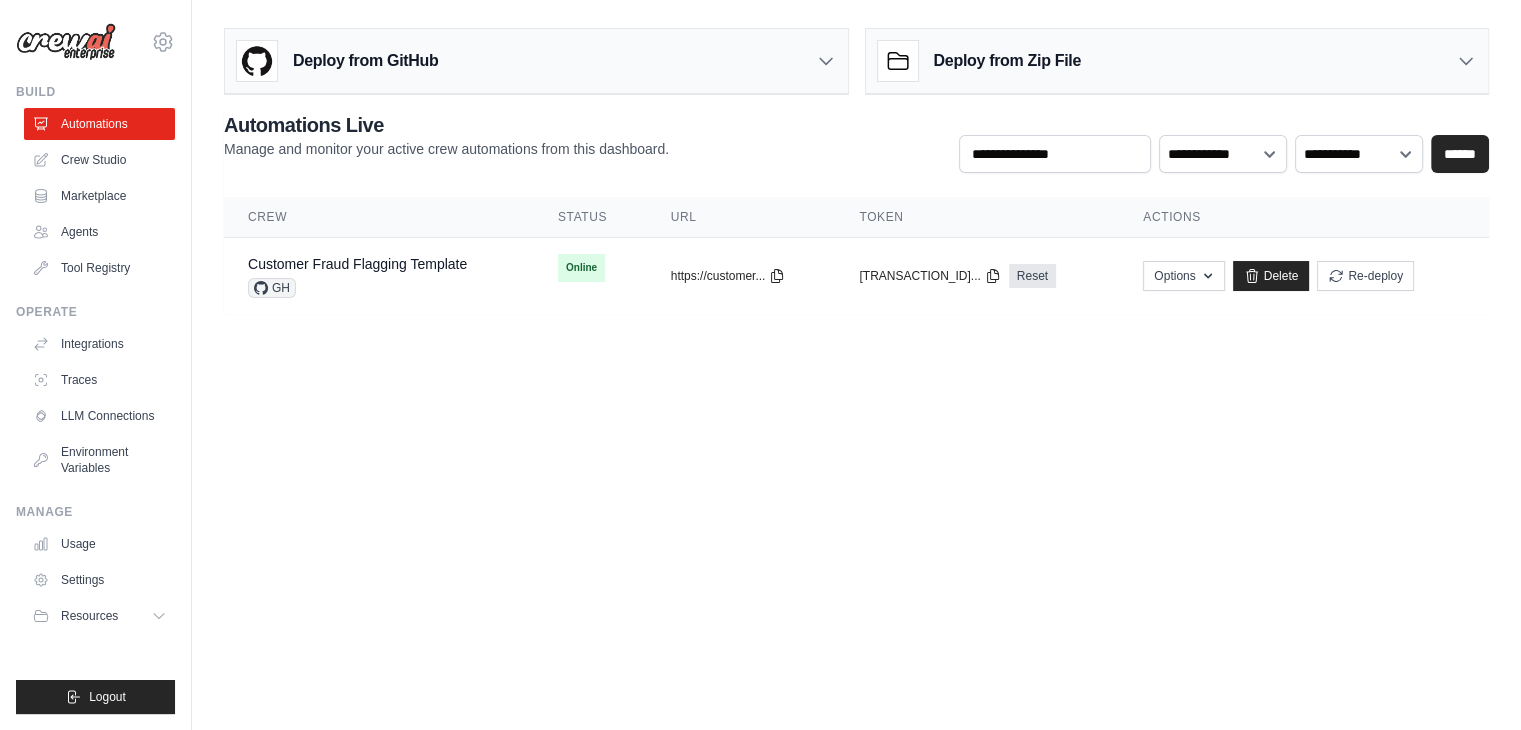 scroll, scrollTop: 0, scrollLeft: 0, axis: both 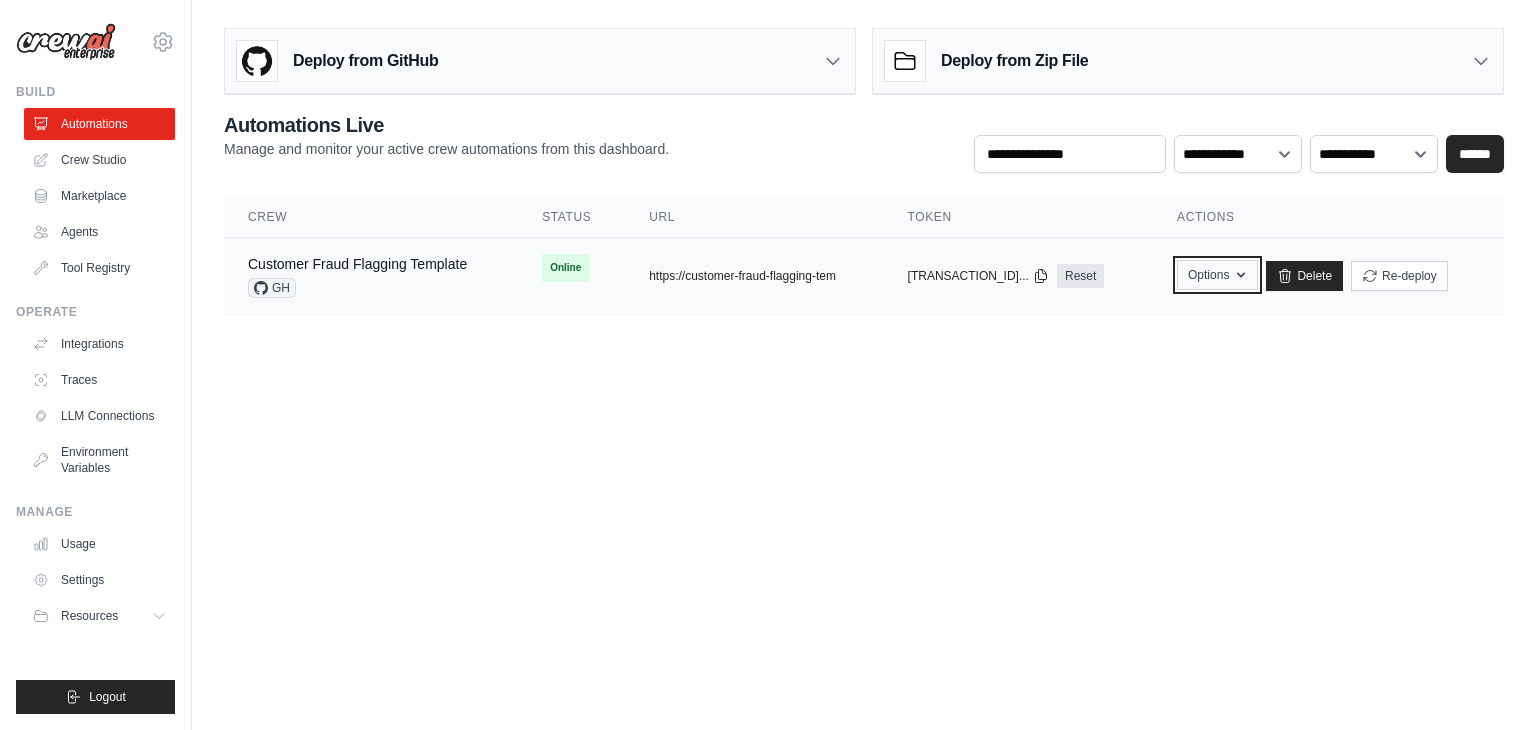 click on "Options" at bounding box center [1217, 275] 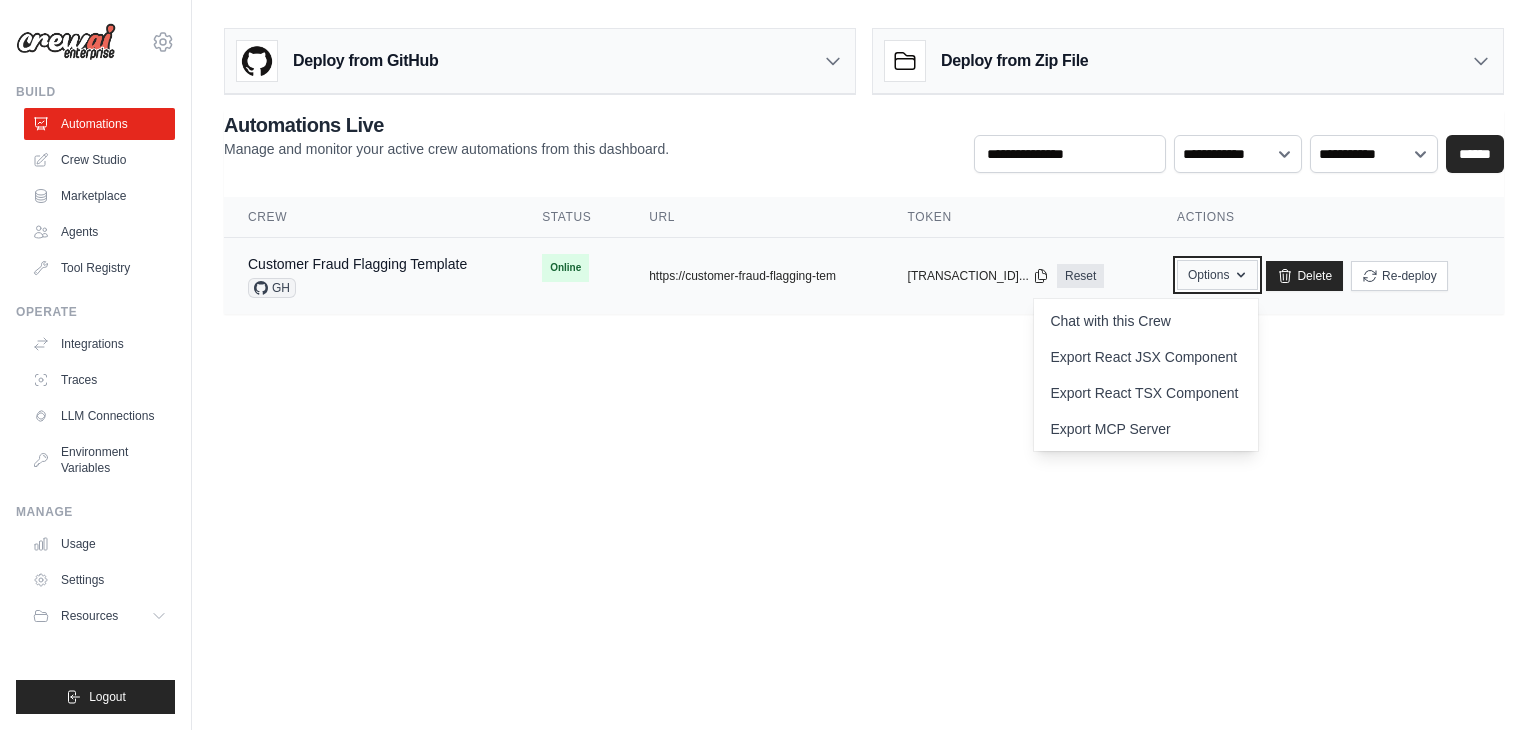 click on "Options" at bounding box center (1217, 275) 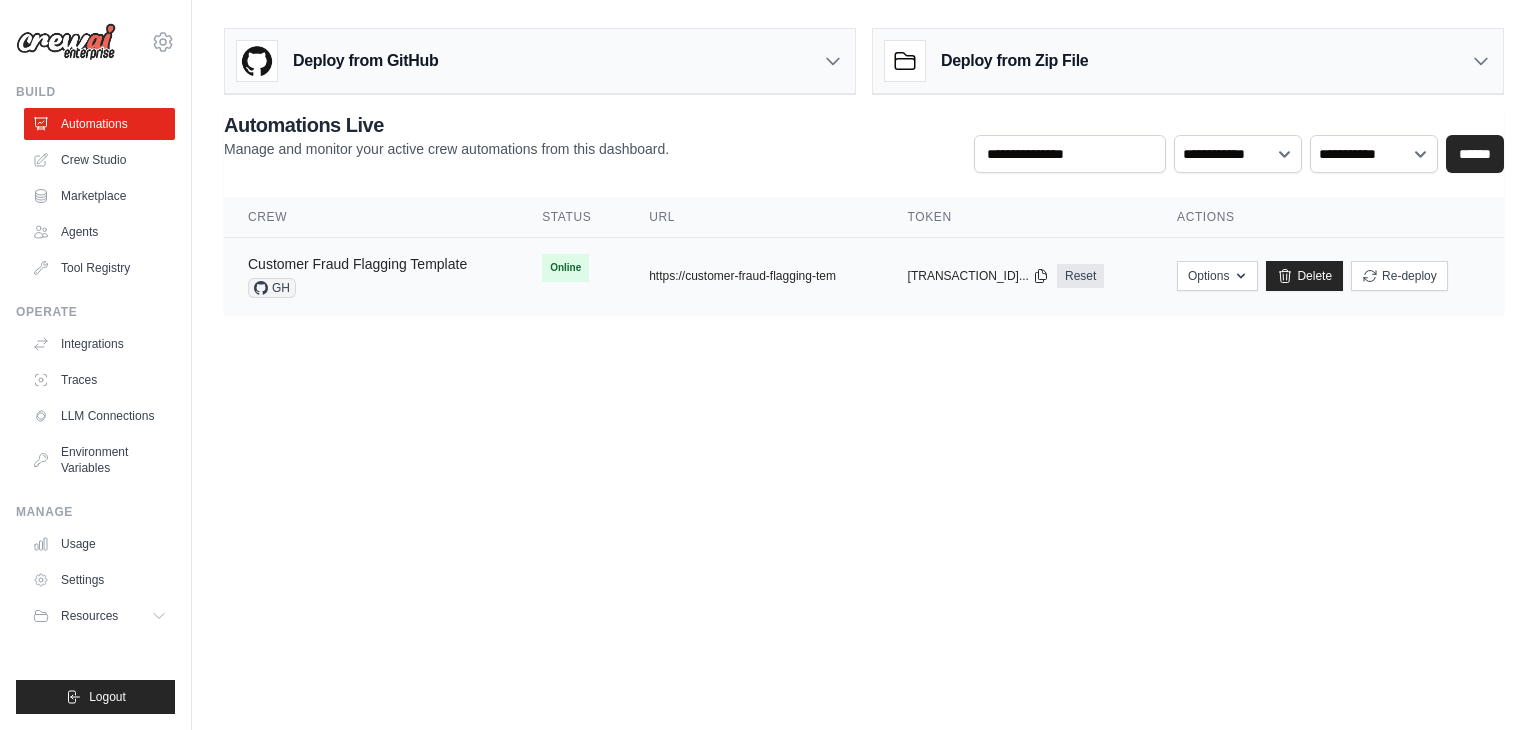 click on "Customer Fraud Flagging Template" at bounding box center (357, 264) 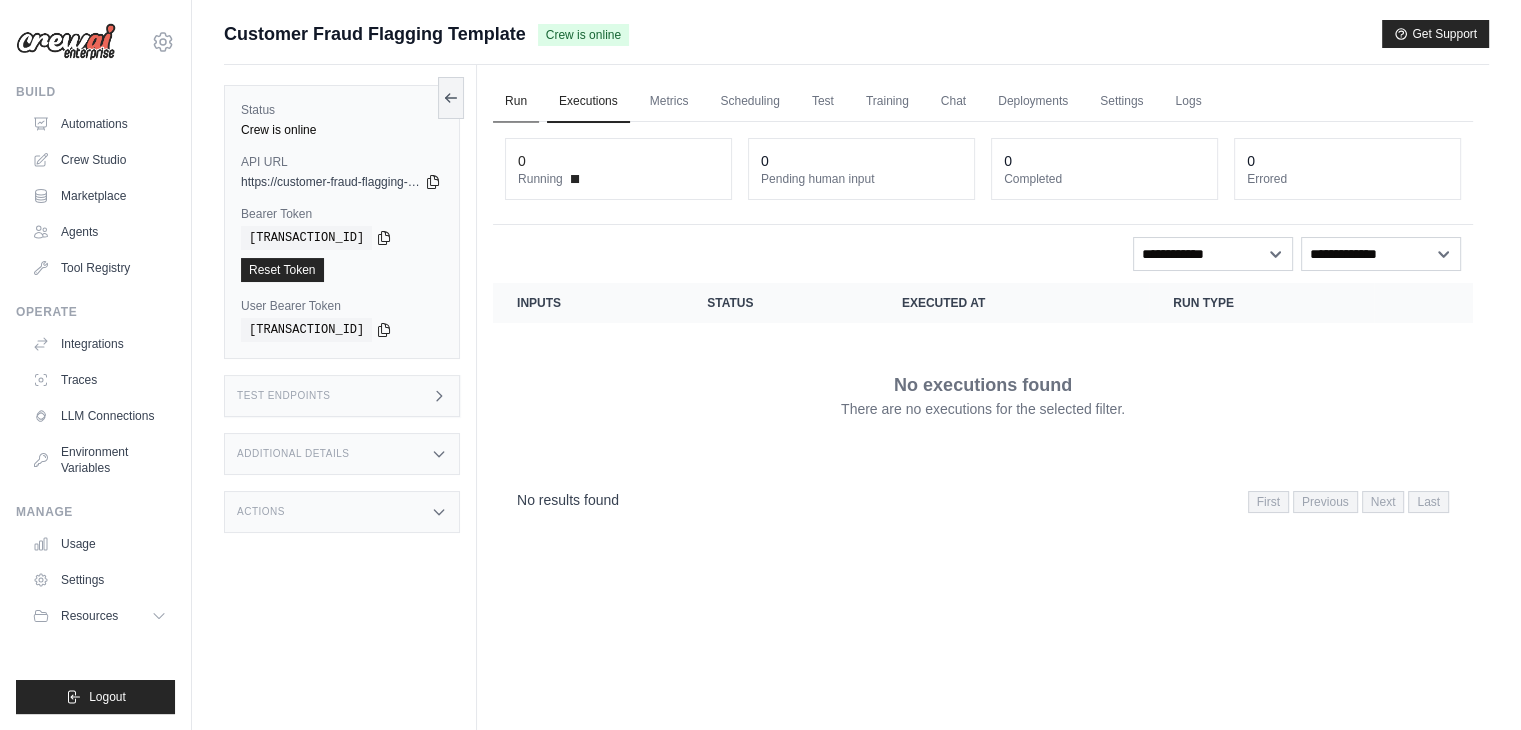 click on "Run" at bounding box center [516, 102] 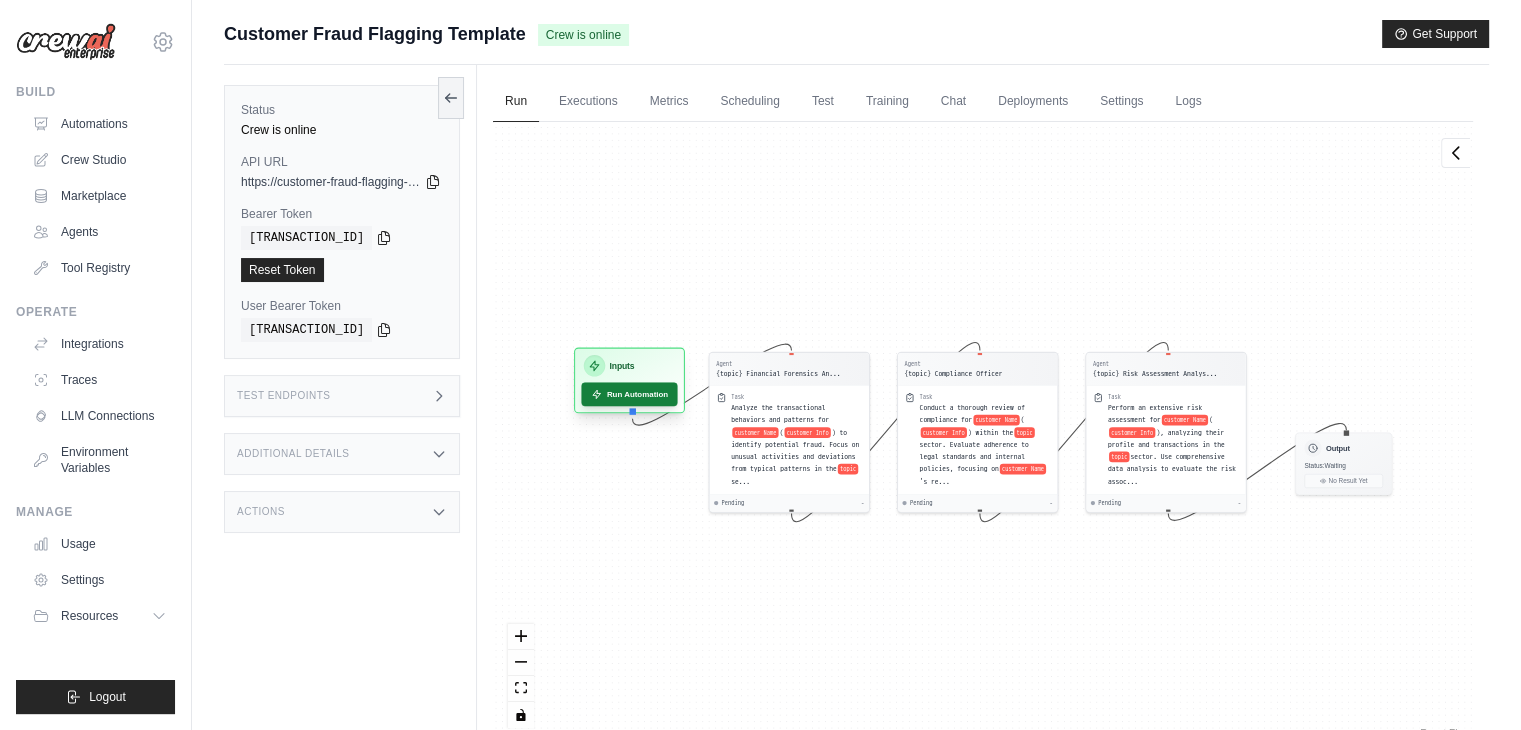click on "Run Automation" at bounding box center [629, 394] 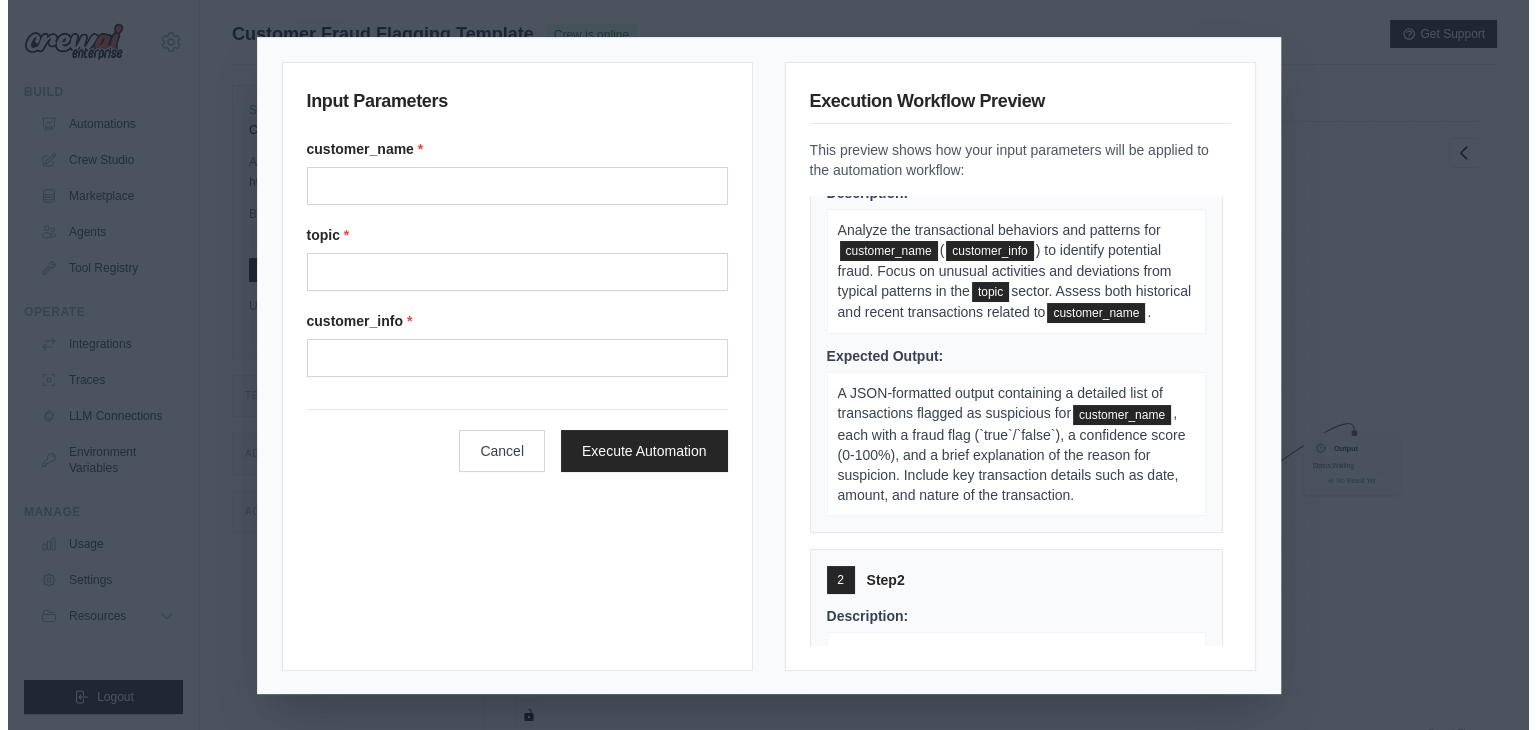 scroll, scrollTop: 0, scrollLeft: 0, axis: both 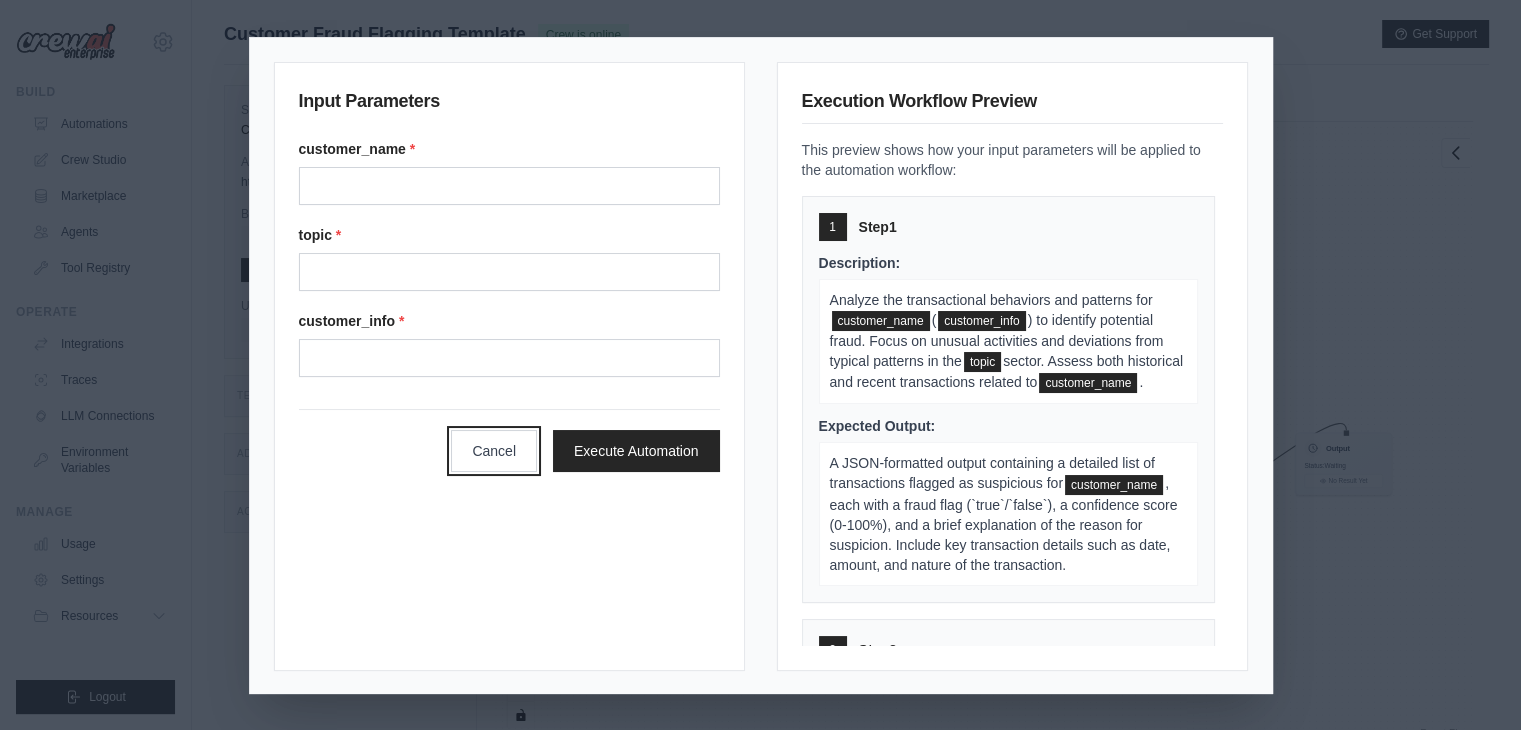 click on "Cancel" at bounding box center [494, 451] 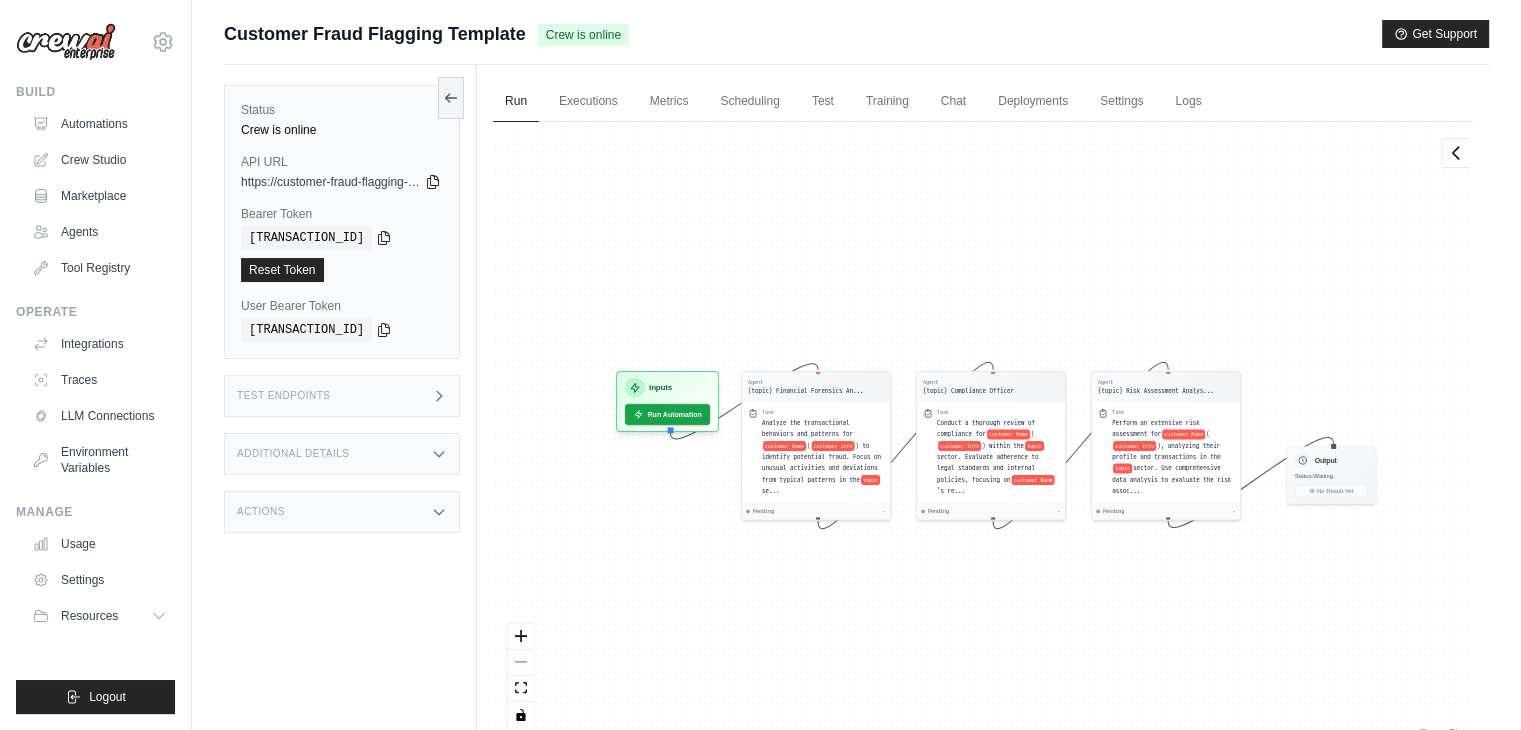 click at bounding box center (521, 676) 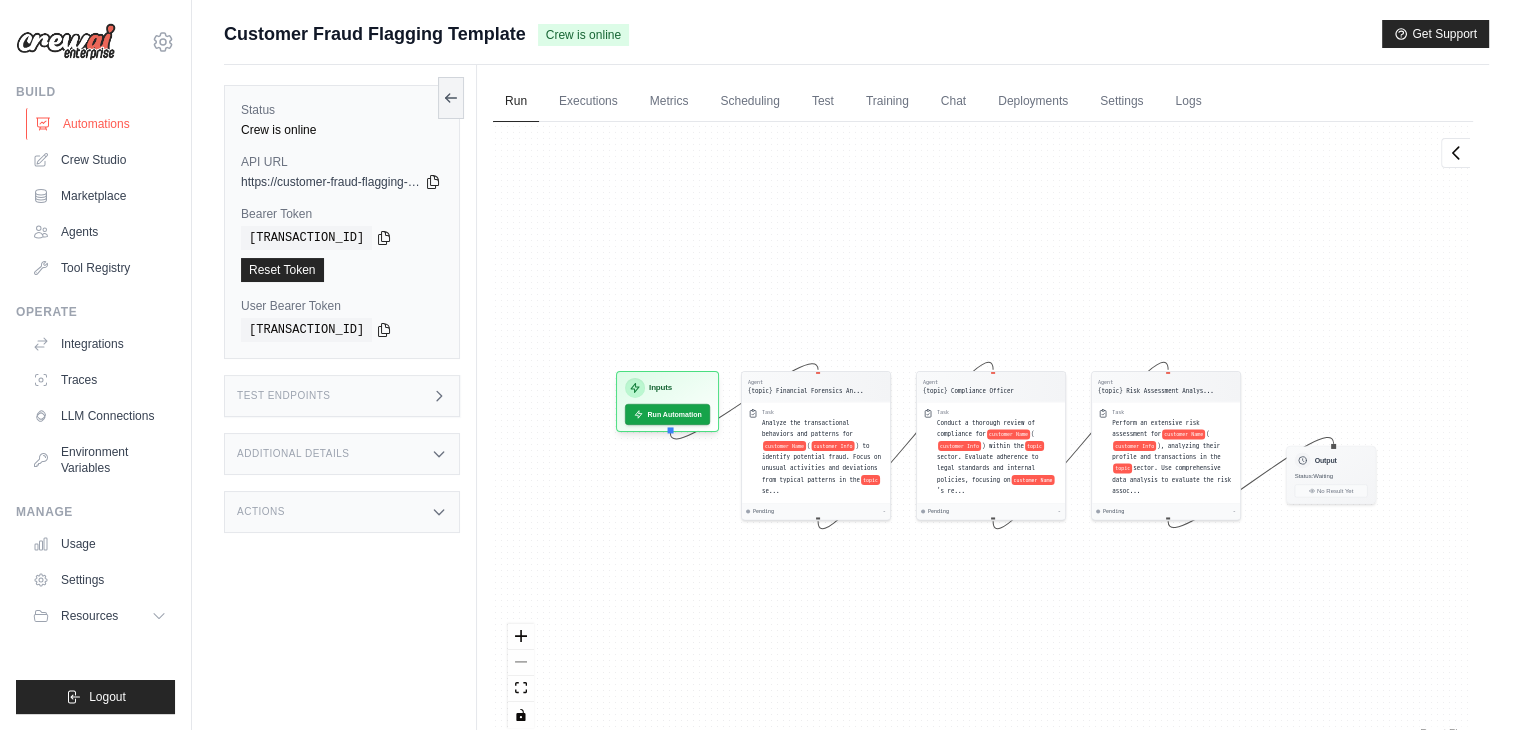 click on "Automations" at bounding box center (101, 124) 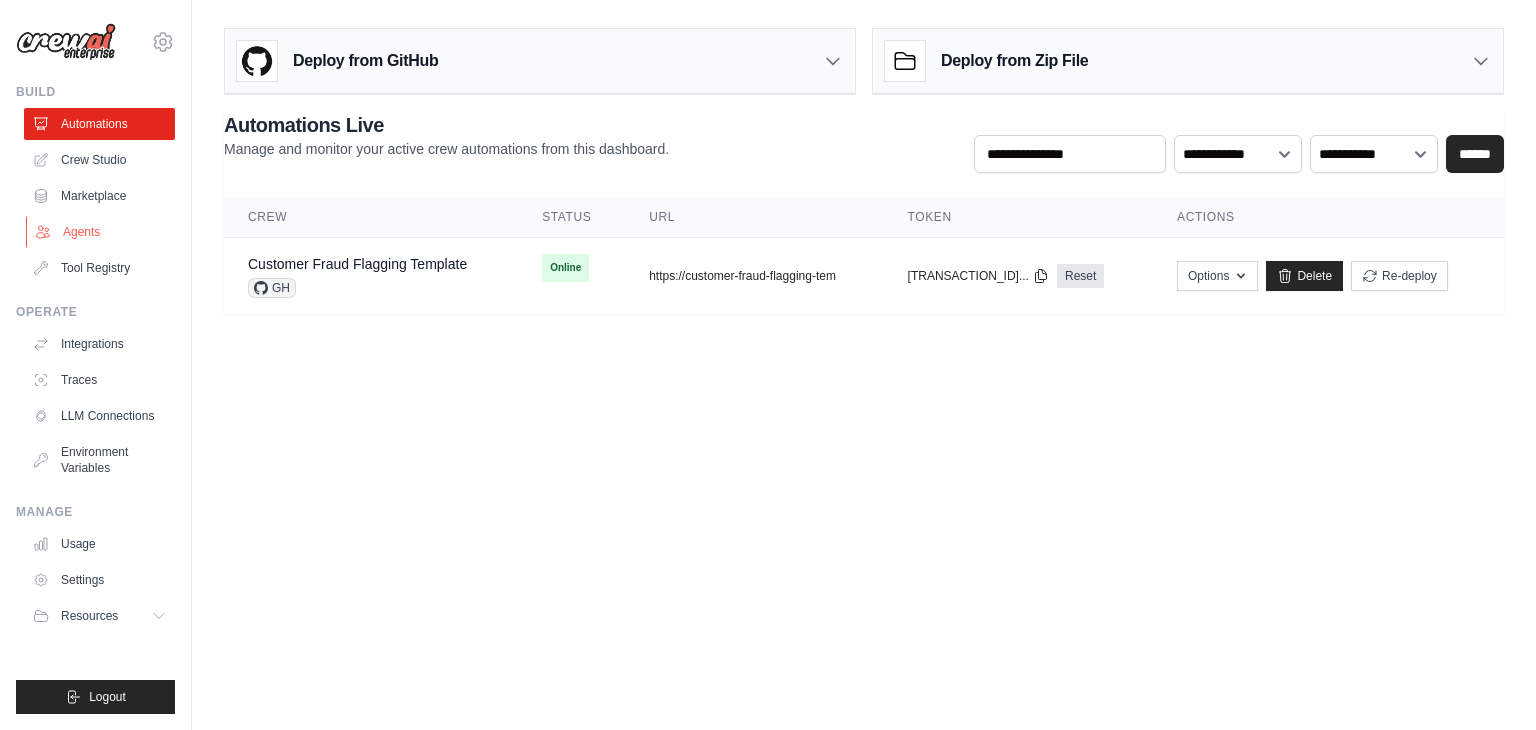 click on "Agents" at bounding box center [101, 232] 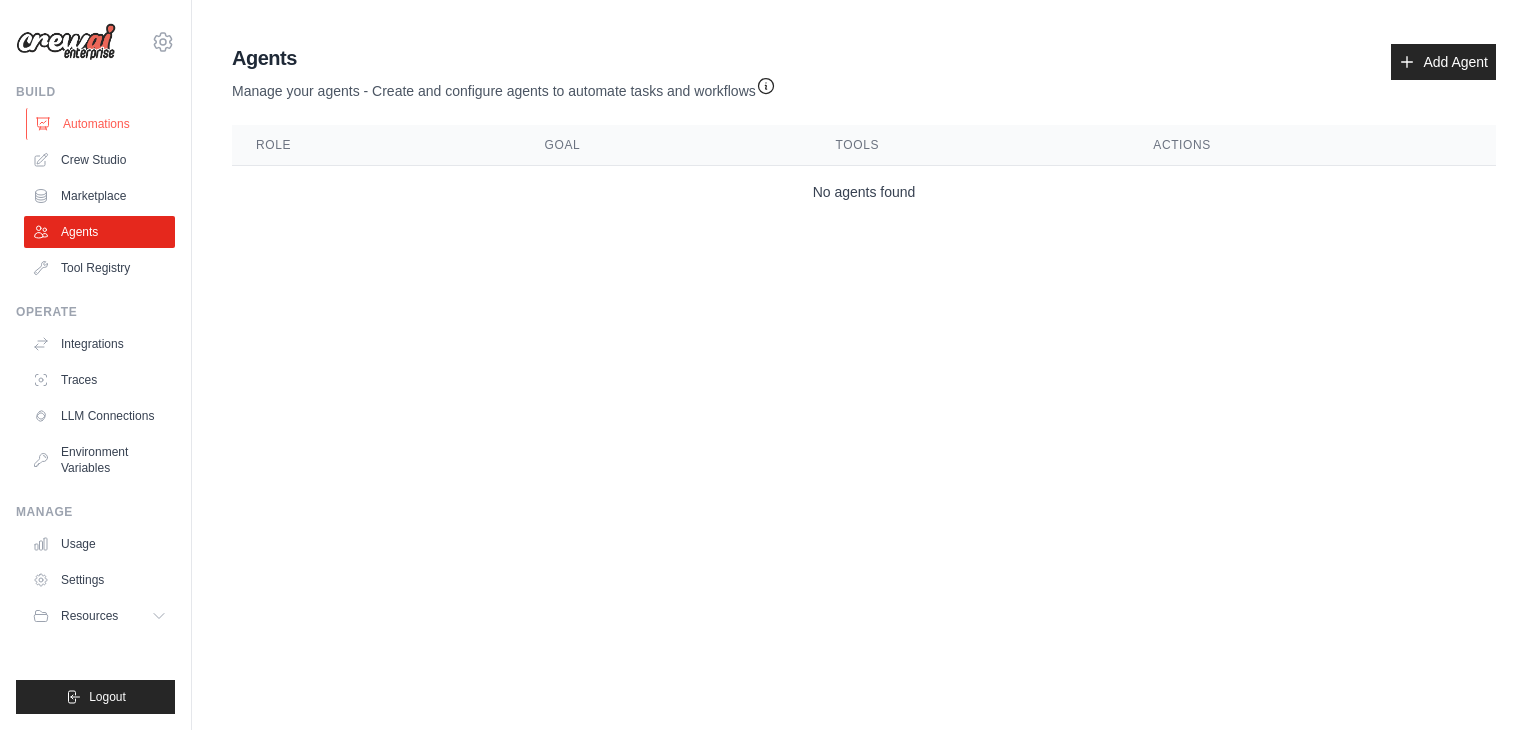 click on "Automations" at bounding box center [101, 124] 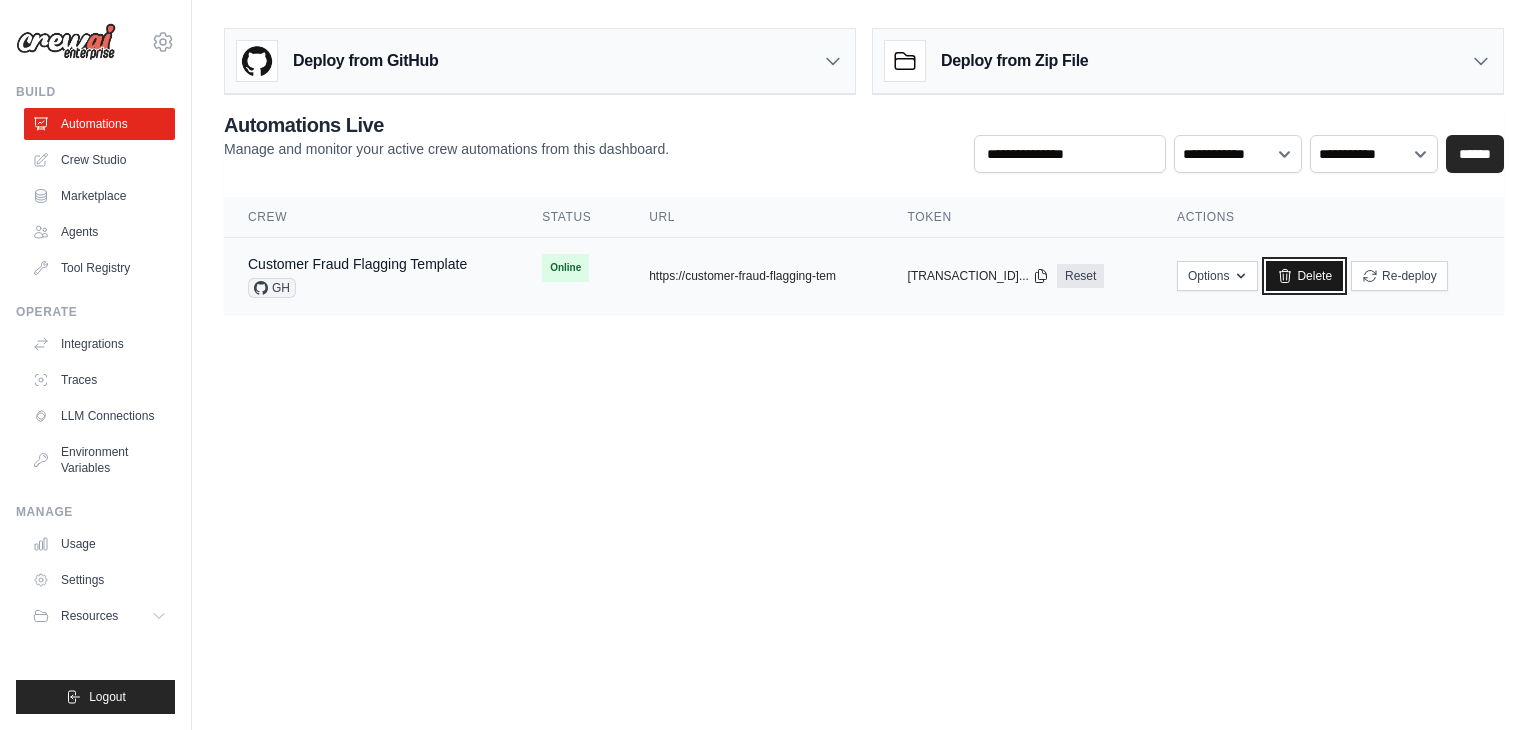 click on "Delete" at bounding box center (1304, 276) 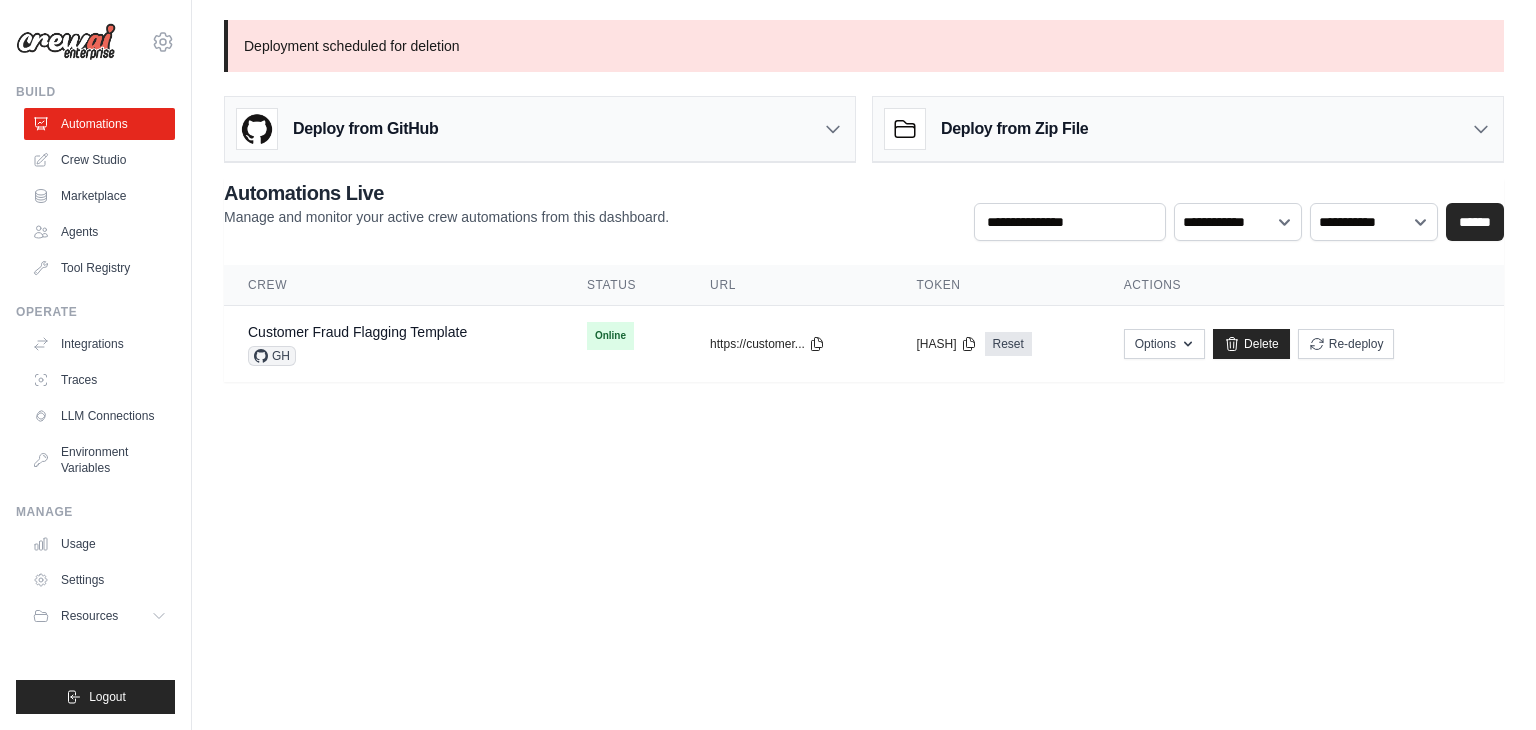 scroll, scrollTop: 0, scrollLeft: 0, axis: both 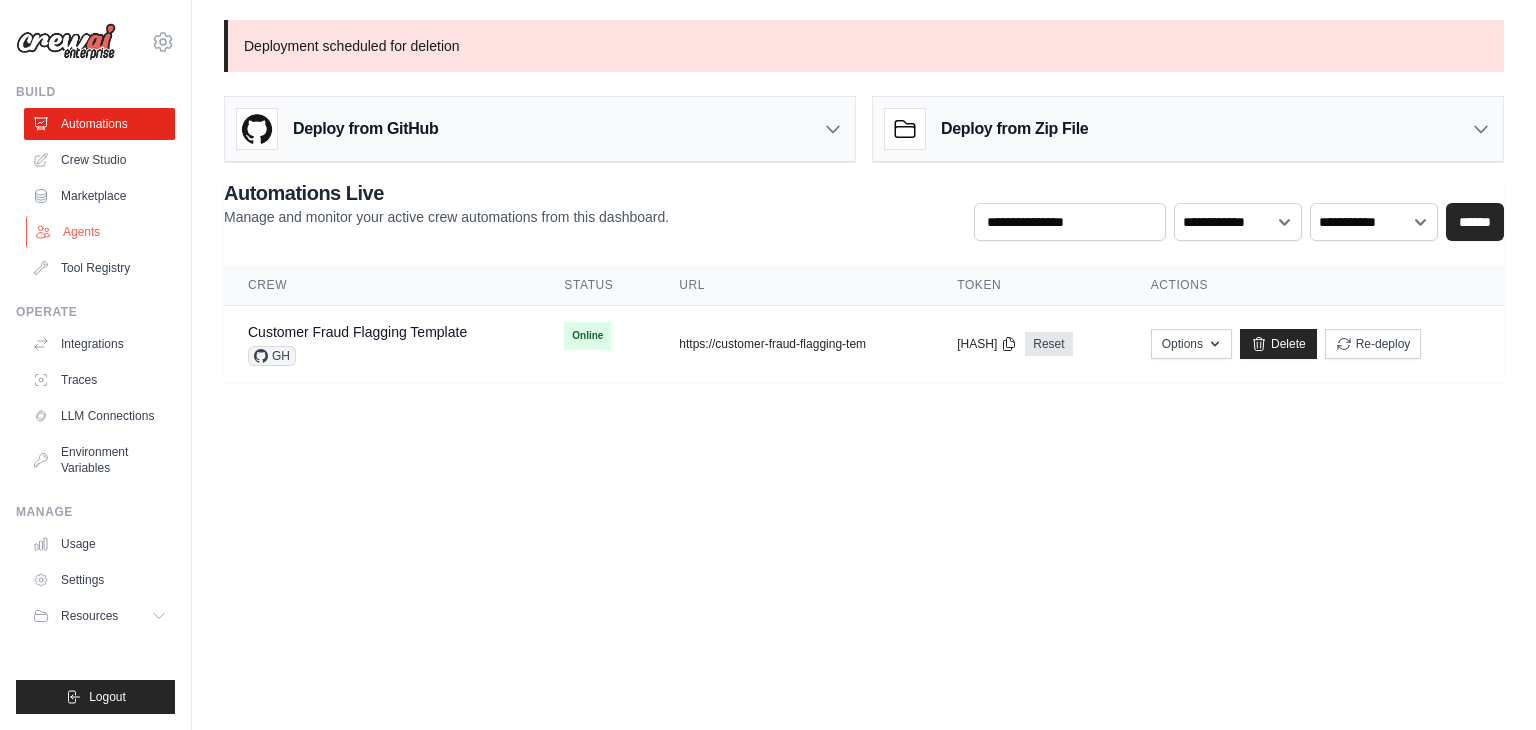 click on "Agents" at bounding box center (101, 232) 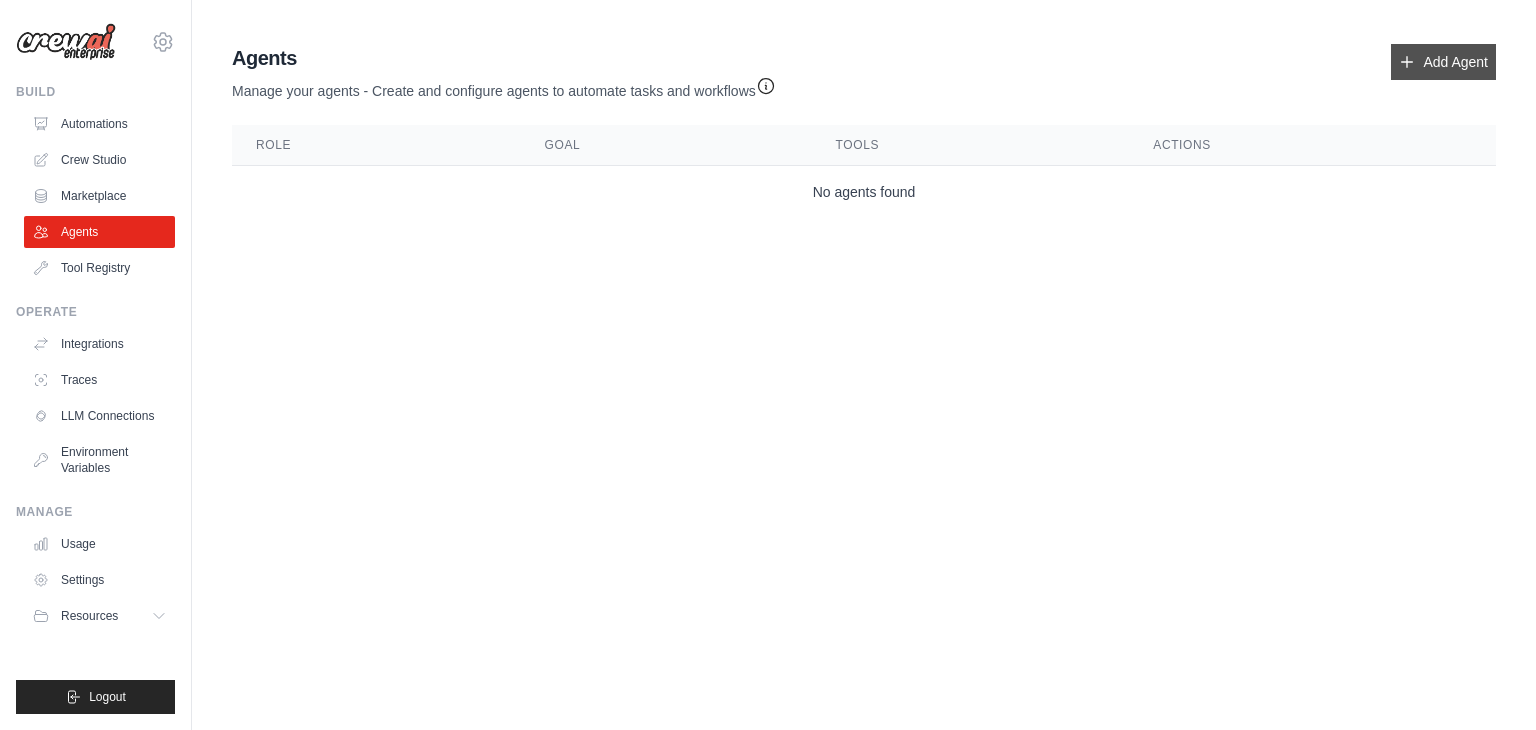 click on "Add Agent" at bounding box center (1443, 62) 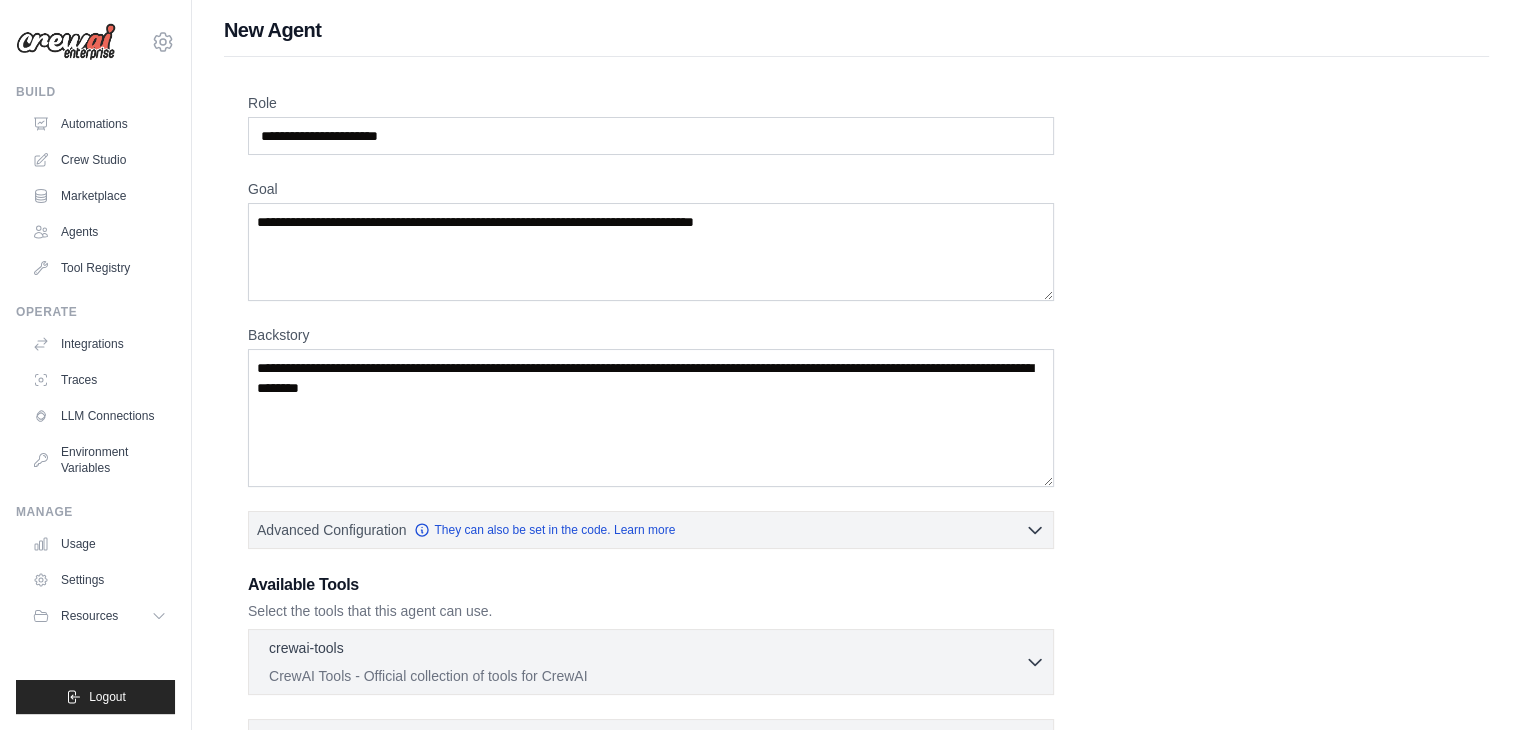 scroll, scrollTop: 0, scrollLeft: 0, axis: both 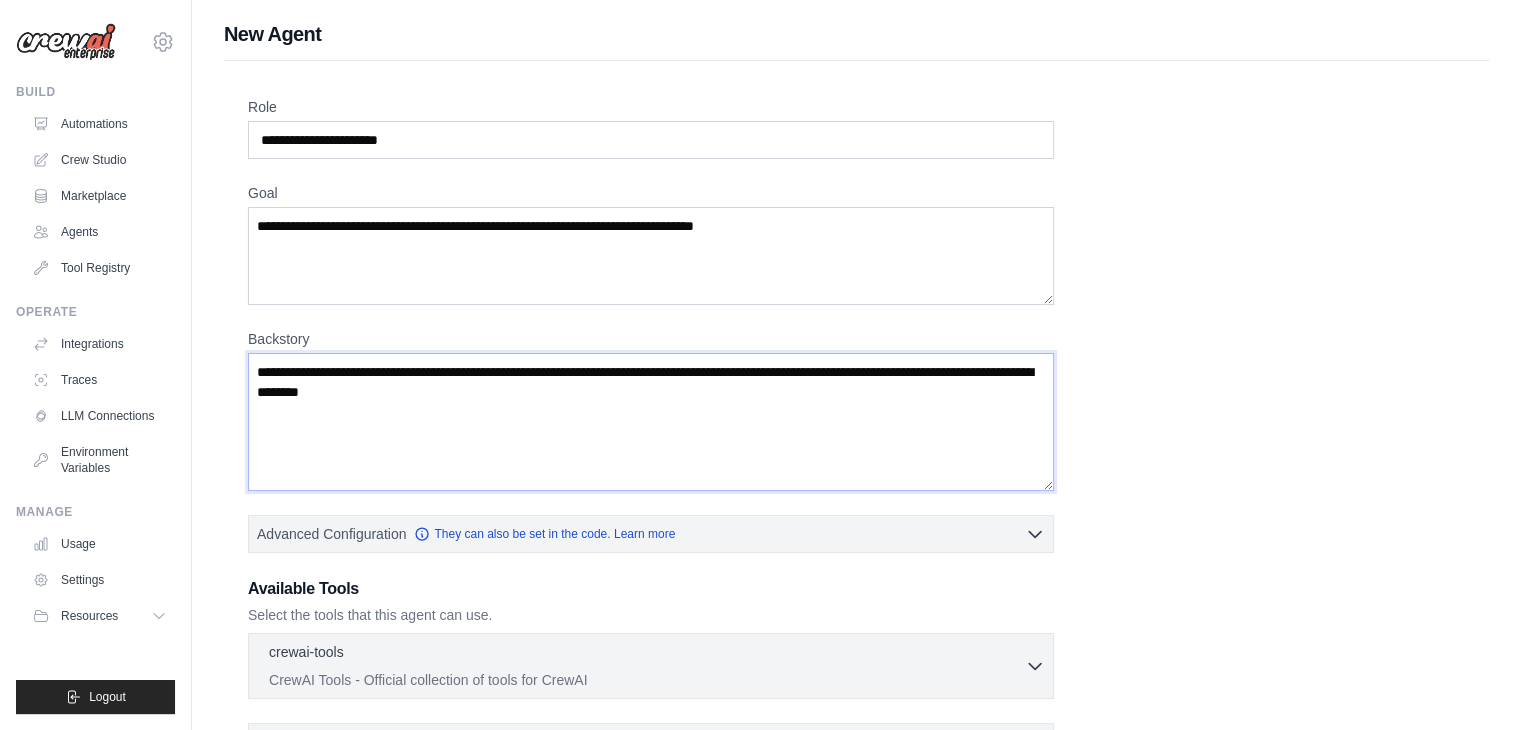 click on "Backstory" at bounding box center [651, 422] 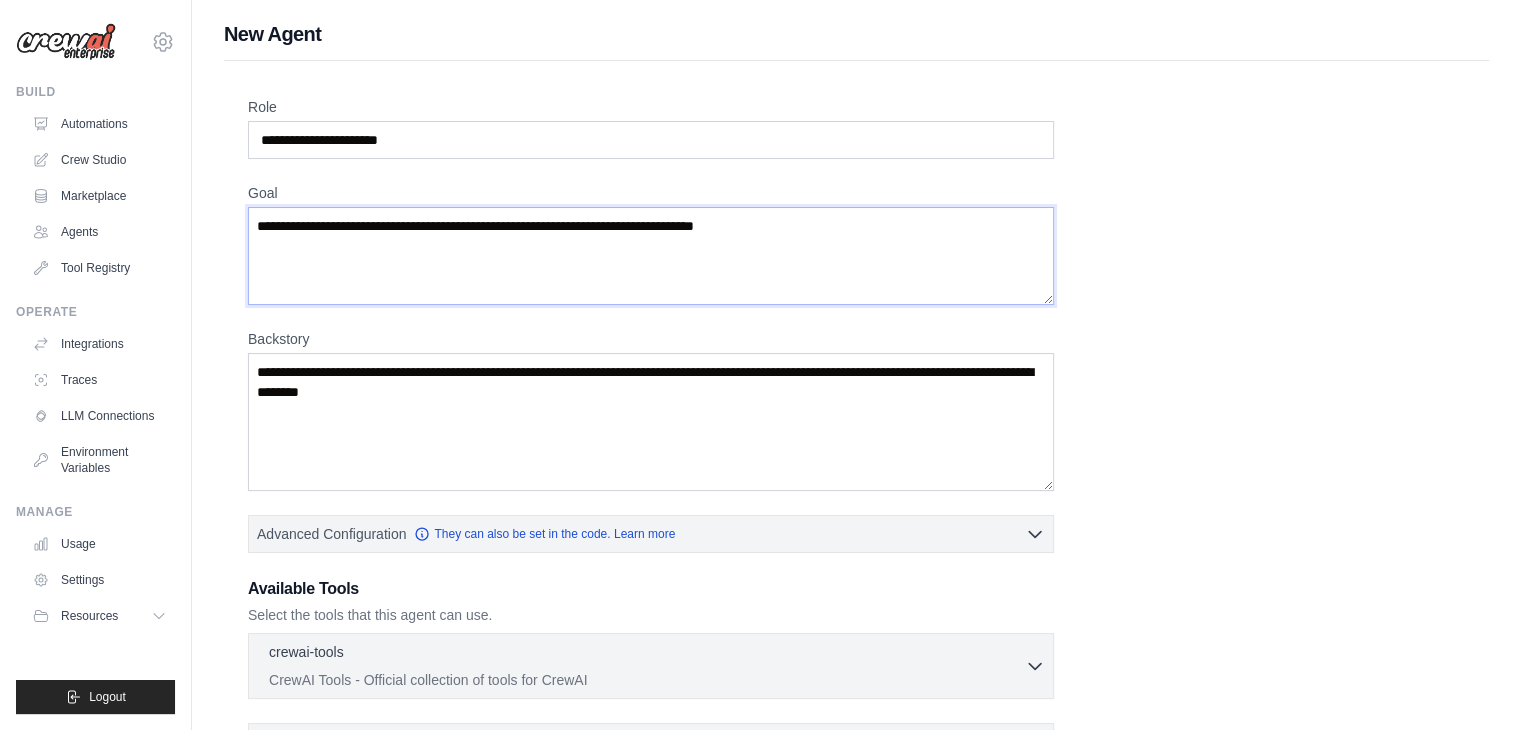 click on "Goal" at bounding box center [651, 256] 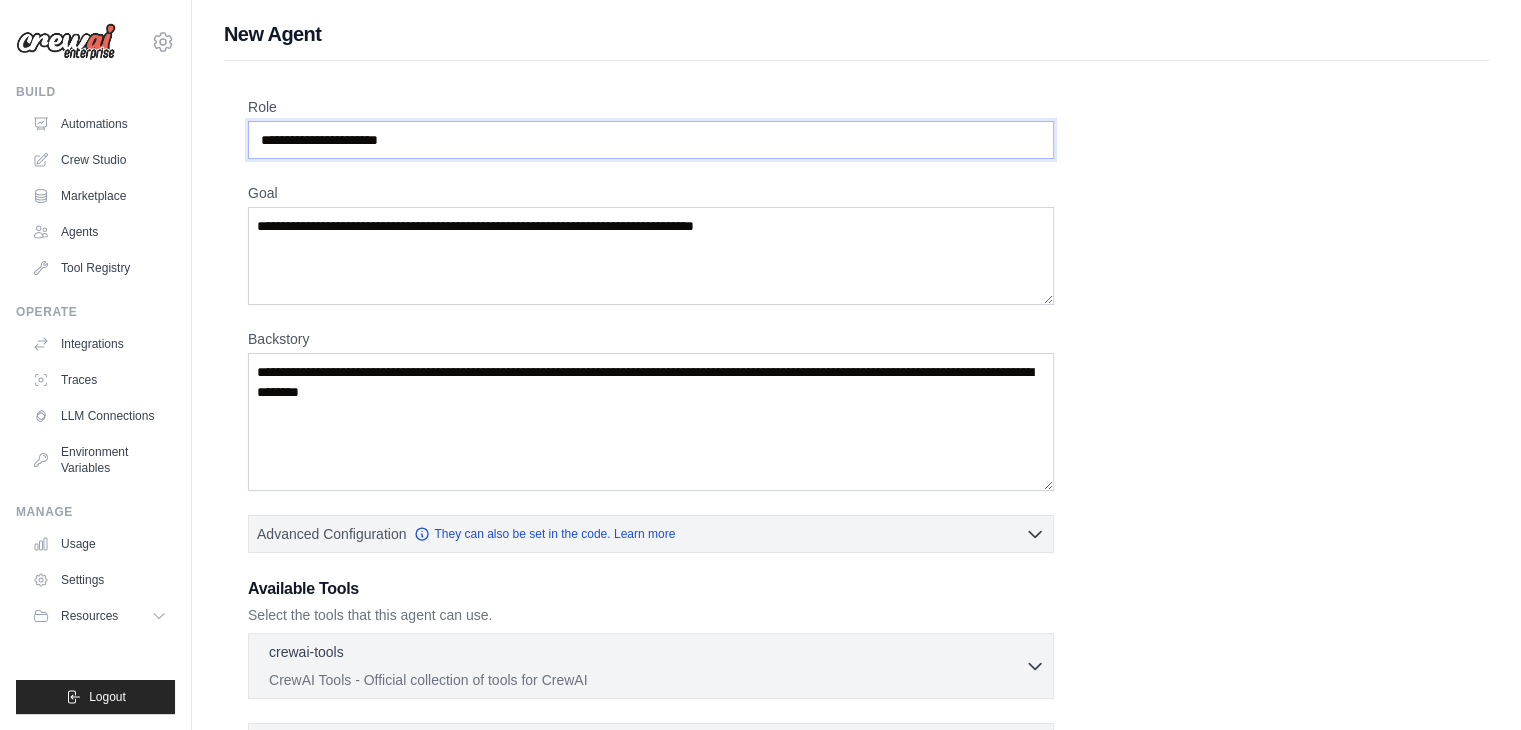 click on "Role" at bounding box center [651, 140] 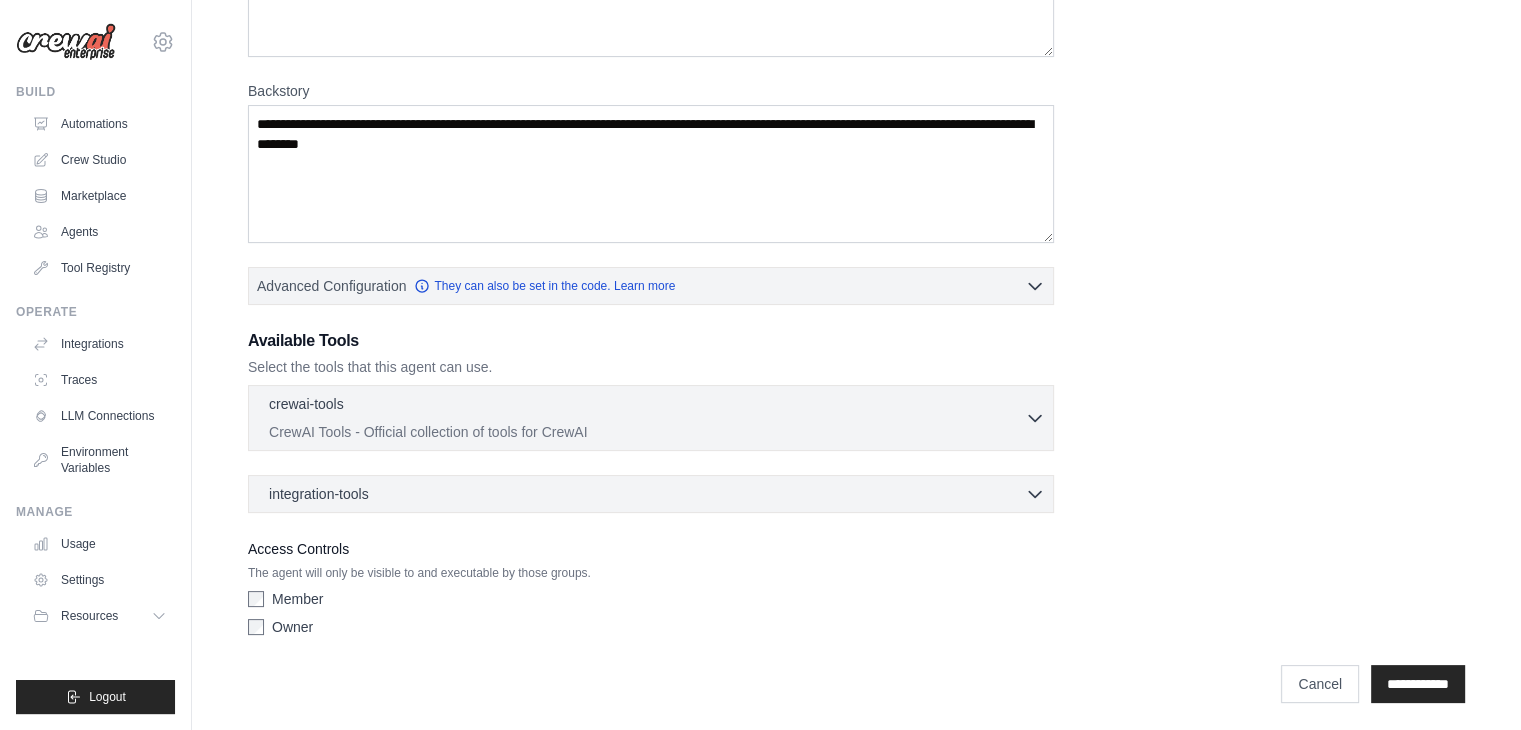 scroll, scrollTop: 250, scrollLeft: 0, axis: vertical 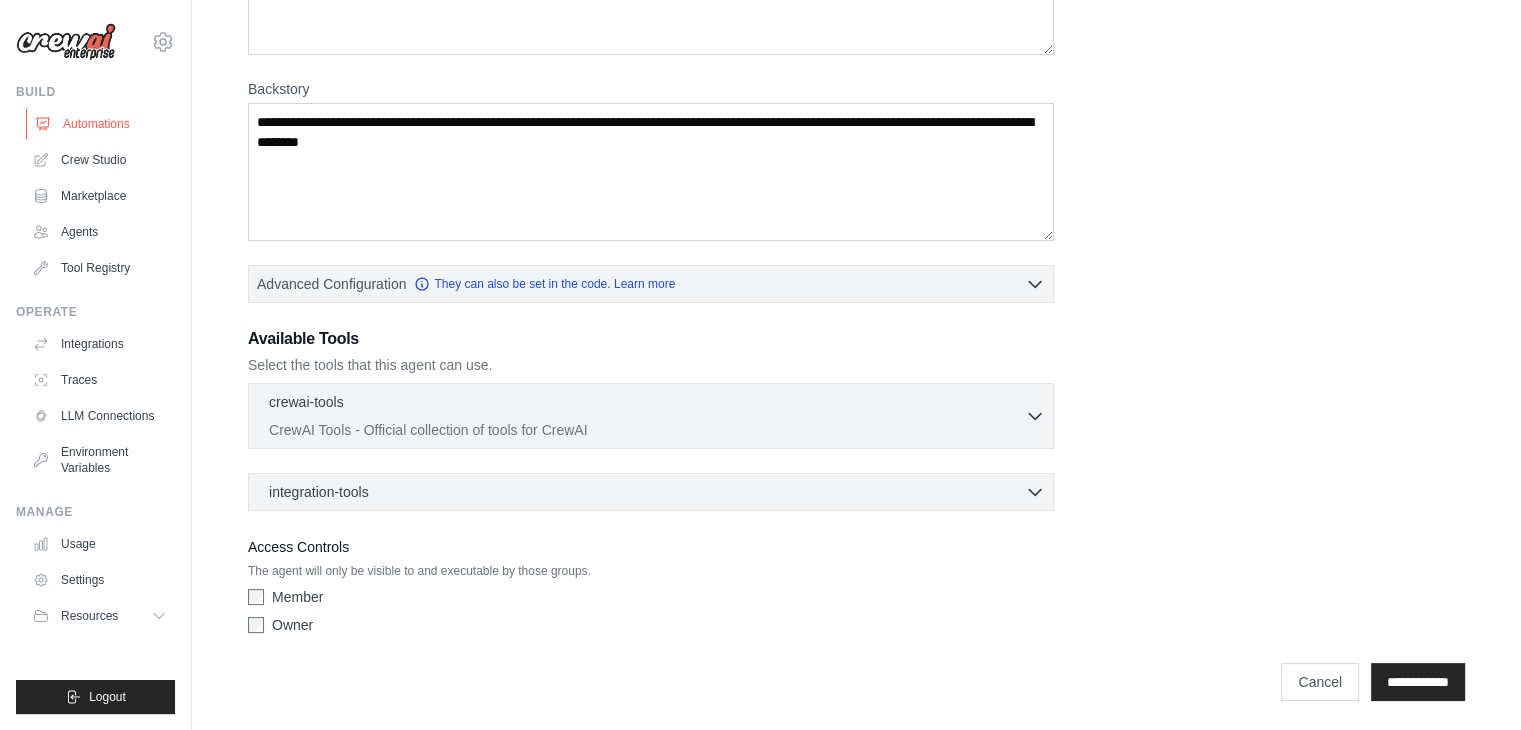 click on "Automations" at bounding box center [101, 124] 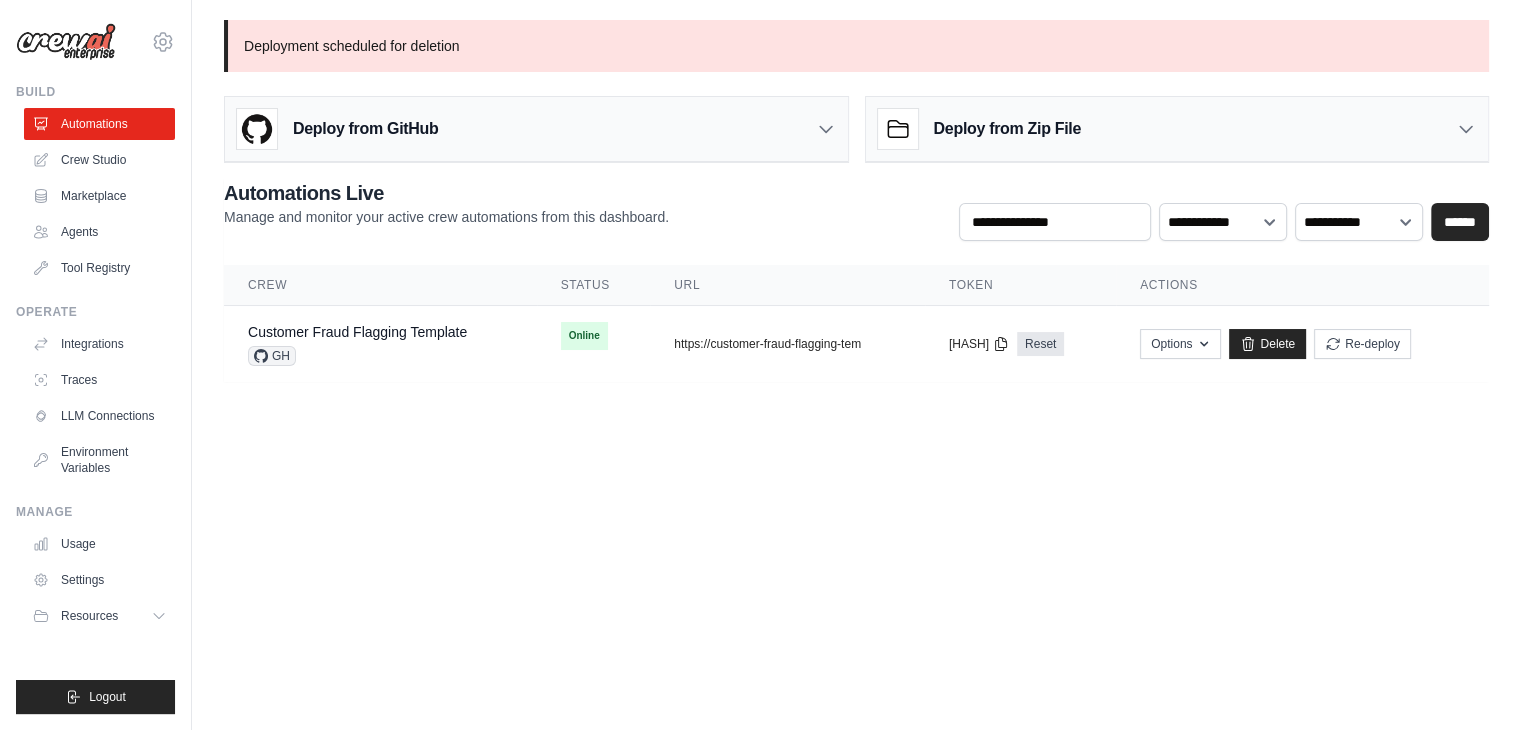 scroll, scrollTop: 0, scrollLeft: 0, axis: both 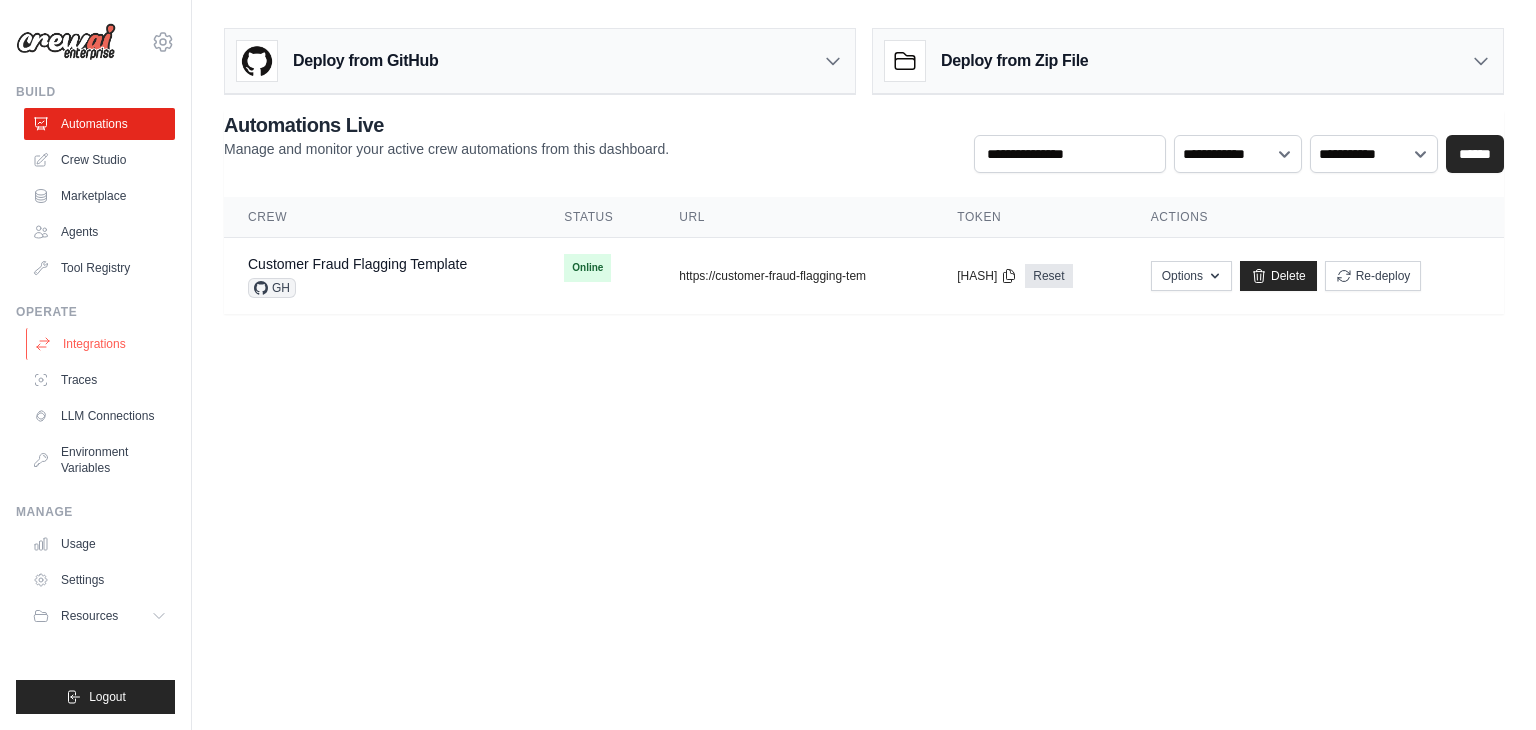 click on "Integrations" at bounding box center [101, 344] 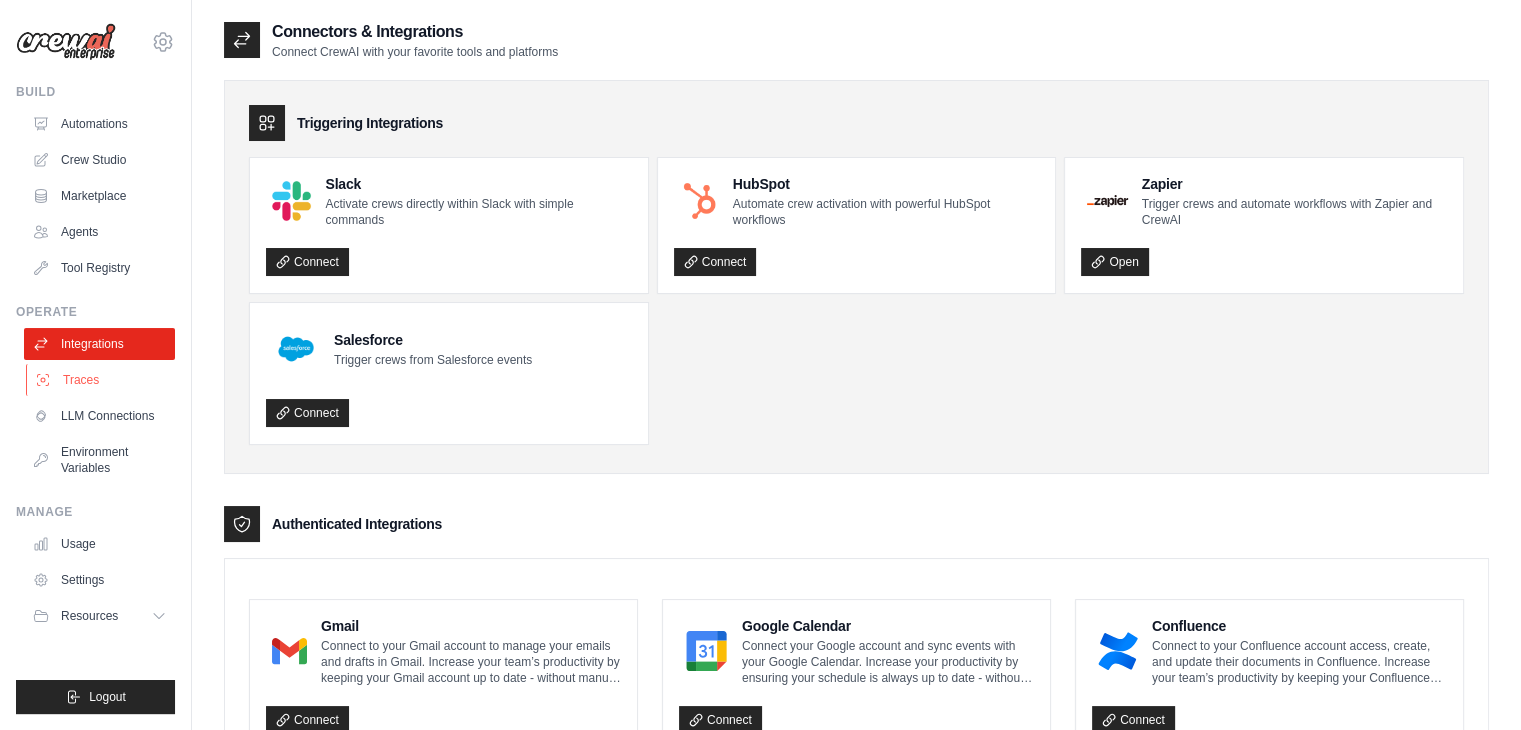 click on "Traces" at bounding box center (101, 380) 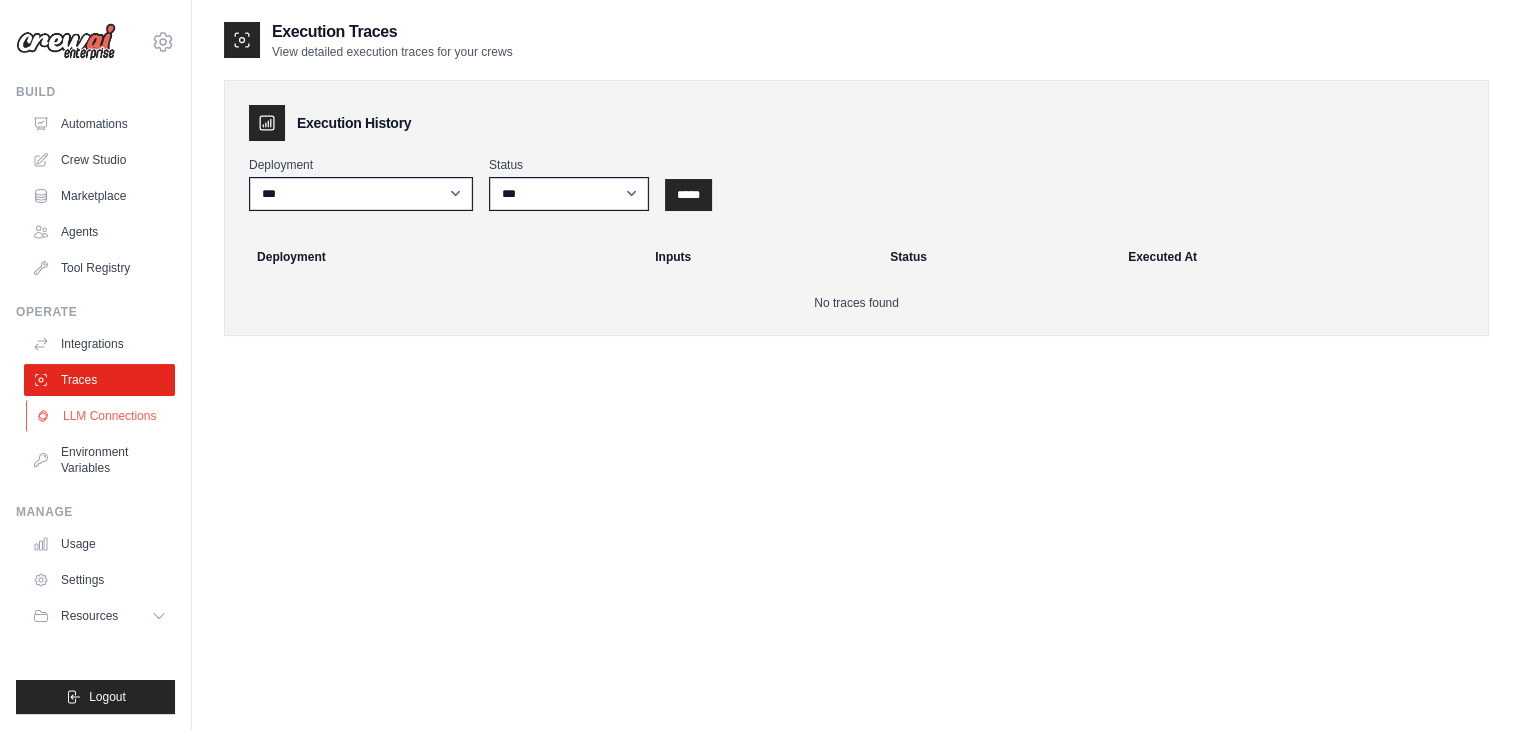 click on "LLM Connections" at bounding box center [101, 416] 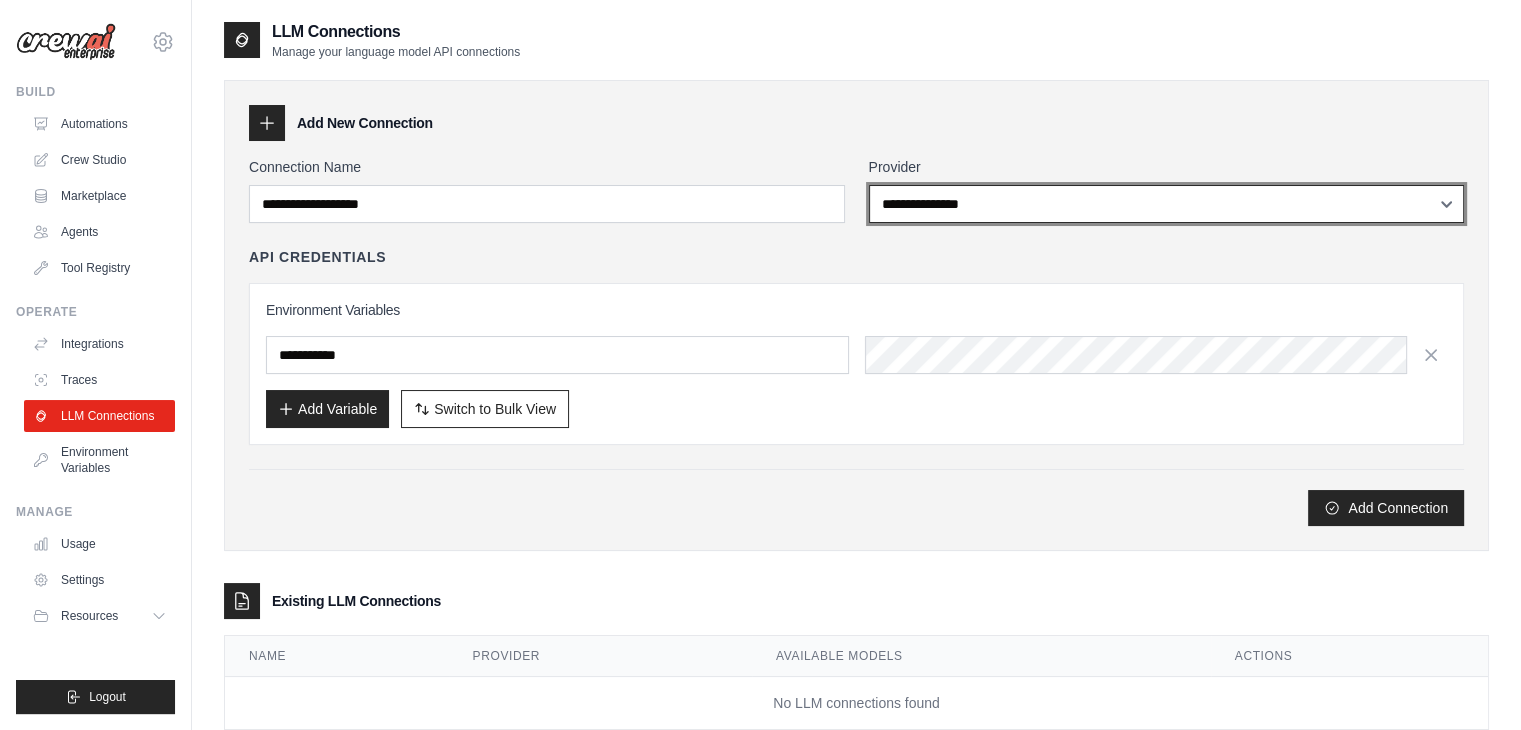 click on "**********" at bounding box center (1167, 204) 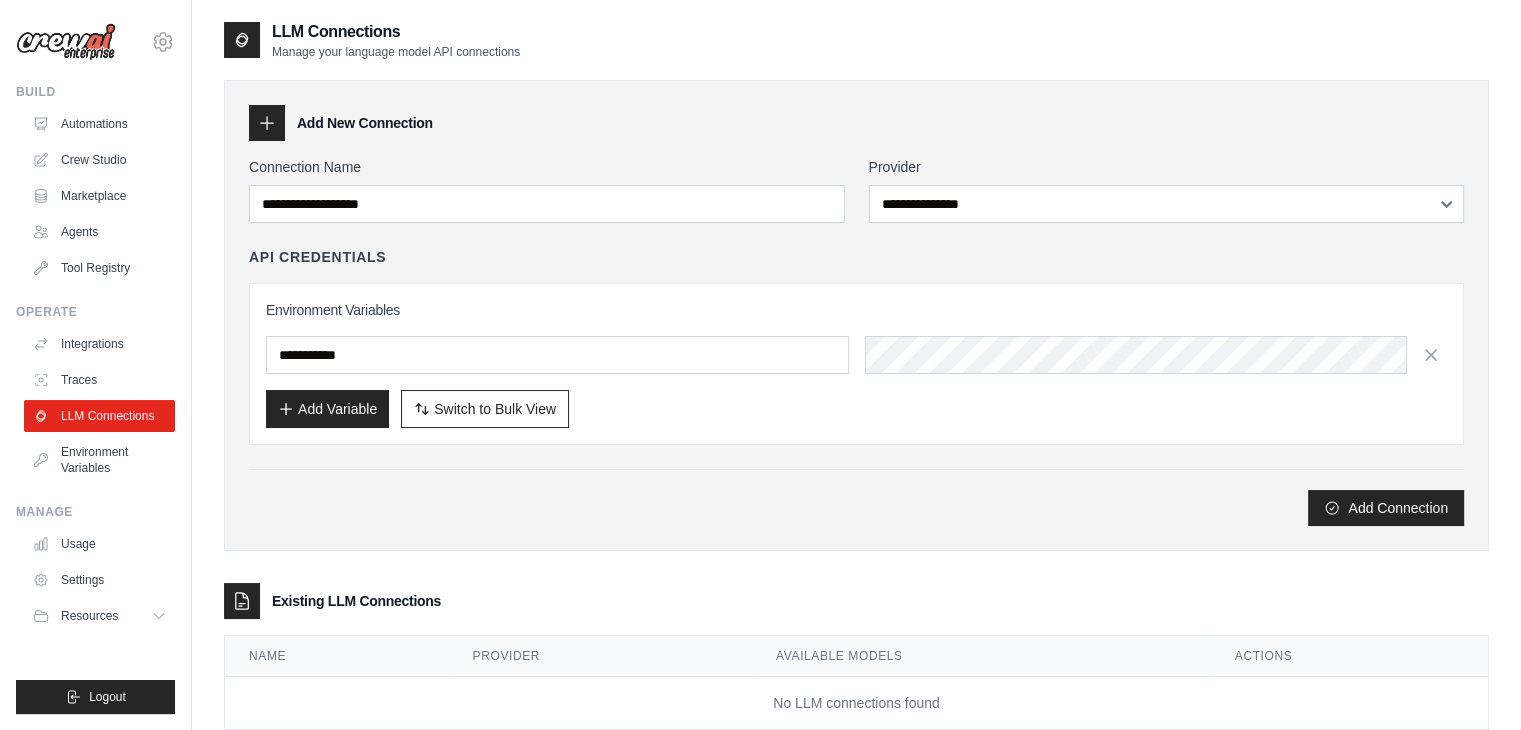 click on "API Credentials" at bounding box center [856, 257] 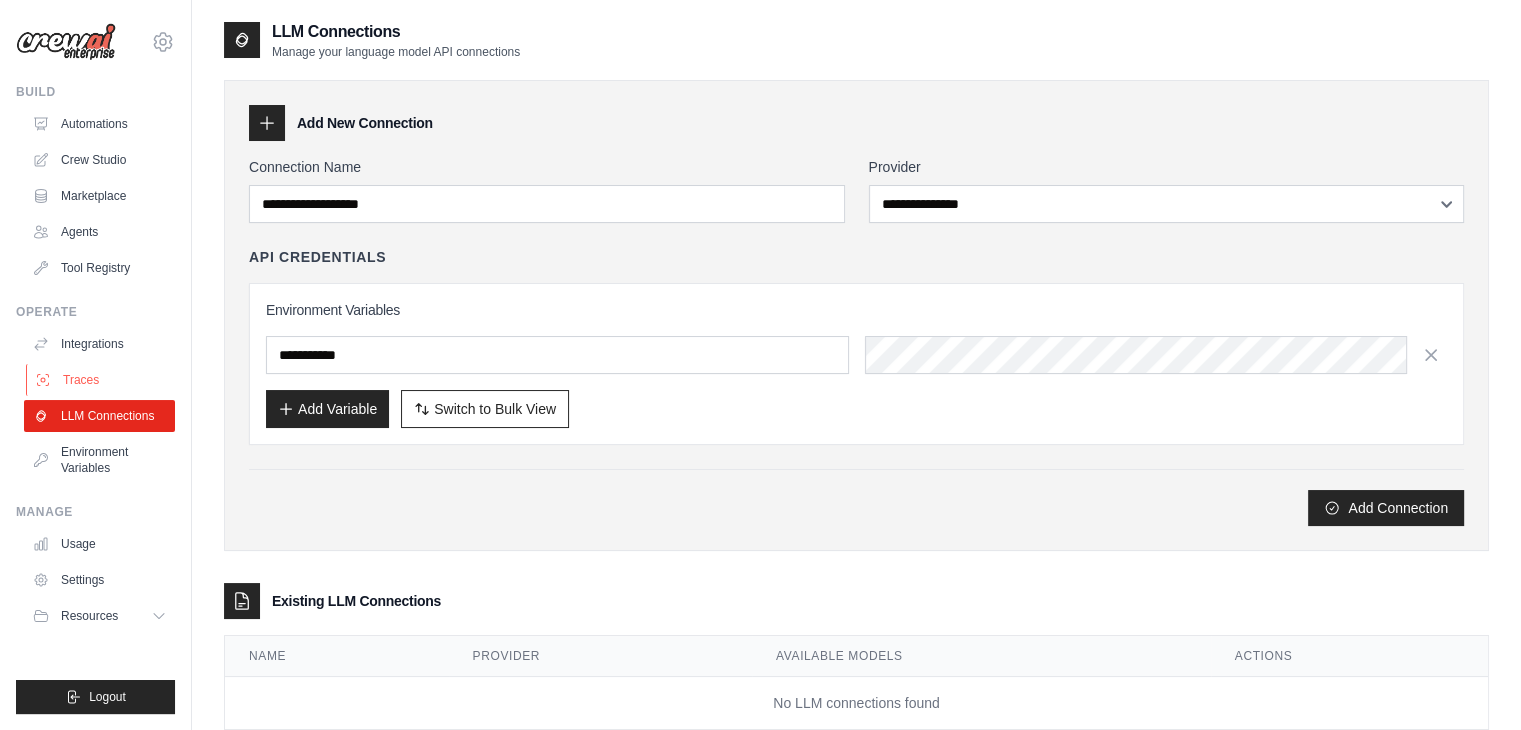 click on "Traces" at bounding box center (101, 380) 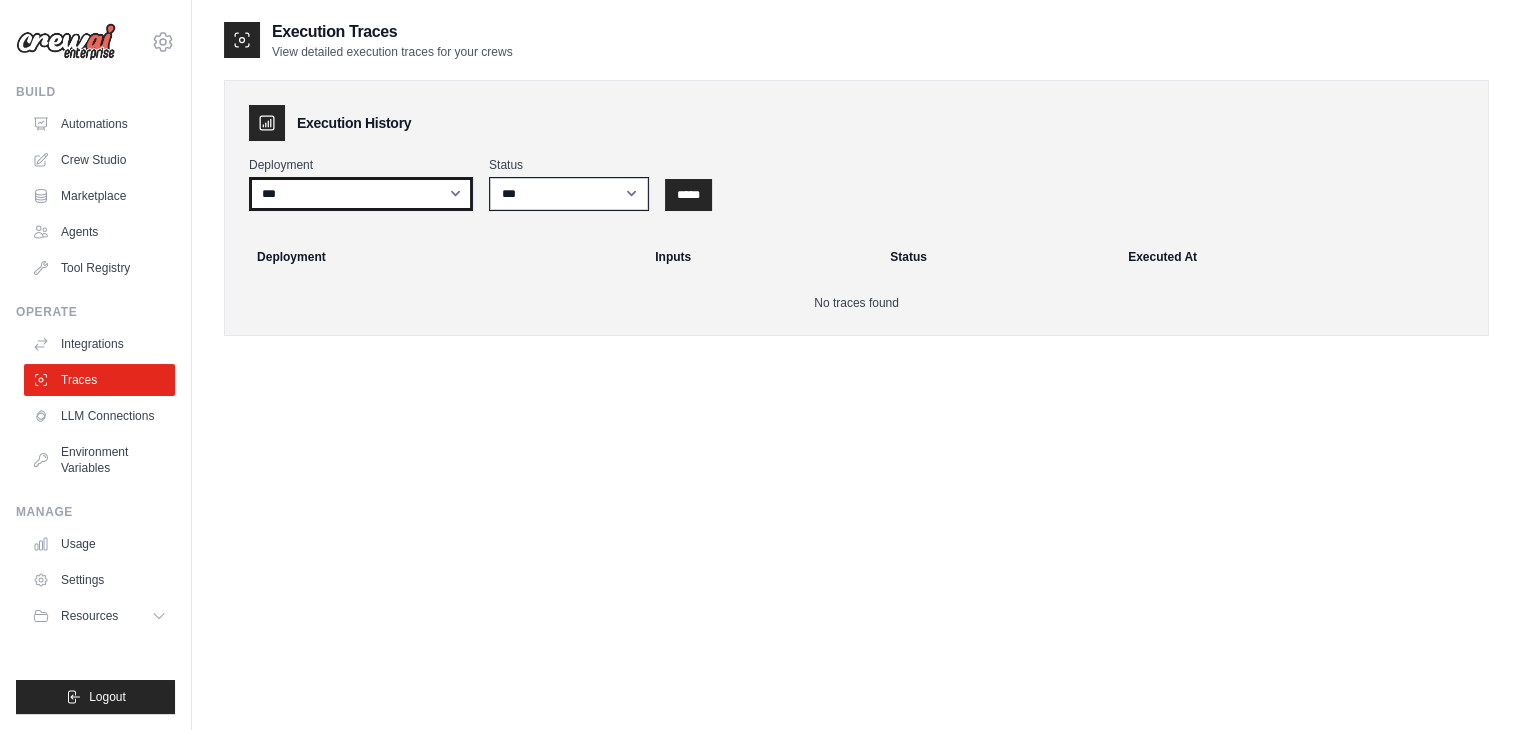 click on "***" at bounding box center (361, 194) 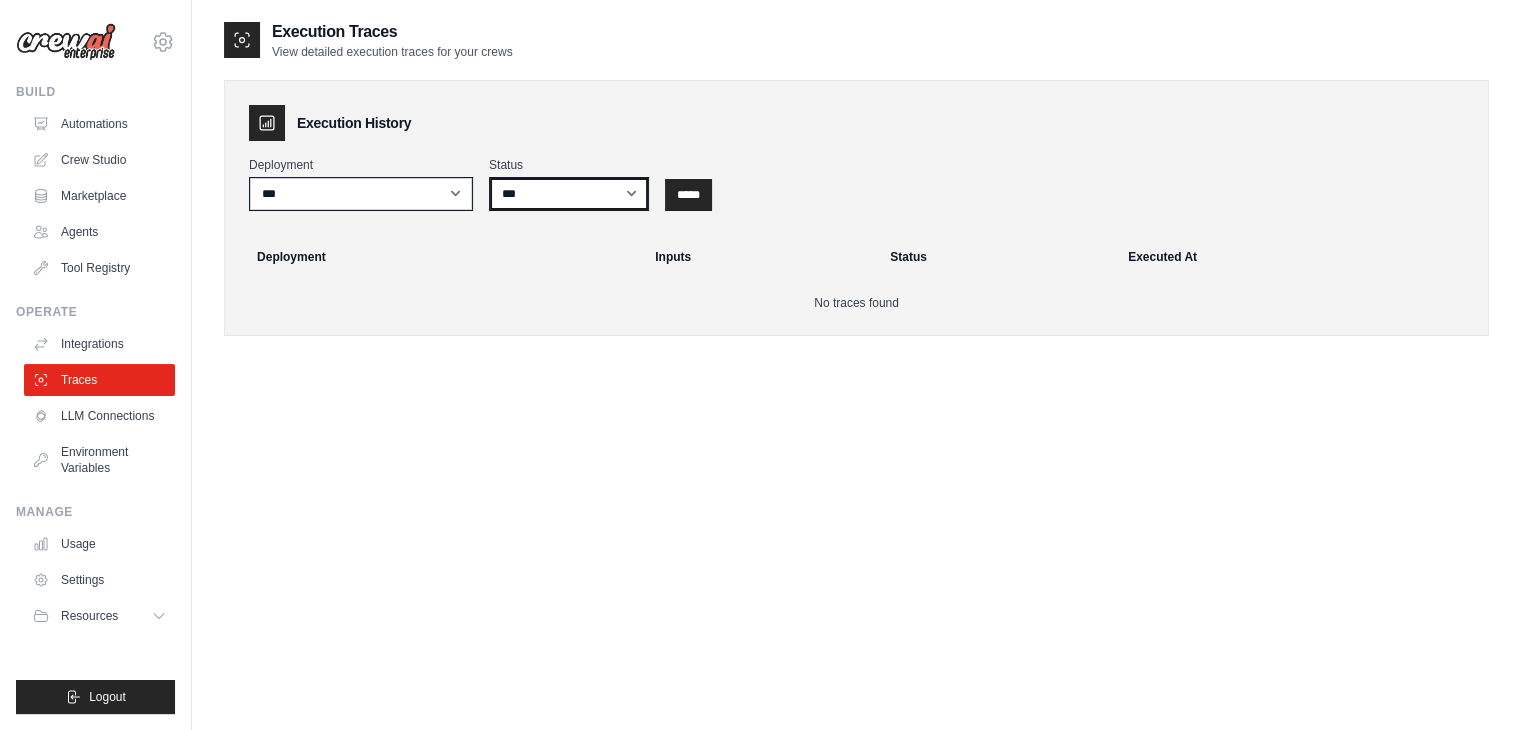 click on "***
*********
*******
*****" at bounding box center (569, 194) 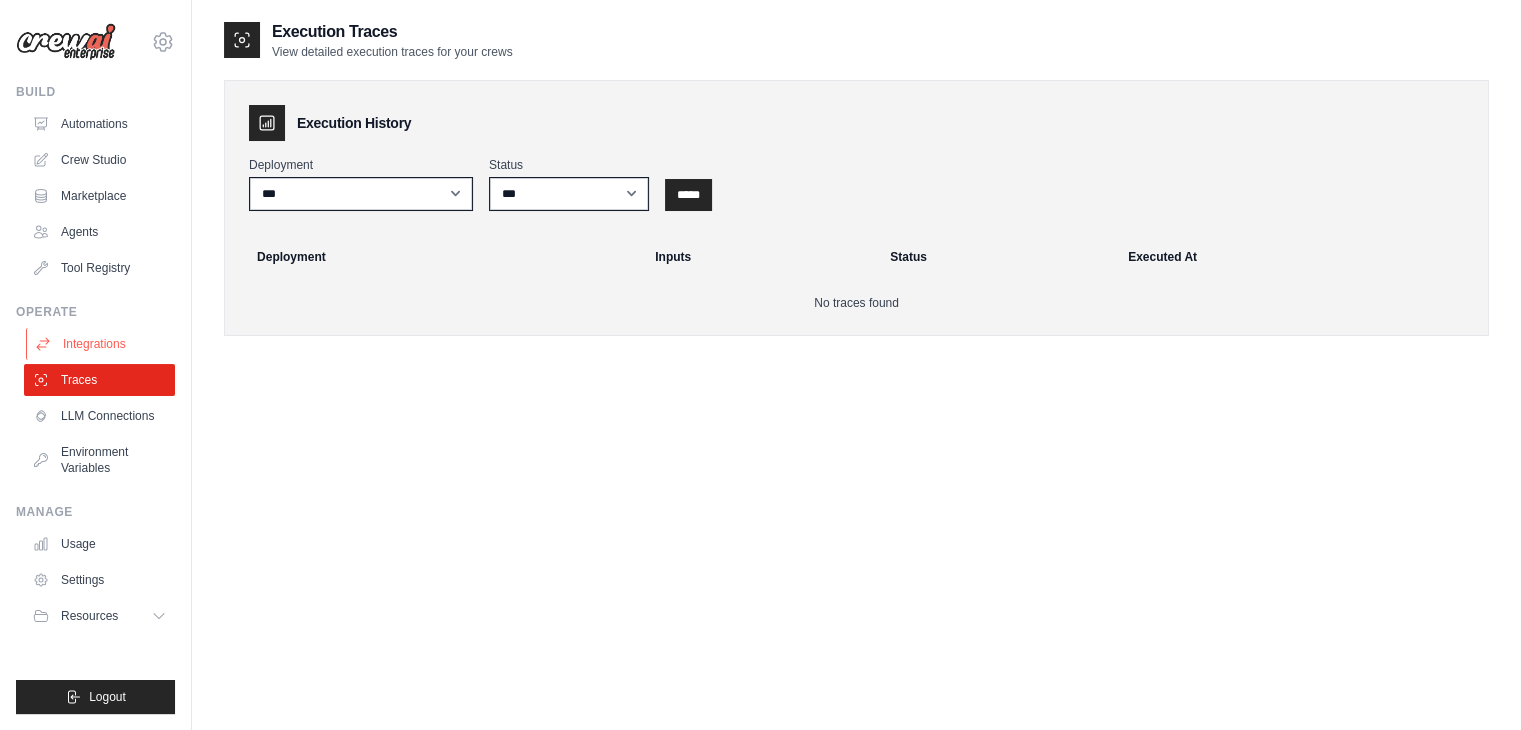 click on "Integrations" at bounding box center (101, 344) 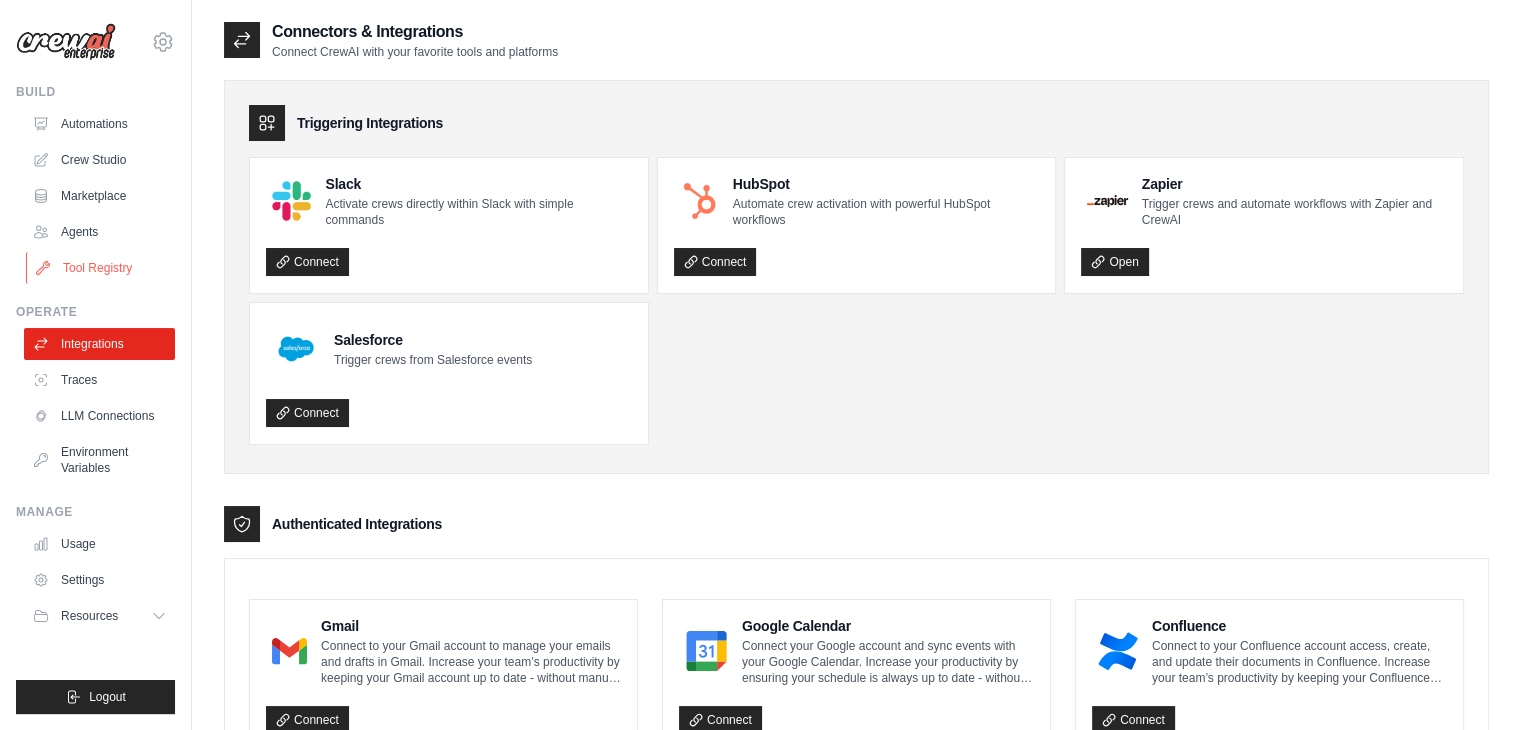 click on "Tool Registry" at bounding box center (101, 268) 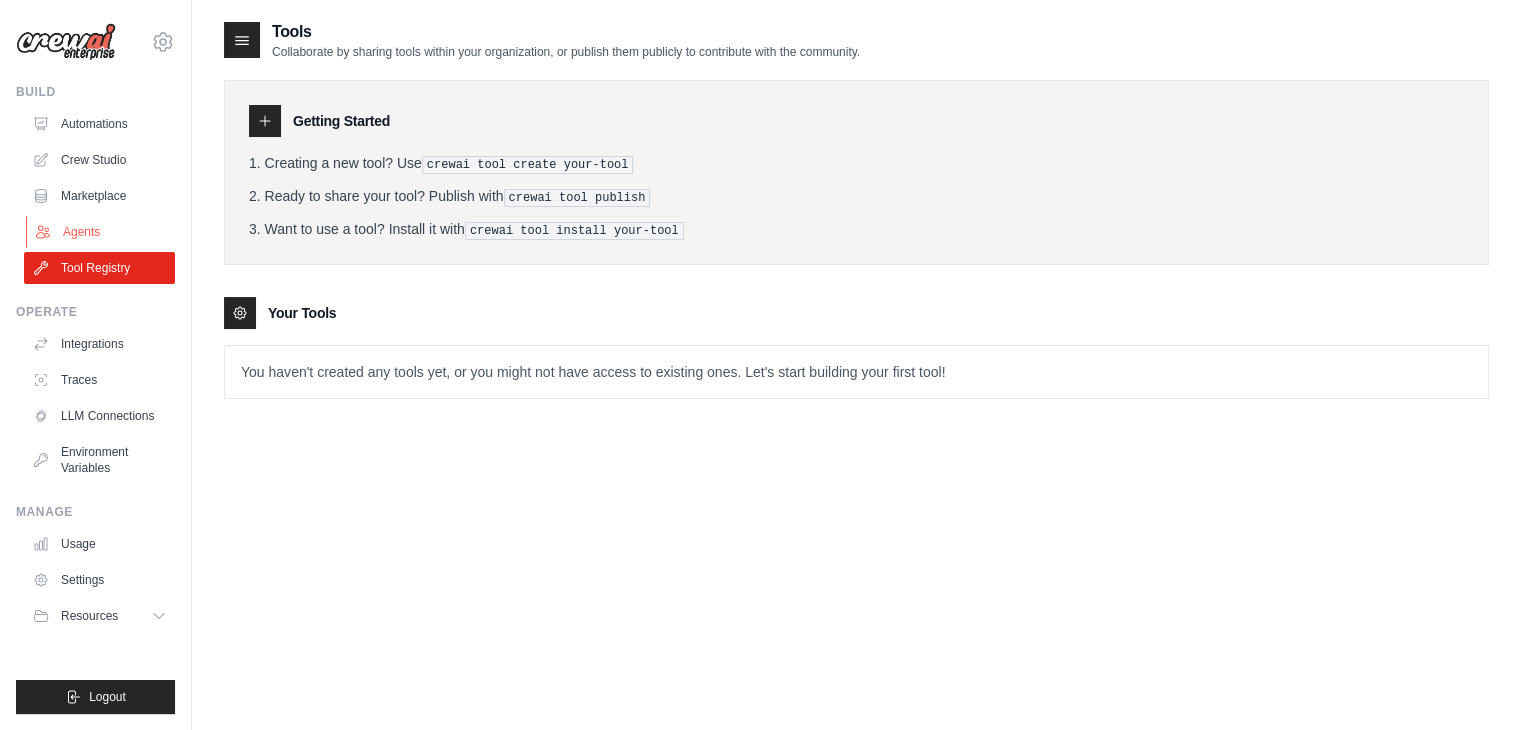 click on "Agents" at bounding box center [101, 232] 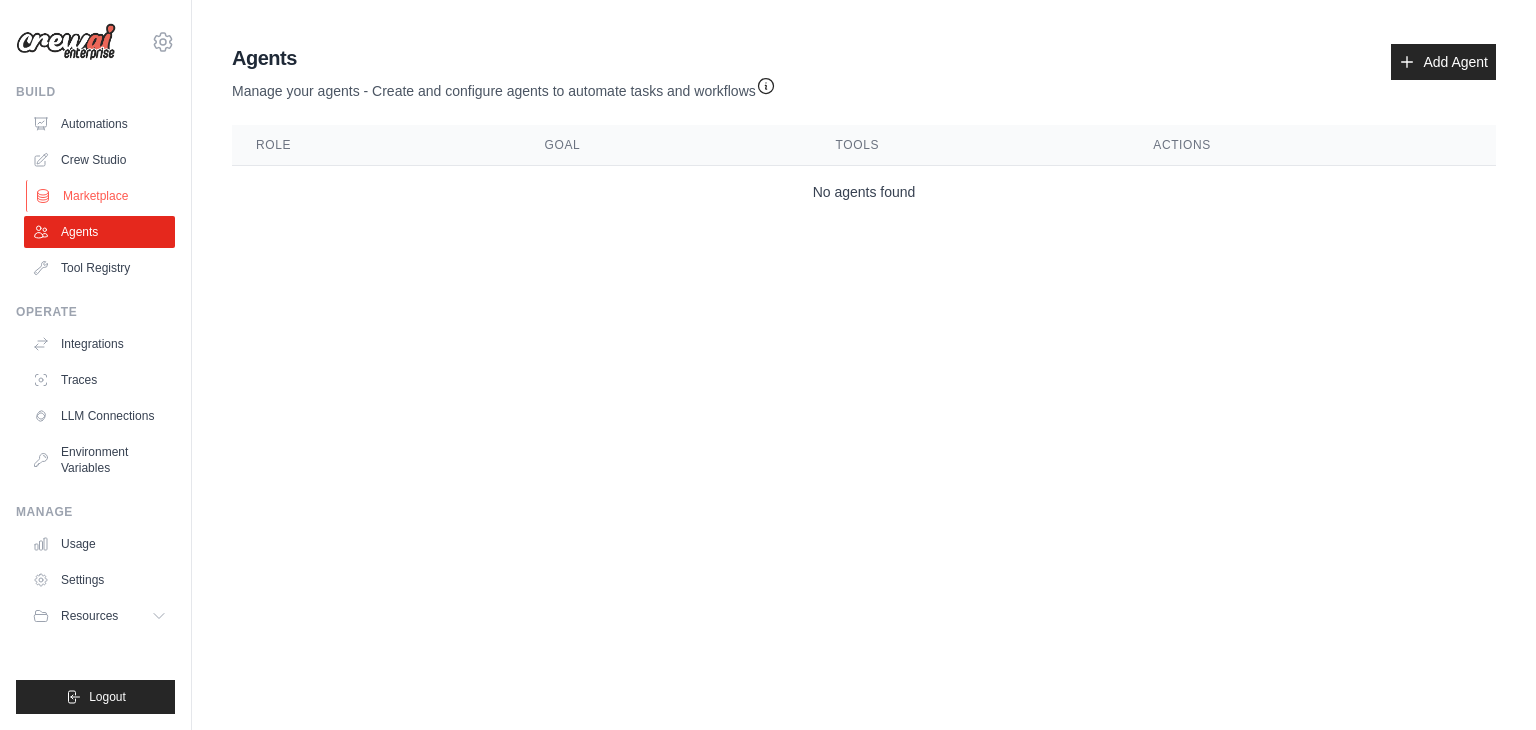 click on "Marketplace" at bounding box center (101, 196) 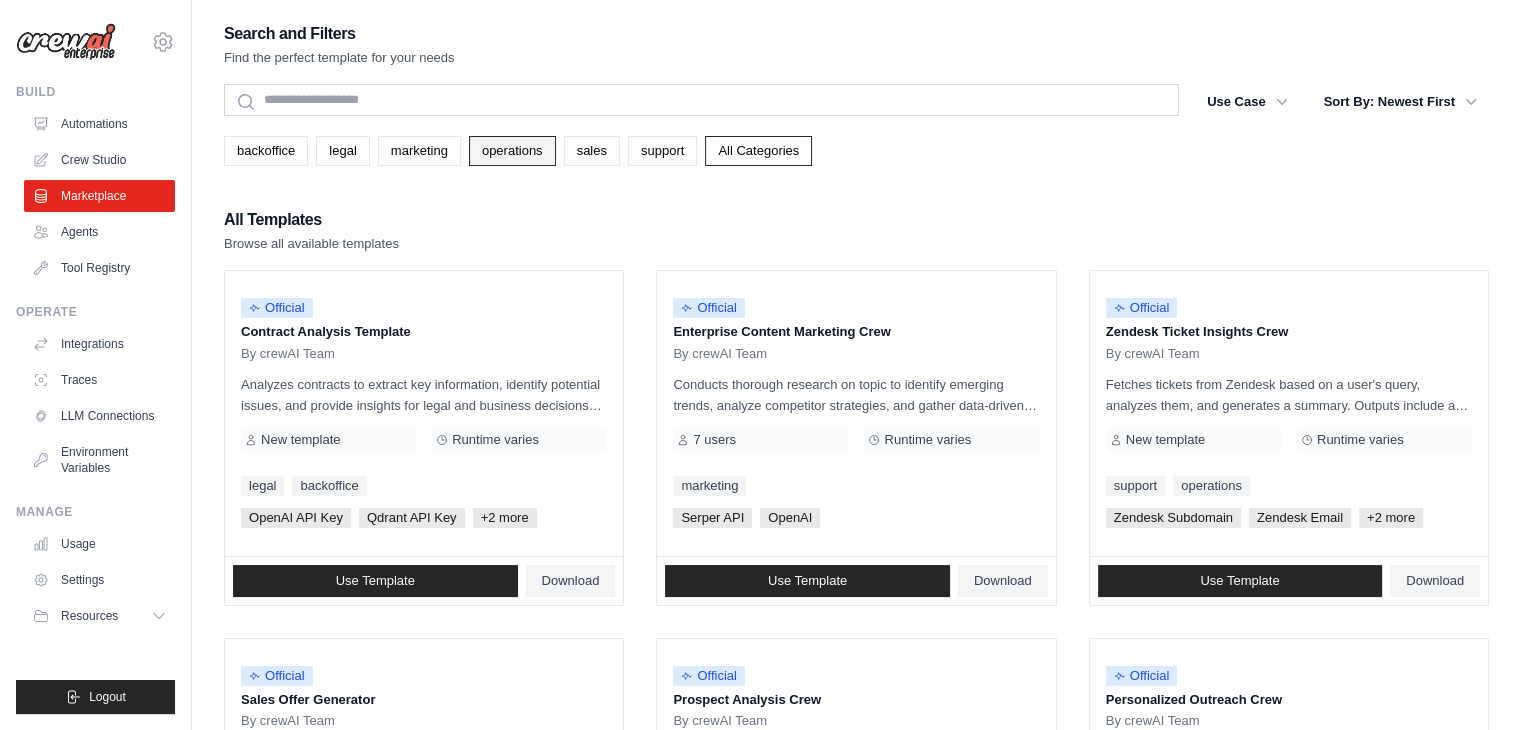 click on "operations" at bounding box center [512, 151] 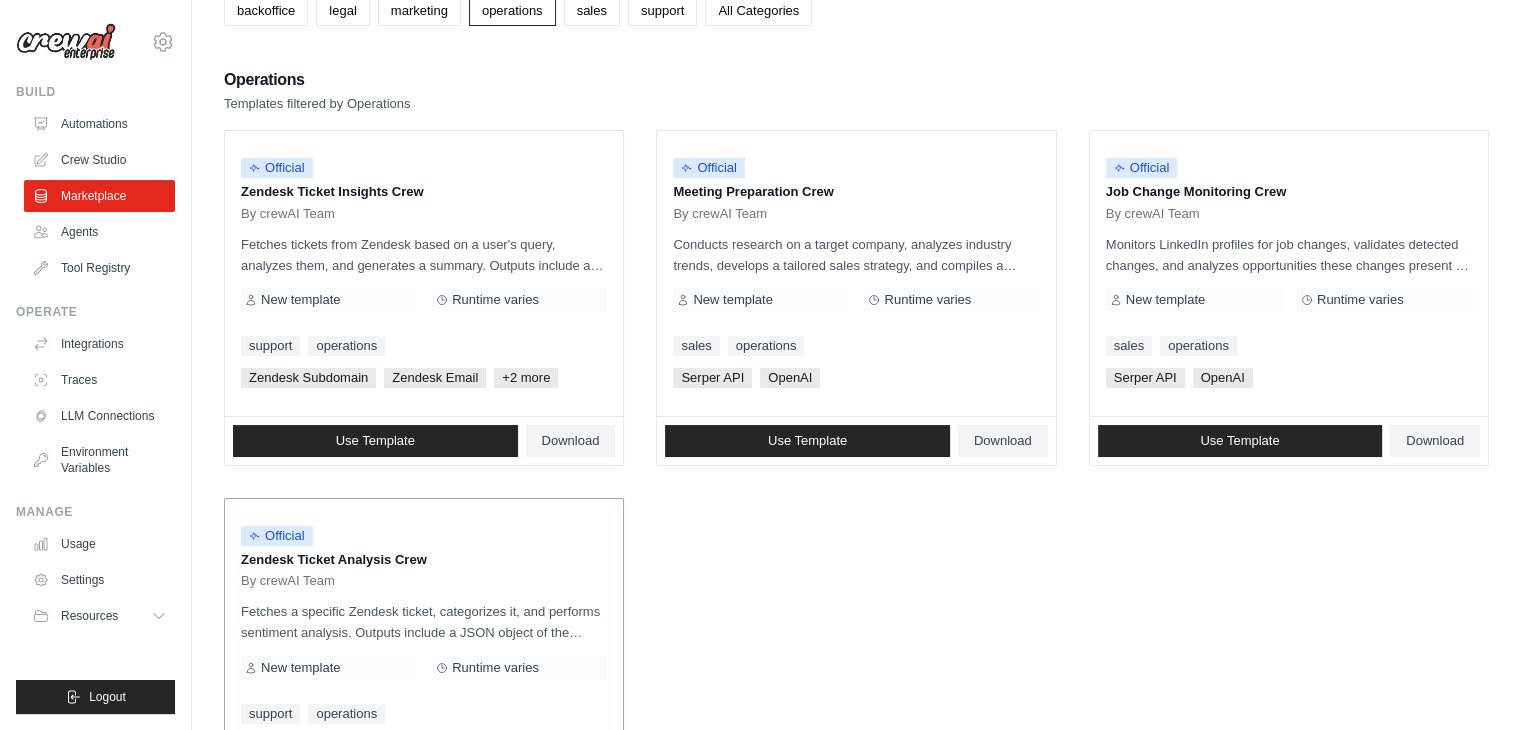 scroll, scrollTop: 0, scrollLeft: 0, axis: both 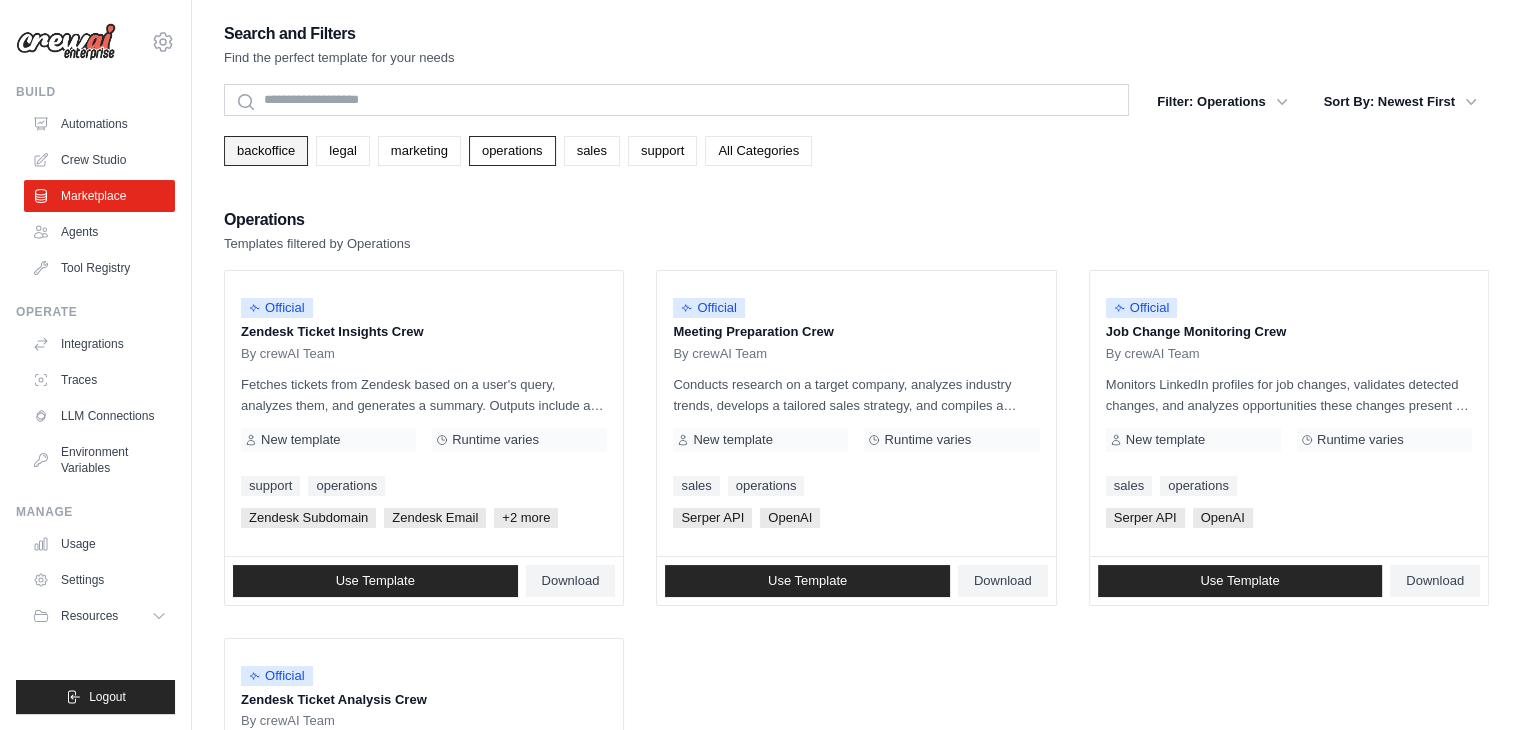 click on "backoffice" at bounding box center (266, 151) 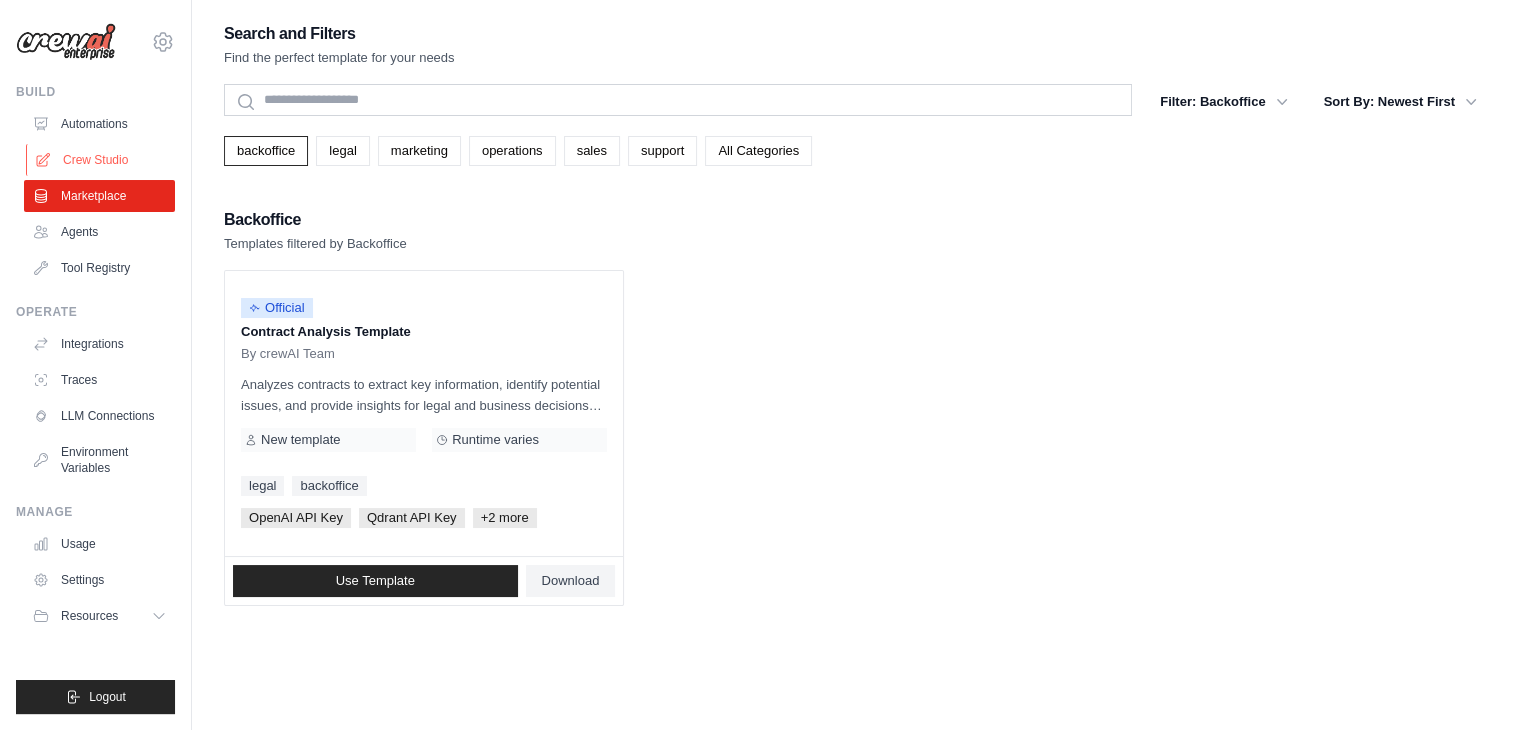 click on "Crew Studio" at bounding box center (101, 160) 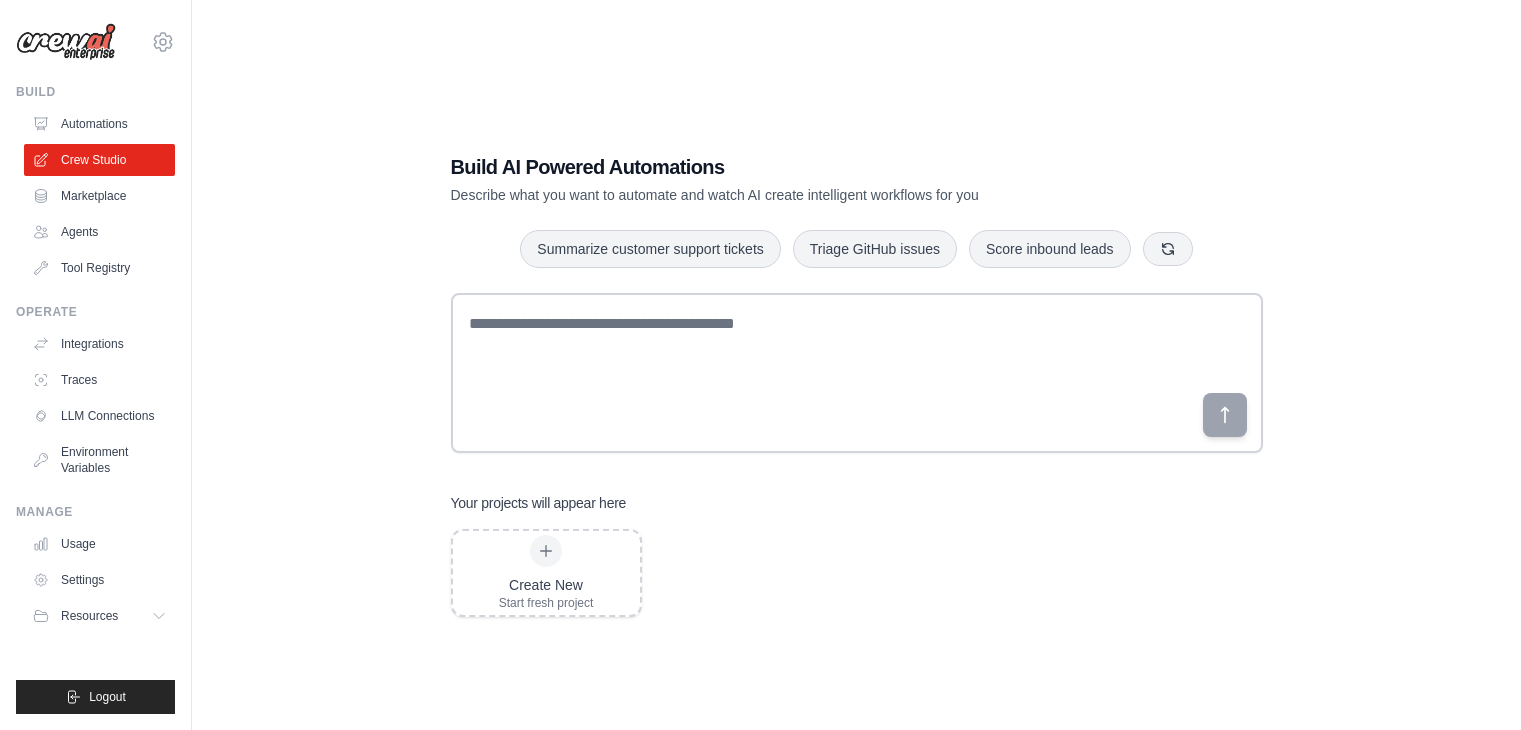 scroll, scrollTop: 0, scrollLeft: 0, axis: both 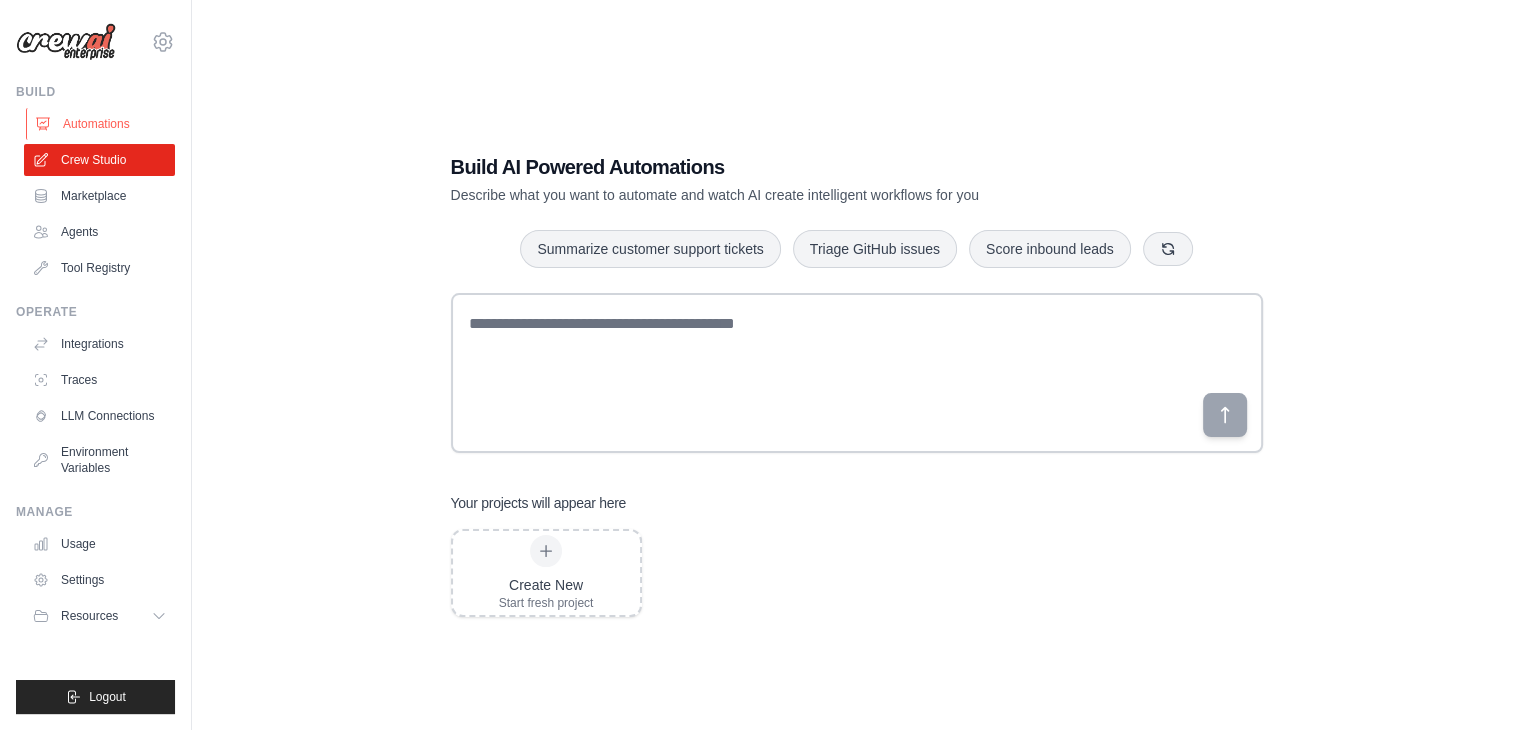 click on "Automations" at bounding box center (101, 124) 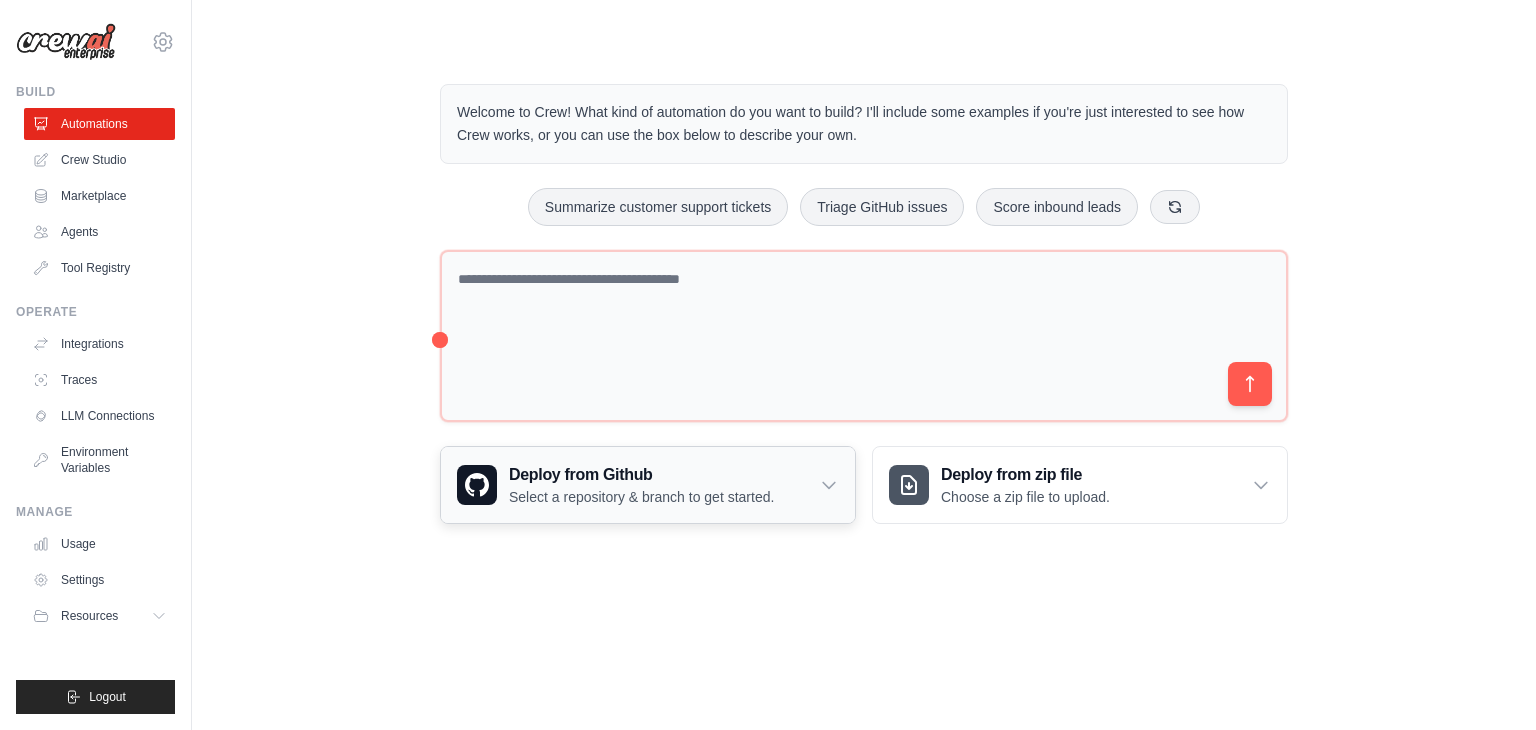 click 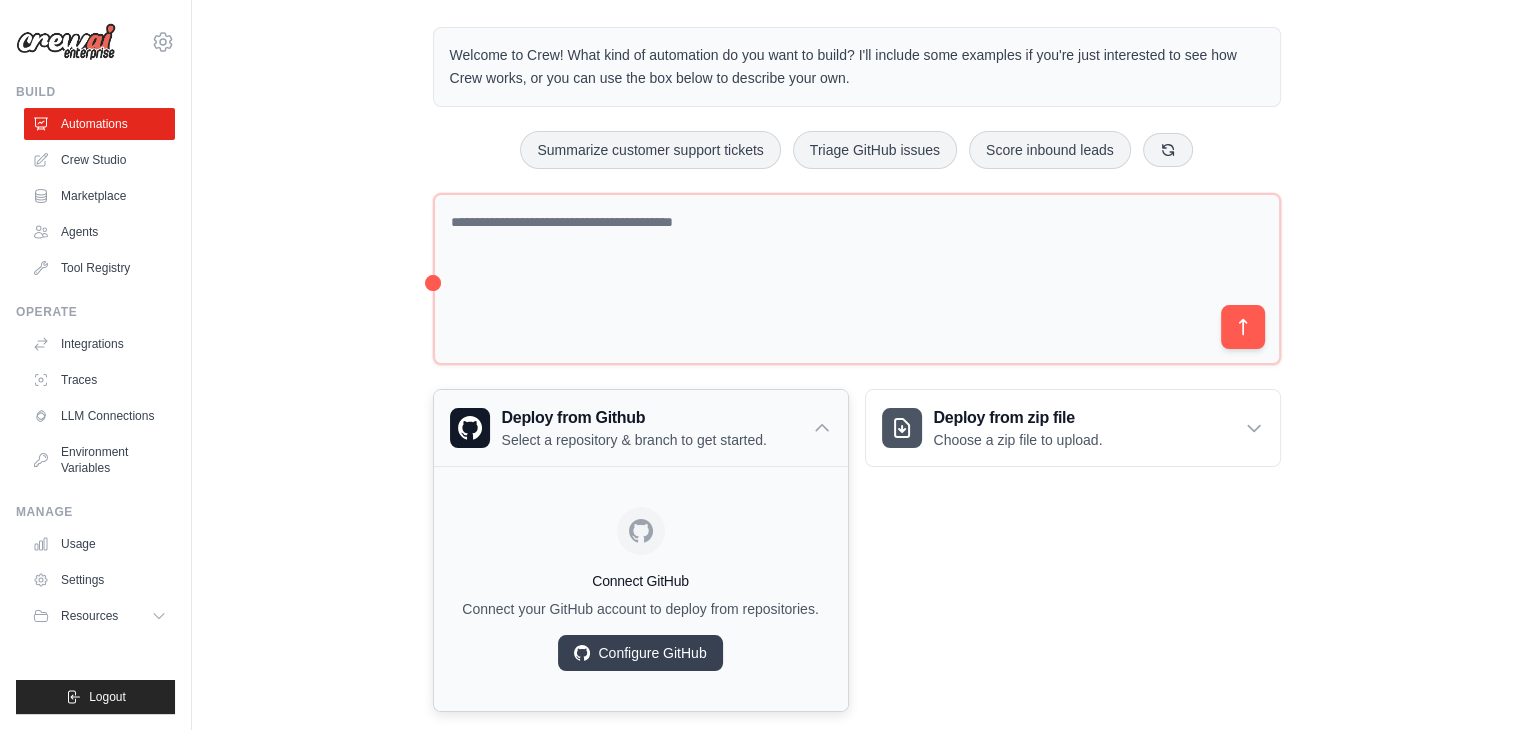 scroll, scrollTop: 88, scrollLeft: 0, axis: vertical 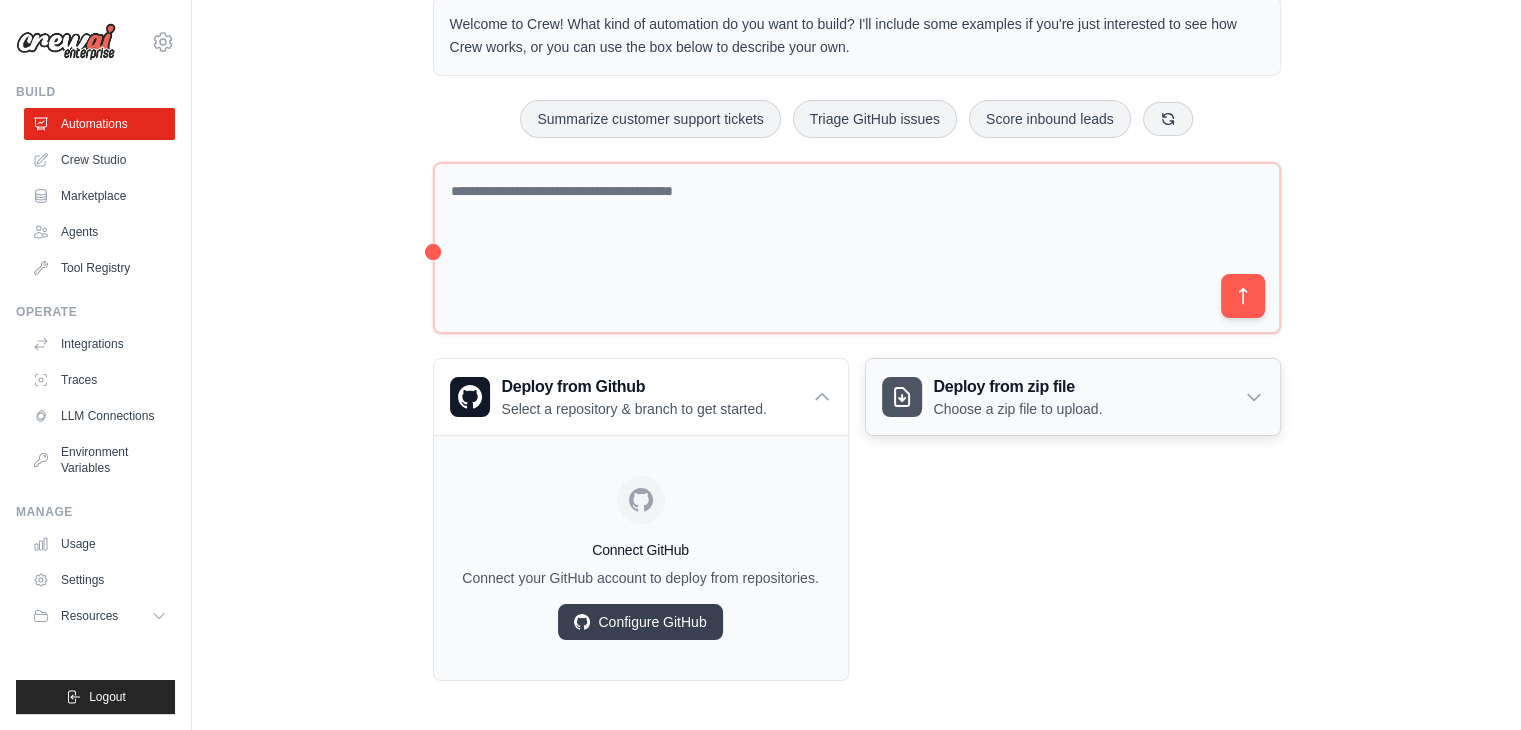 click 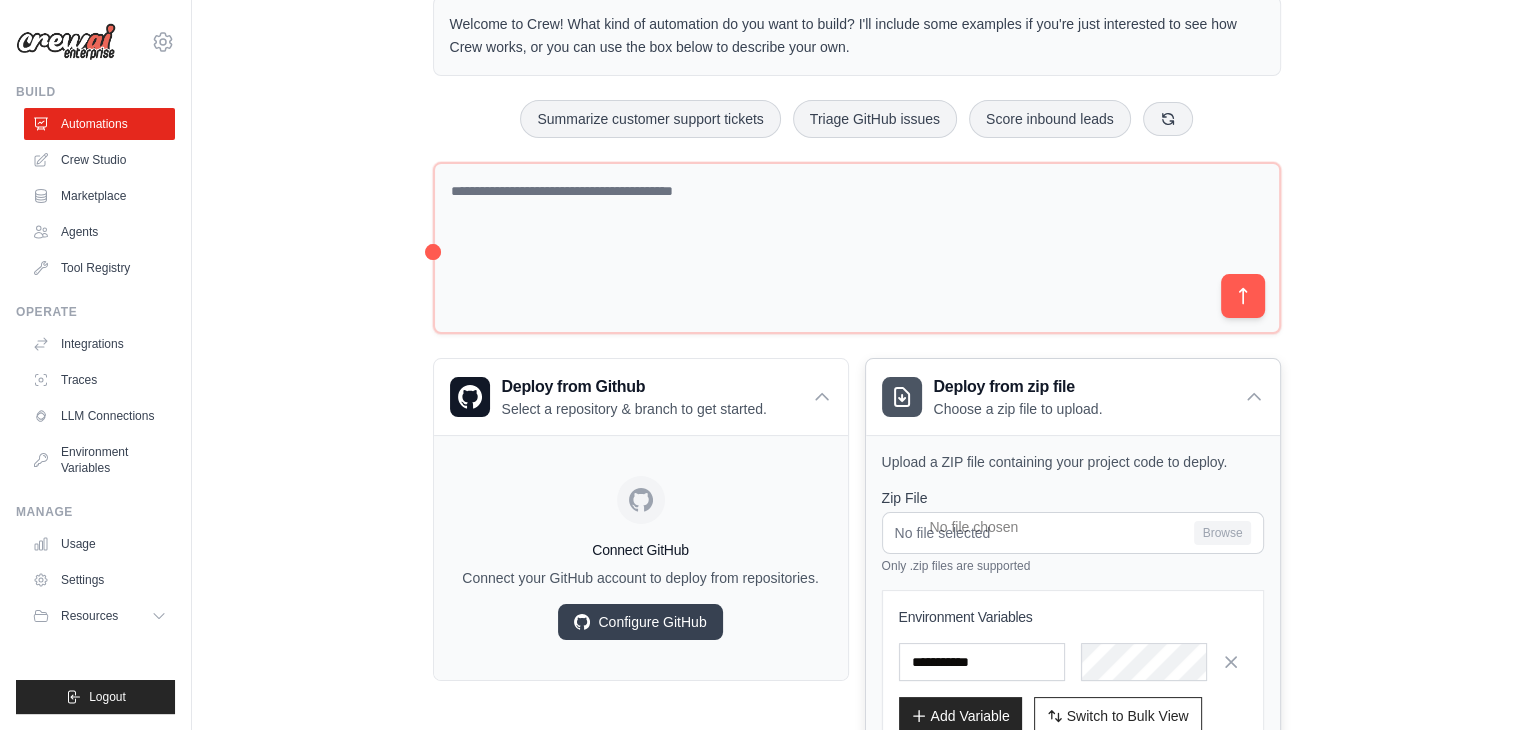 scroll, scrollTop: 234, scrollLeft: 0, axis: vertical 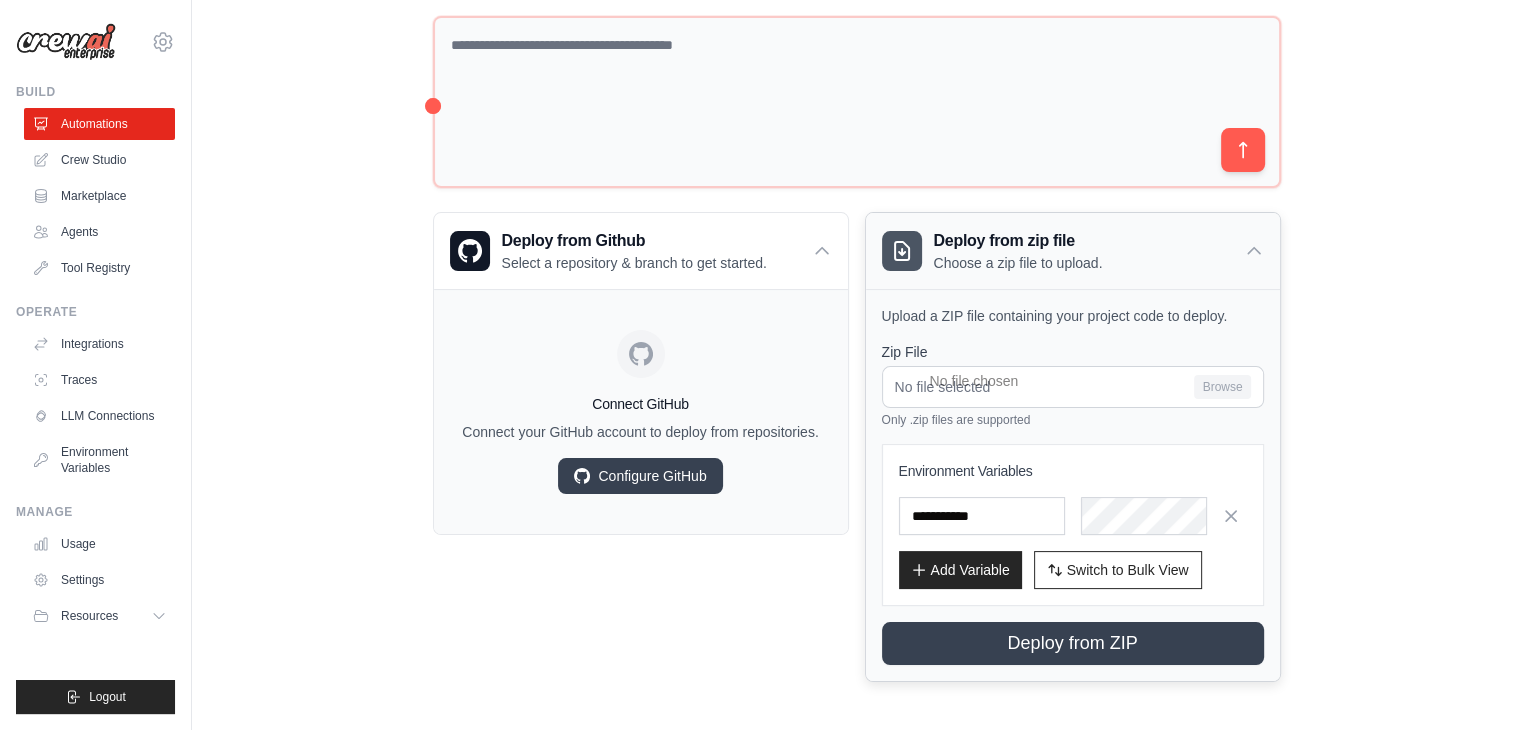 click 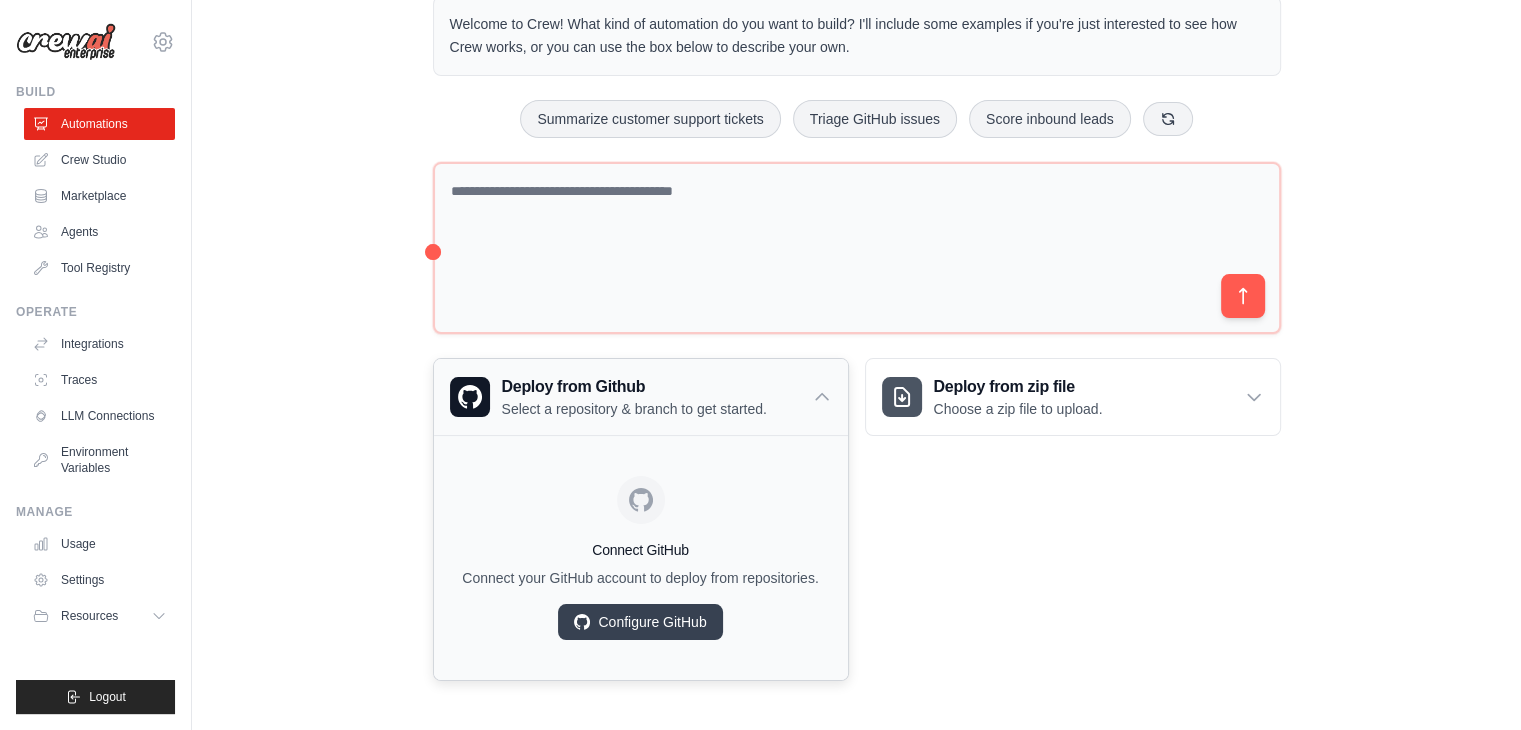 click 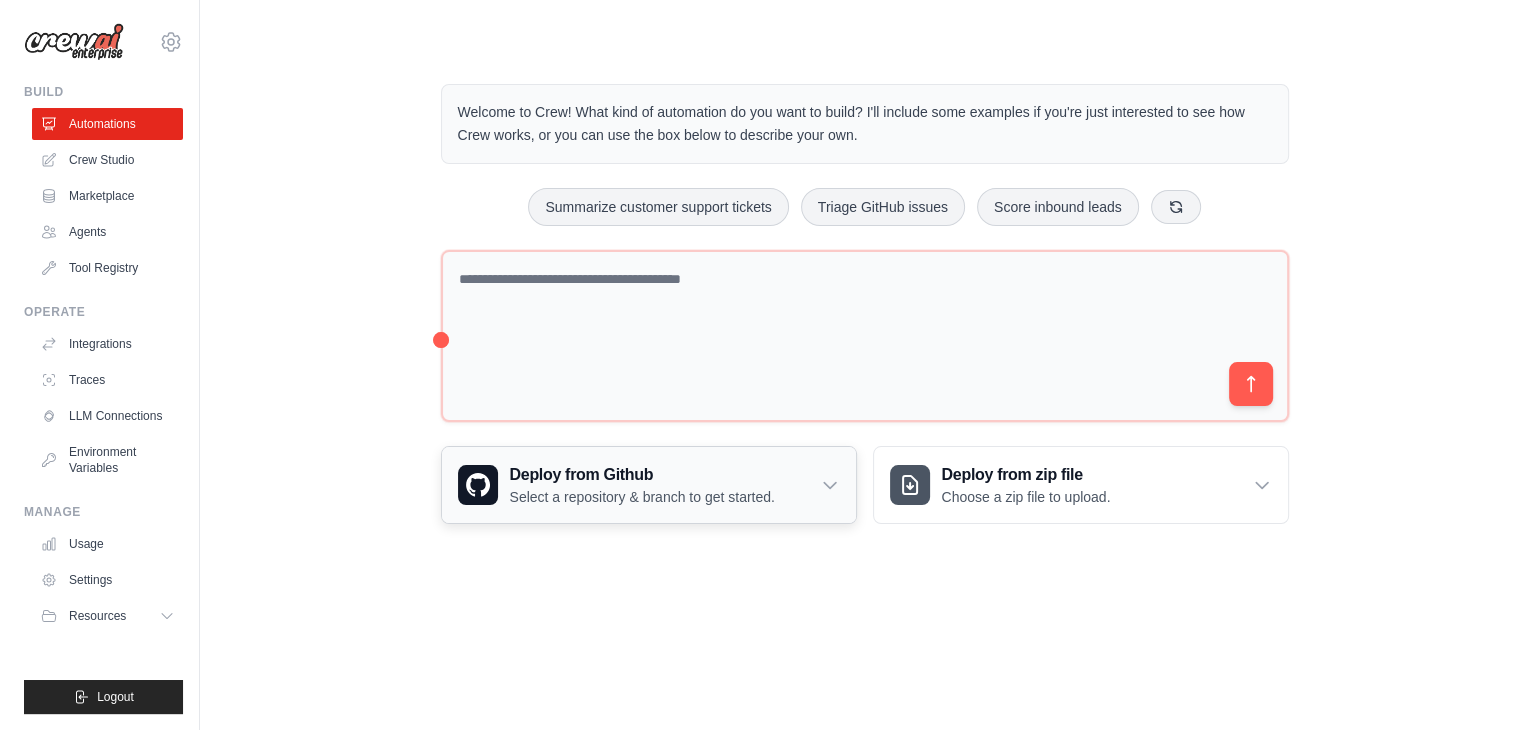 scroll, scrollTop: 0, scrollLeft: 0, axis: both 